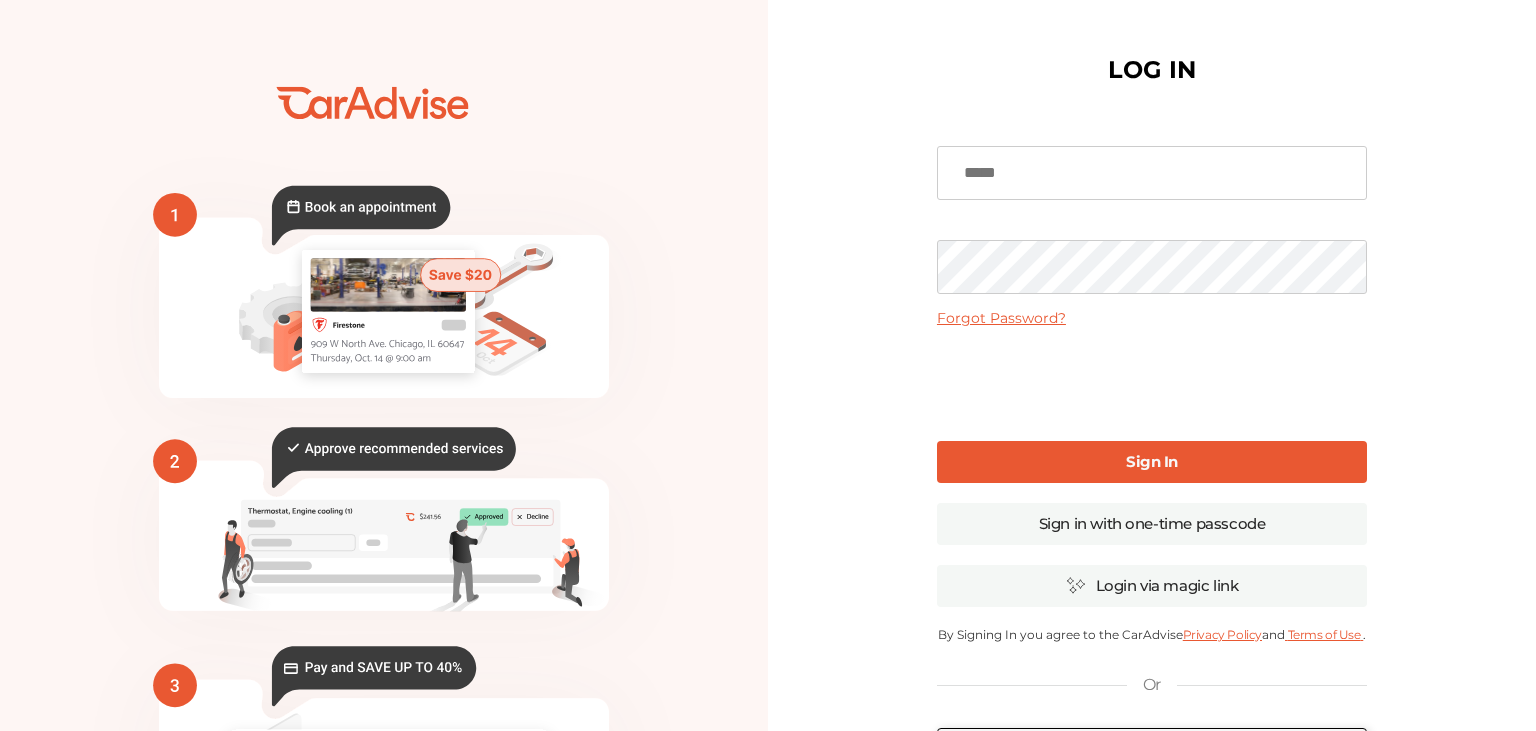 scroll, scrollTop: 0, scrollLeft: 0, axis: both 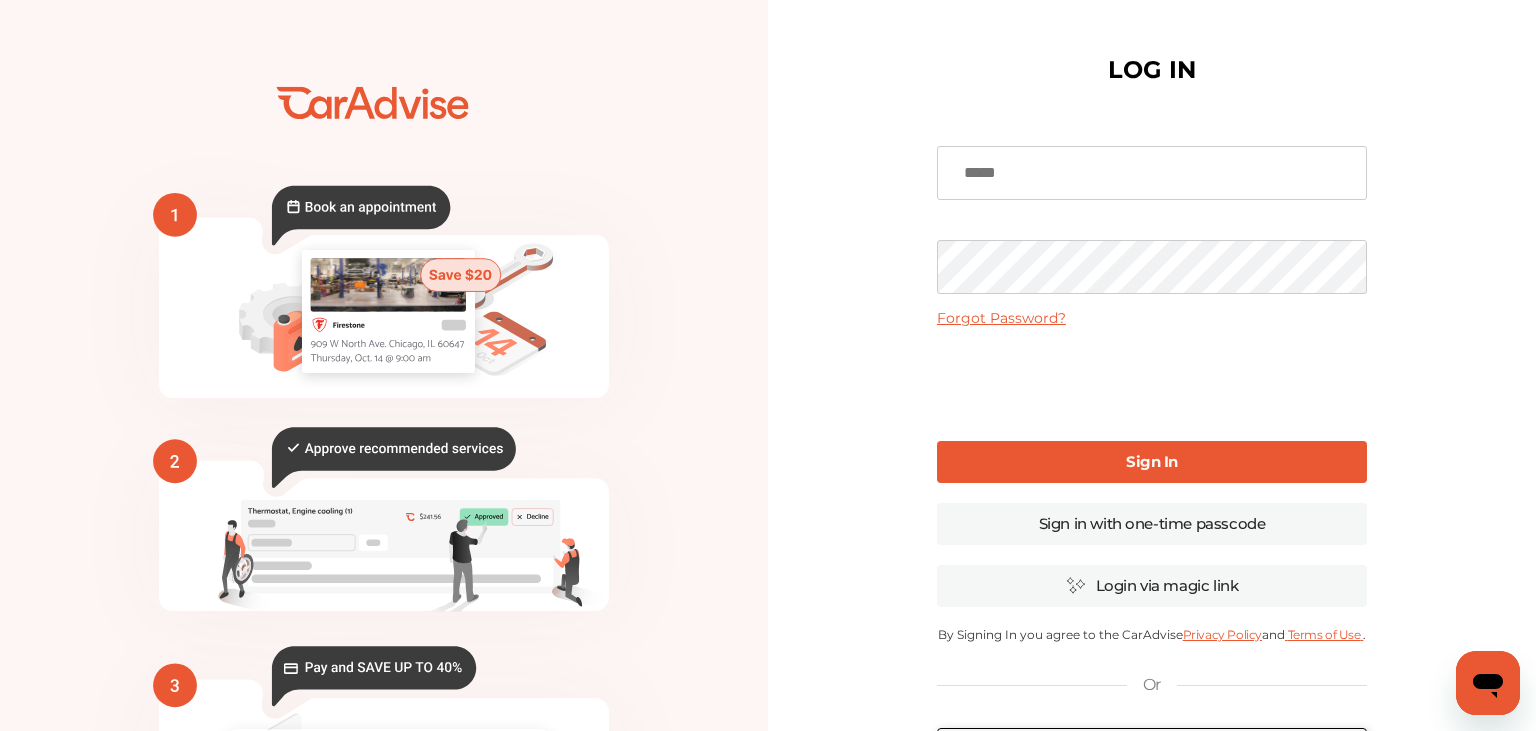 click at bounding box center [1152, 173] 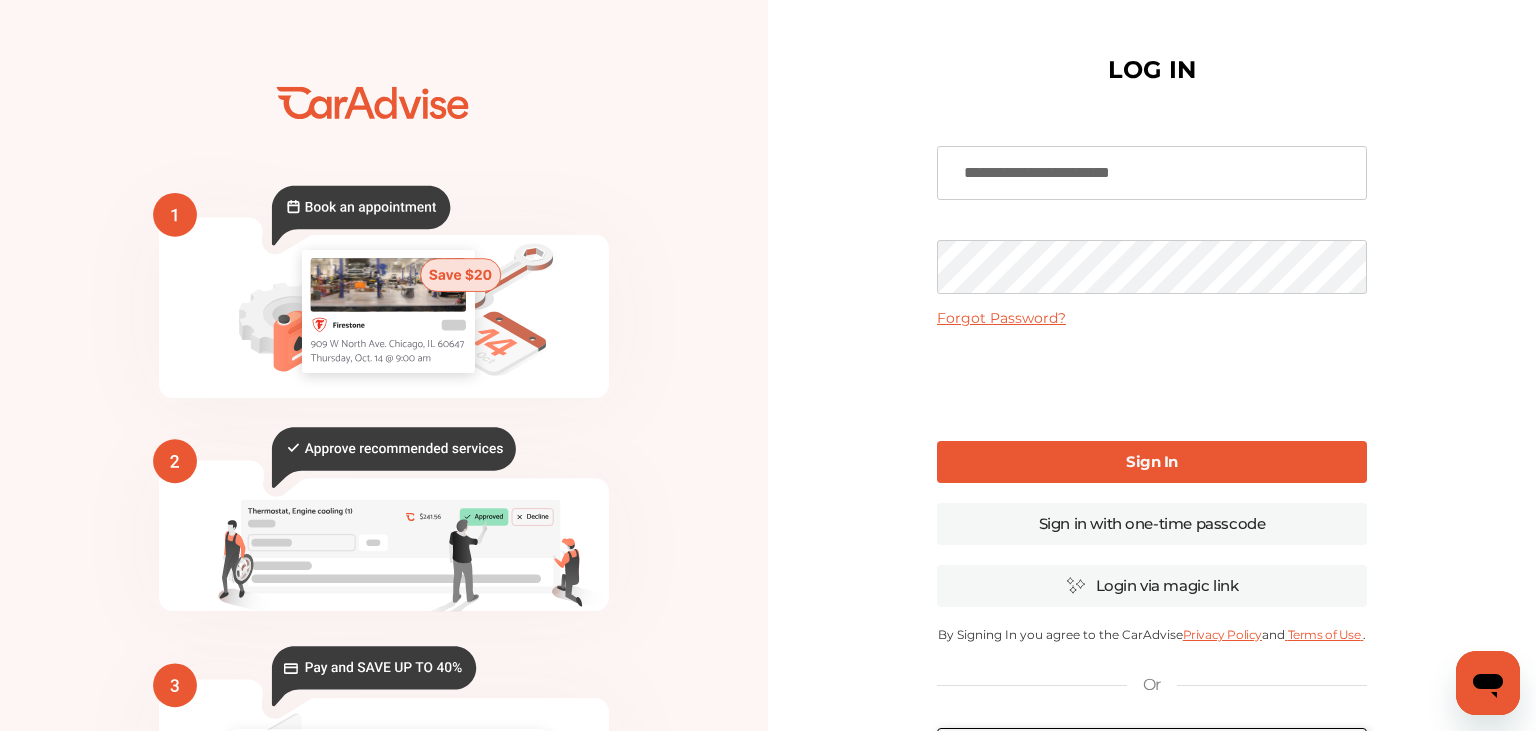 type on "**********" 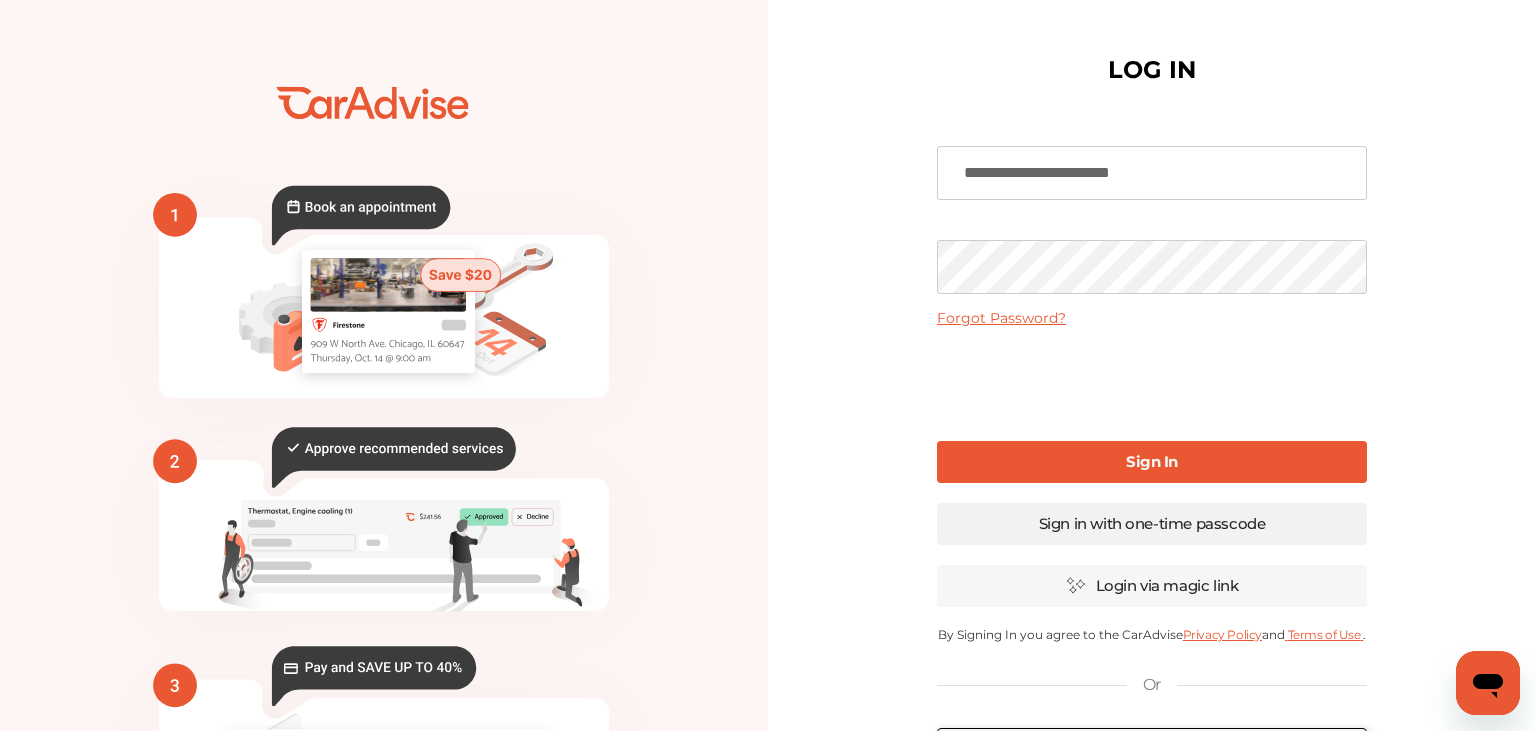 click on "Sign in with one-time passcode" at bounding box center [1152, 524] 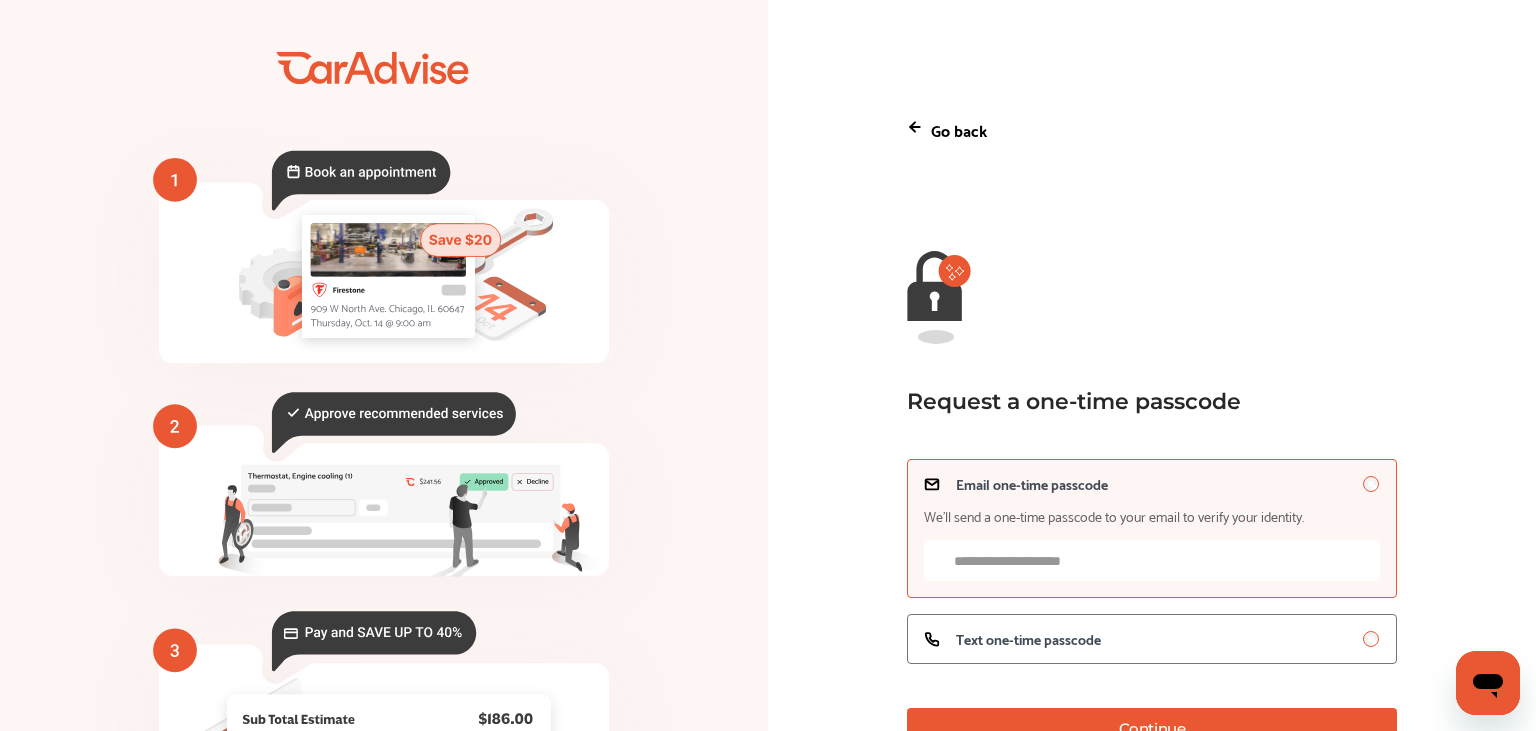 scroll, scrollTop: 172, scrollLeft: 0, axis: vertical 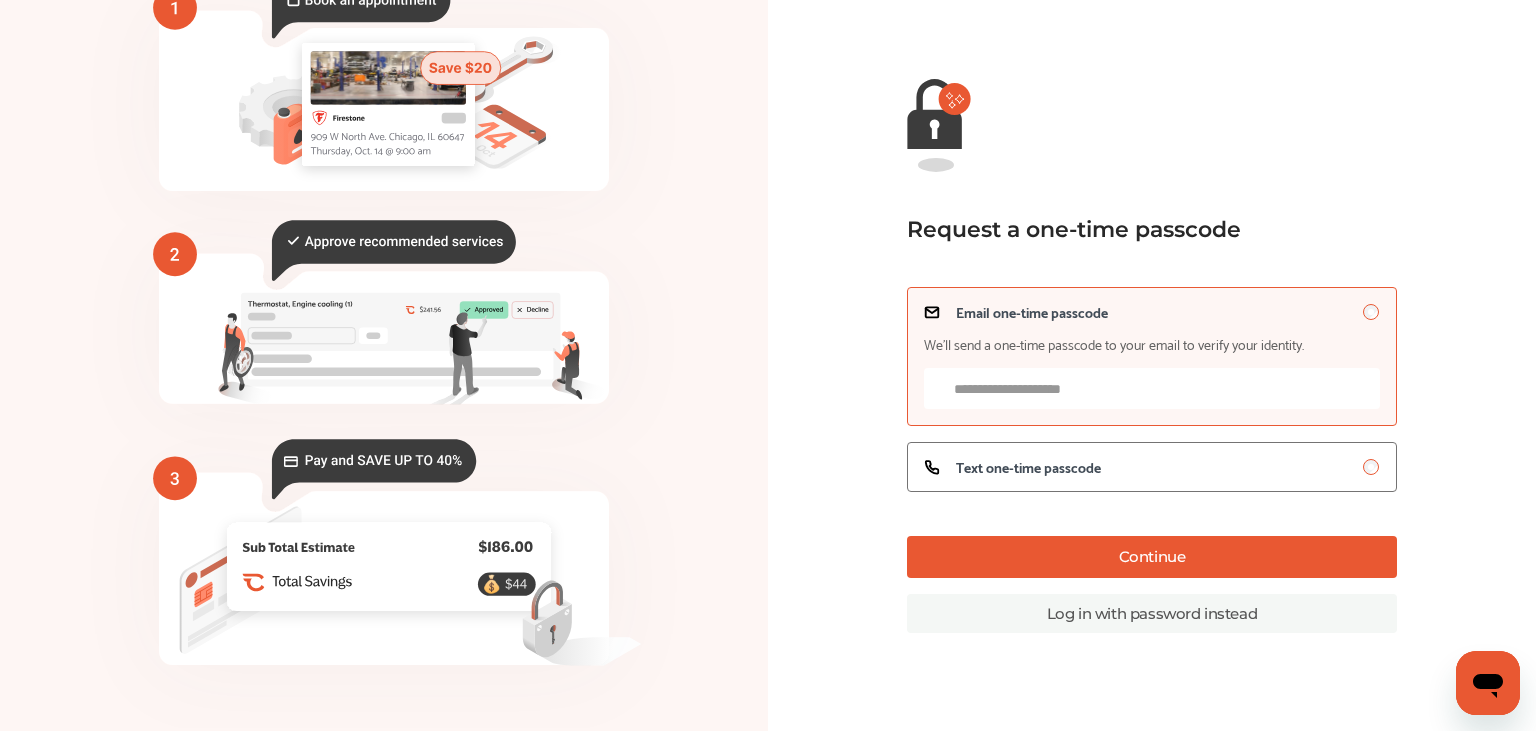 click on "Email one-time passcode We’ll send a one-time passcode to your email to verify your identity." at bounding box center (1152, 388) 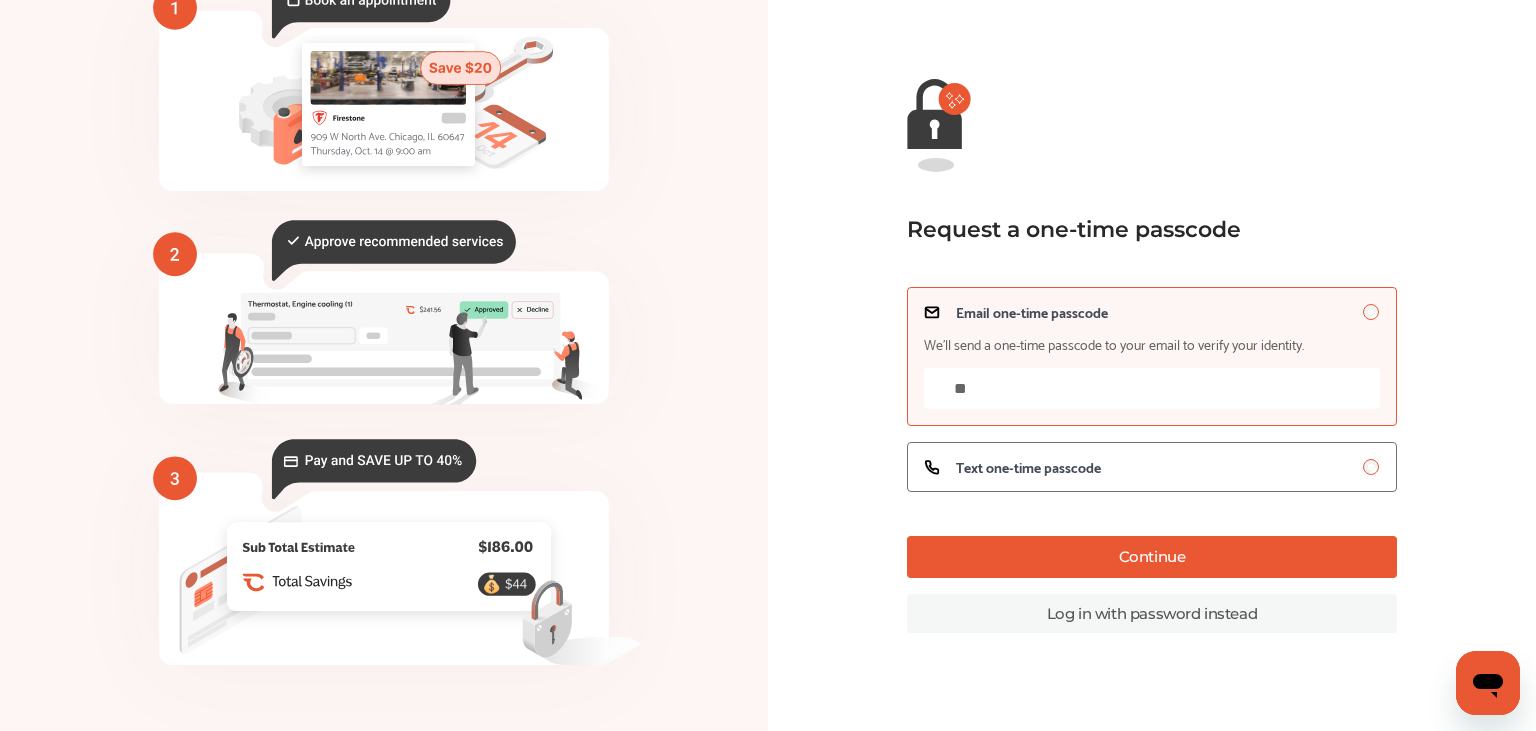 type on "*" 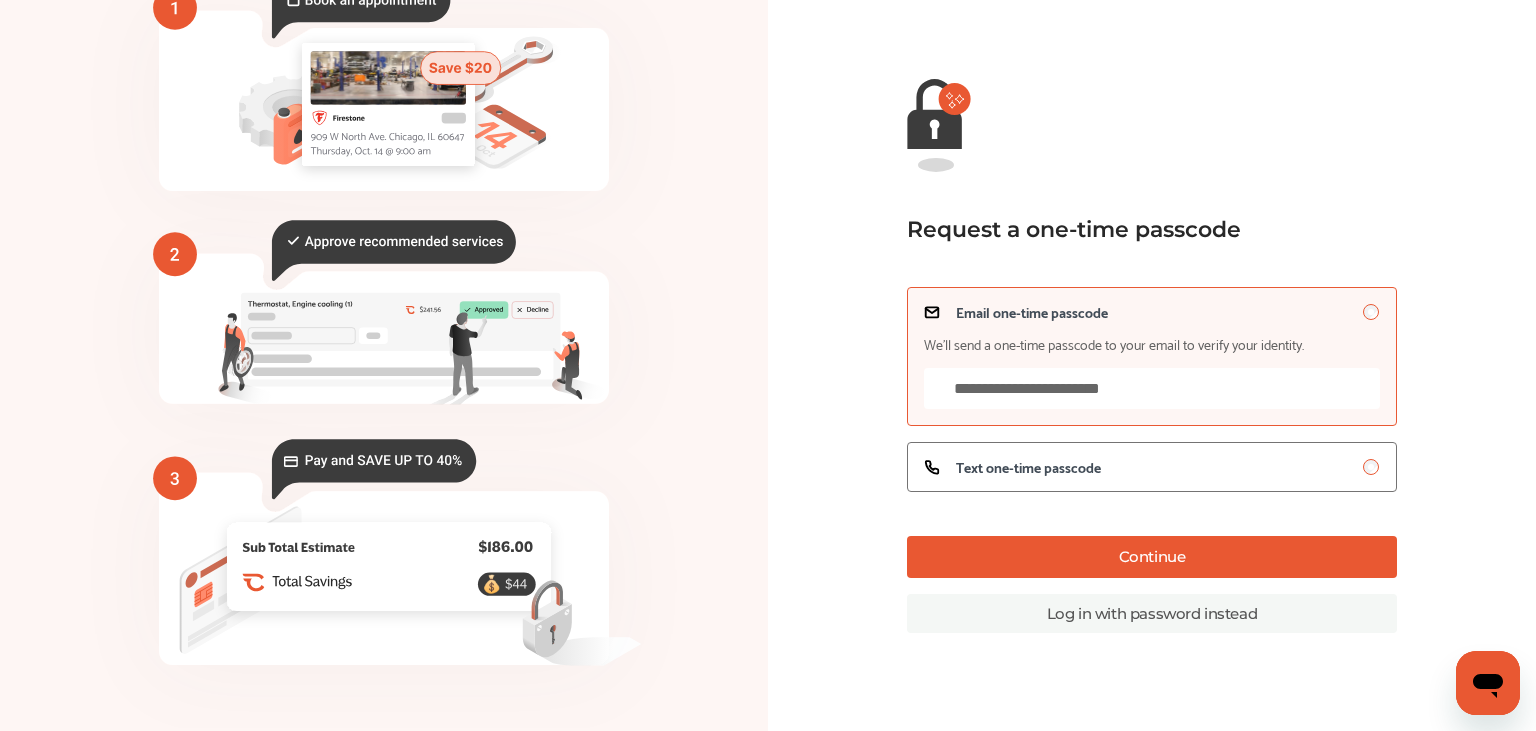 type on "**********" 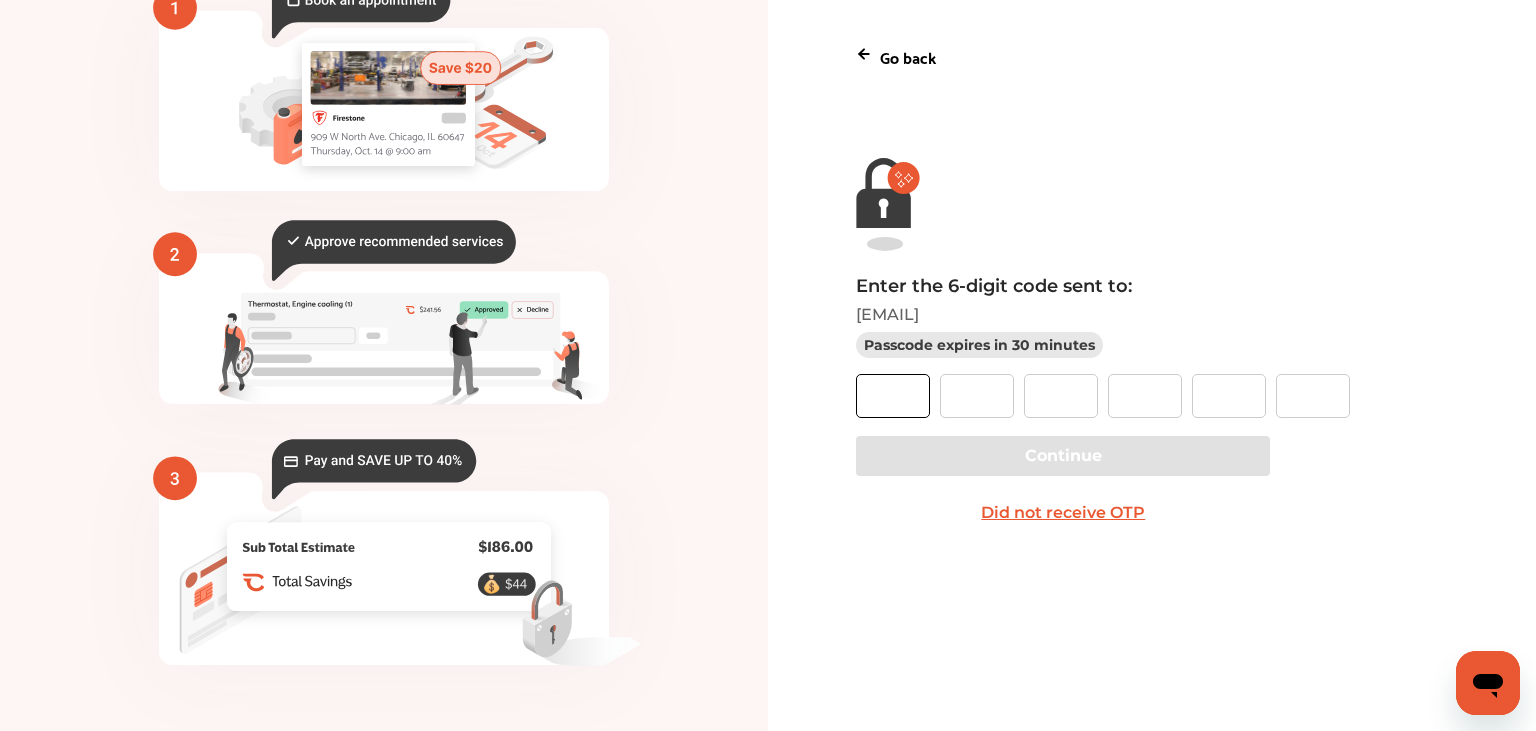 click at bounding box center (893, 396) 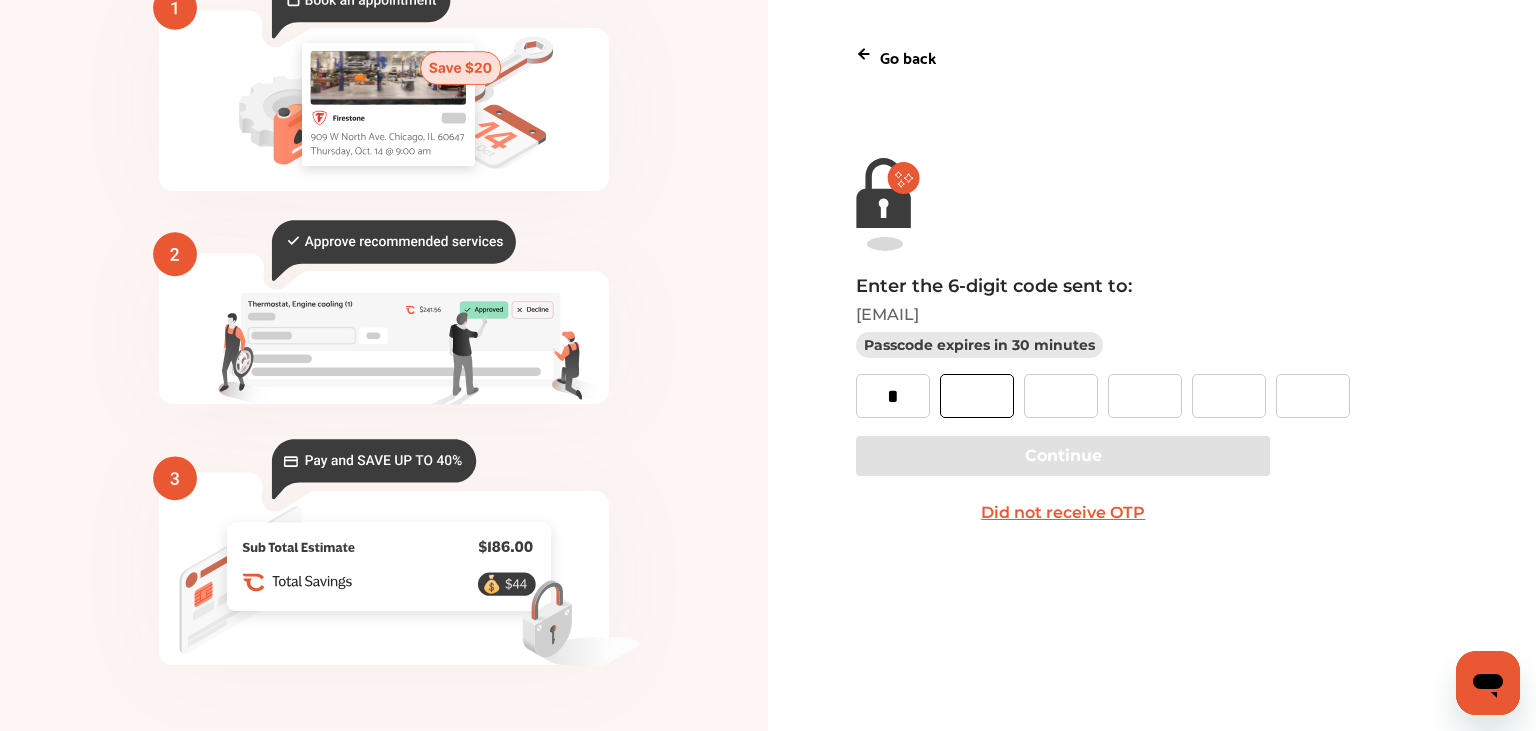 type on "*" 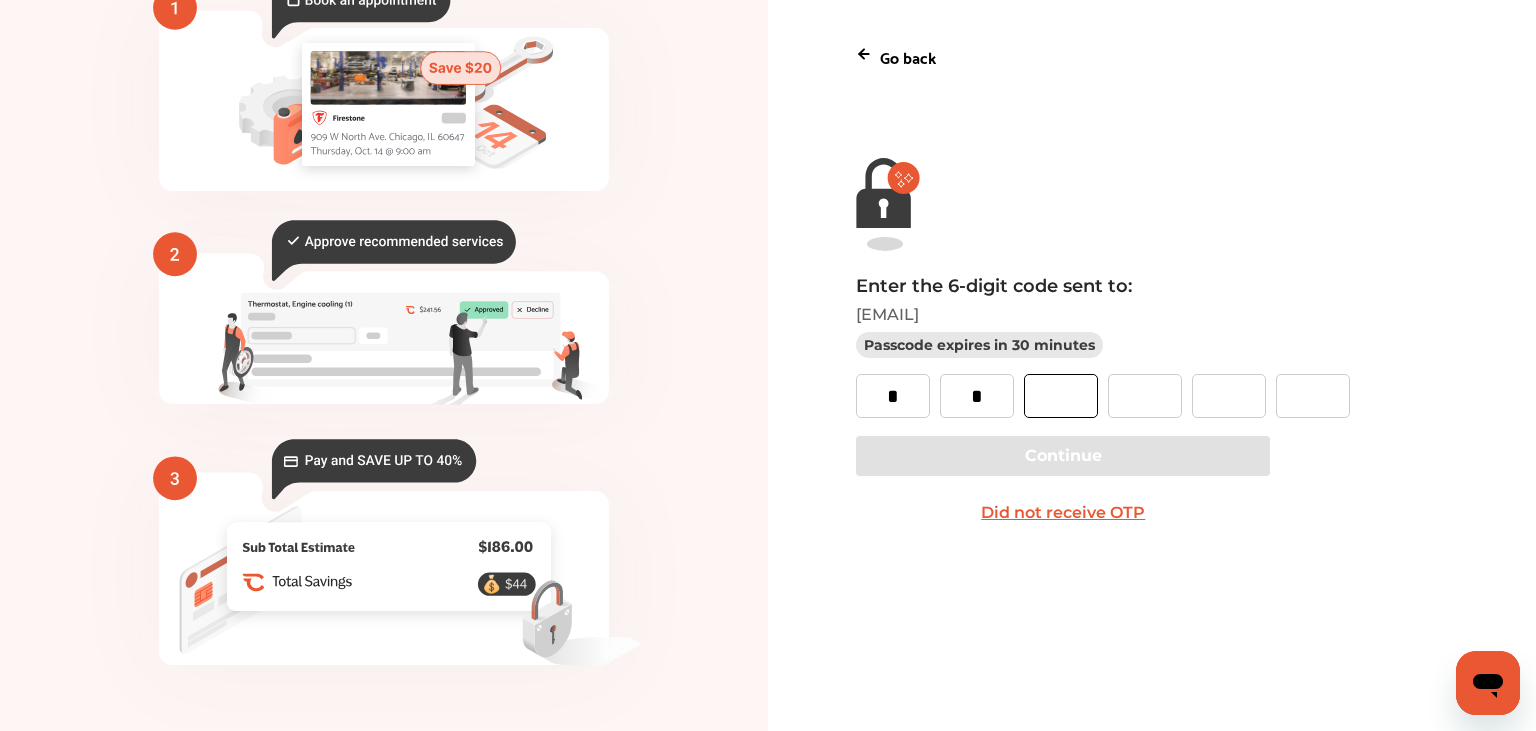 type on "*" 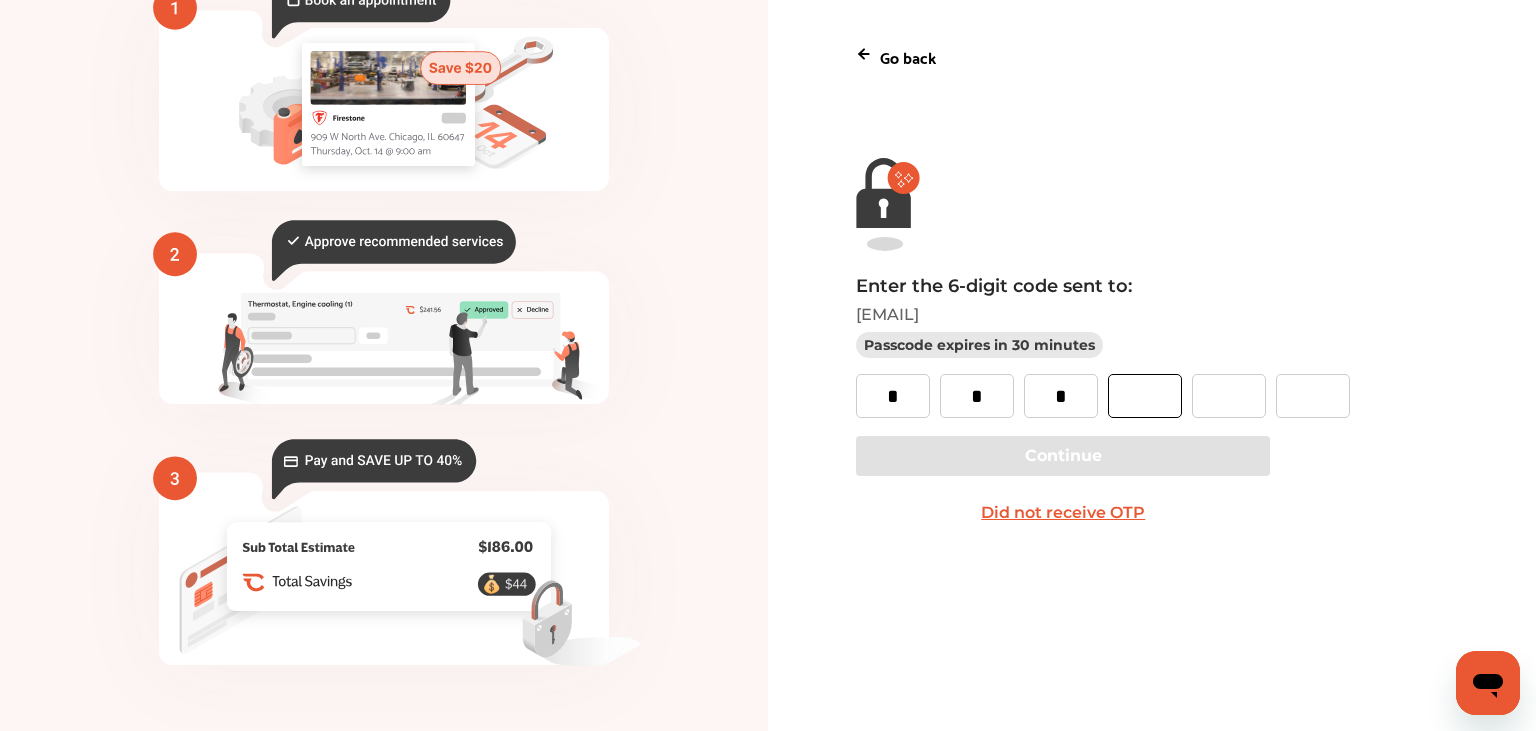 type on "*" 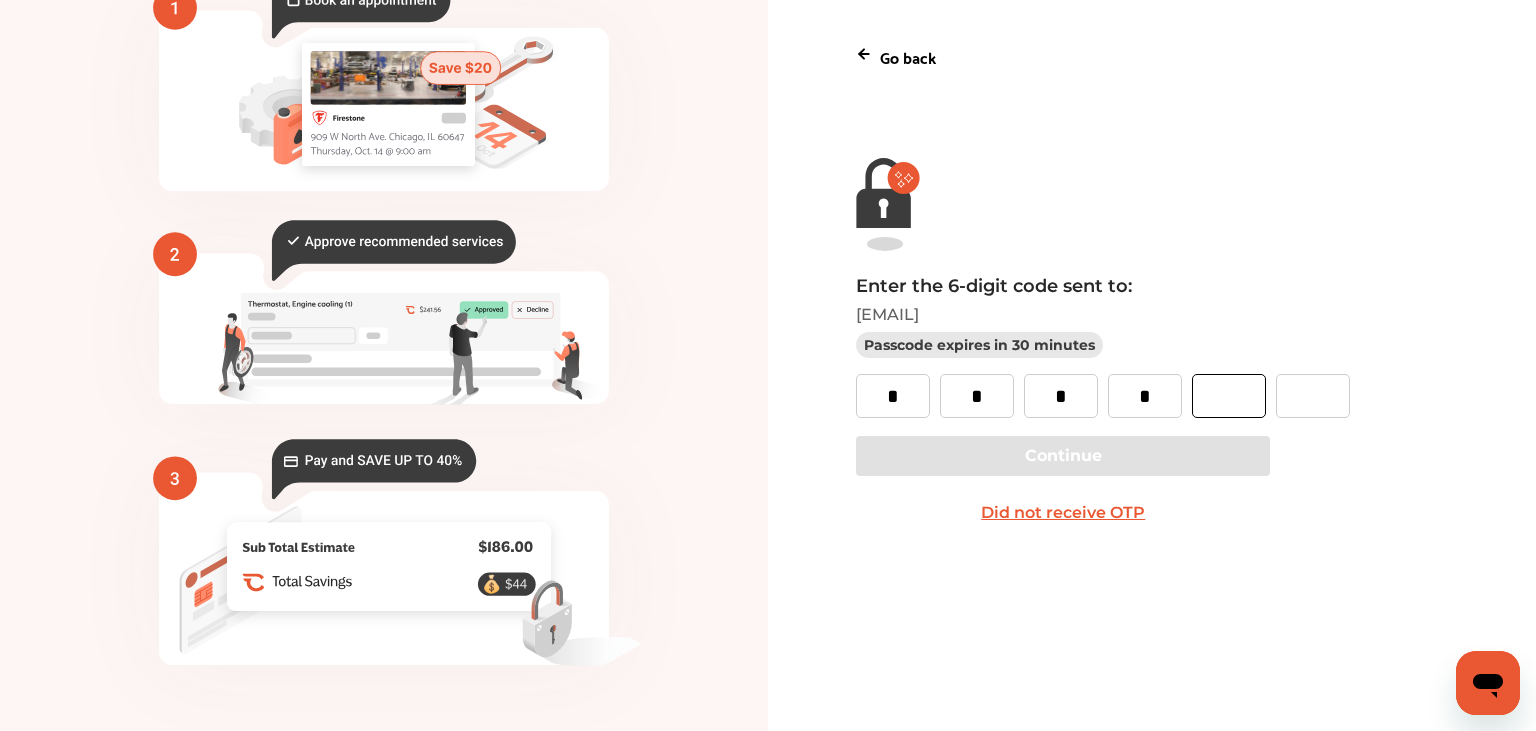 type on "*" 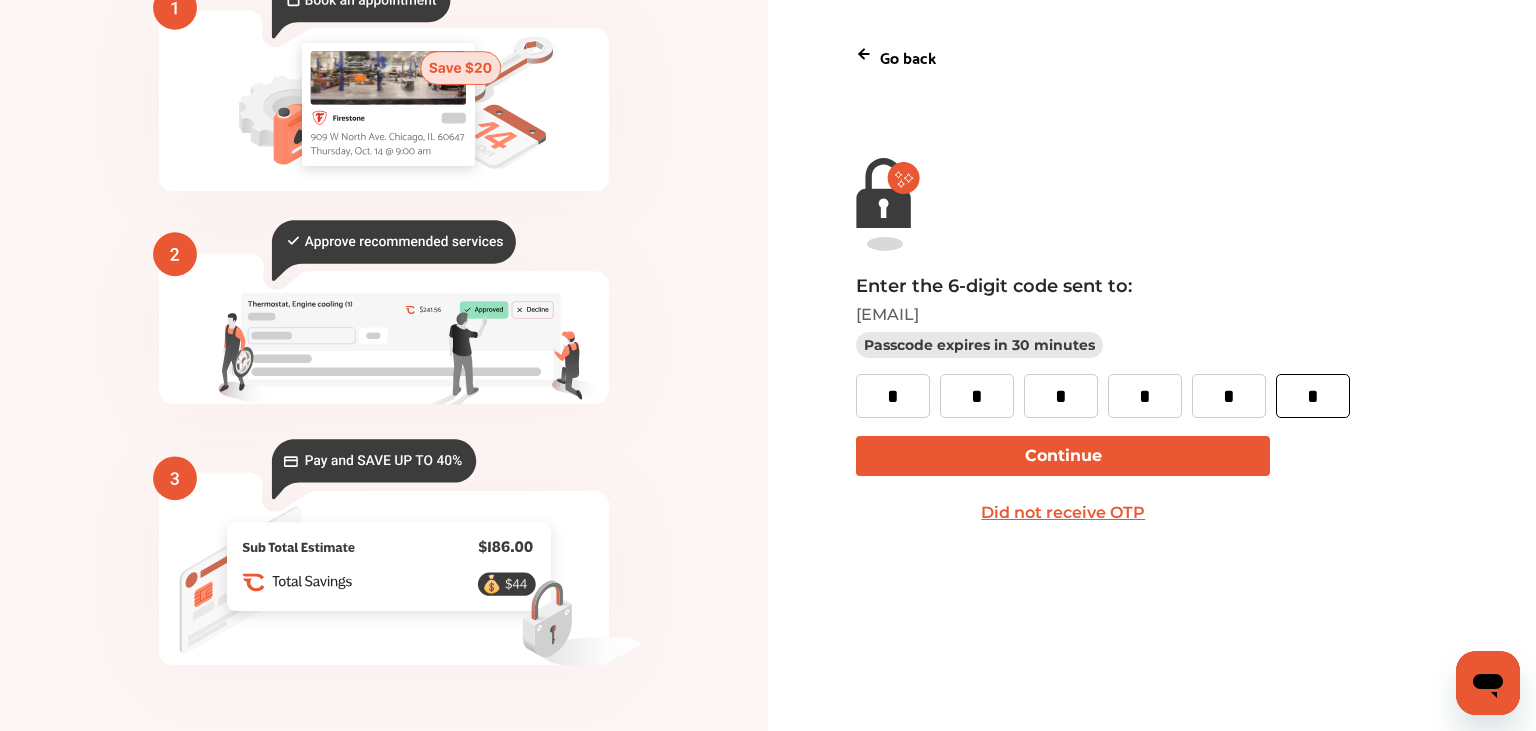 type on "*" 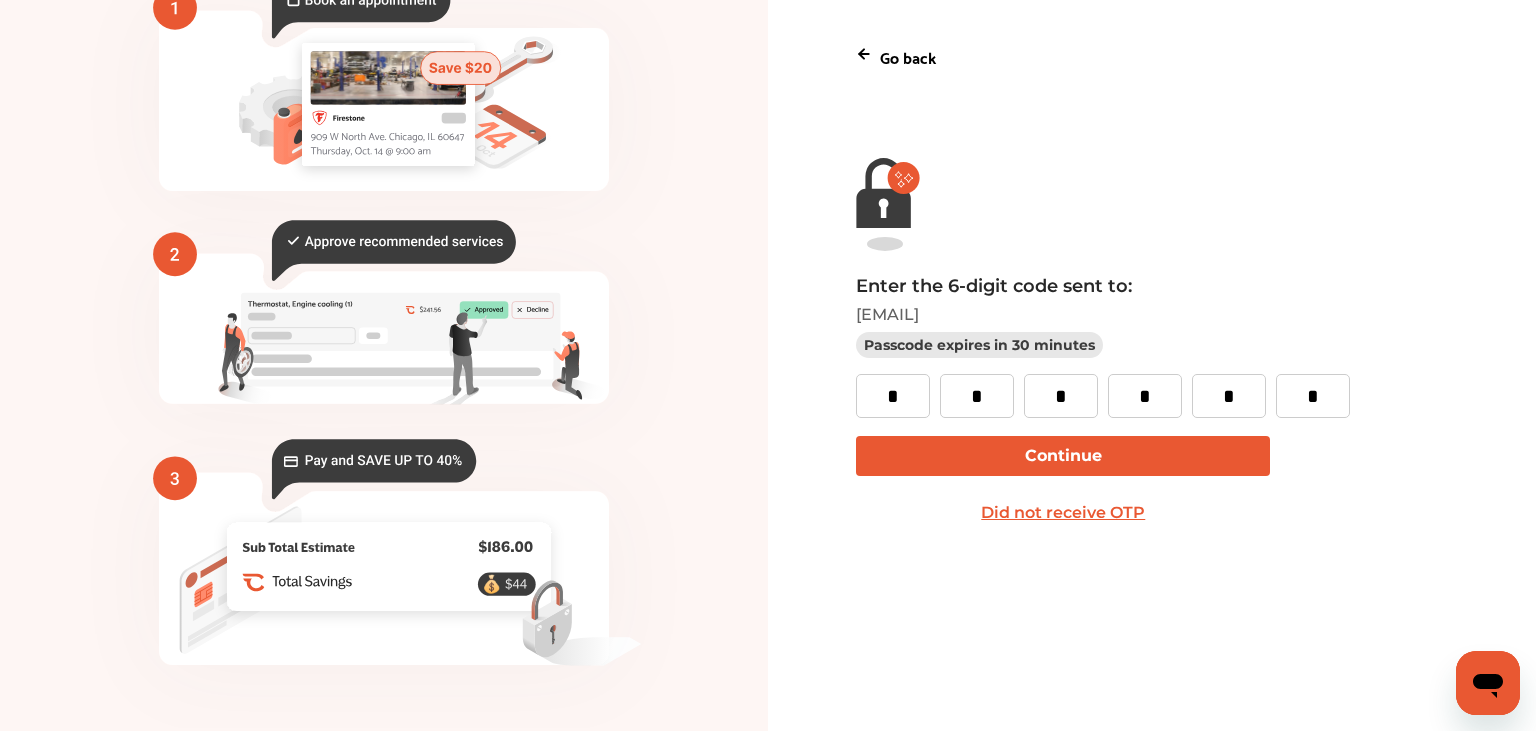 click on "Enter the 6-digit code sent to: [EMAIL] Passcode expires in 30 minutes * * * * * * Continue Did not receive OTP" at bounding box center (1151, 404) 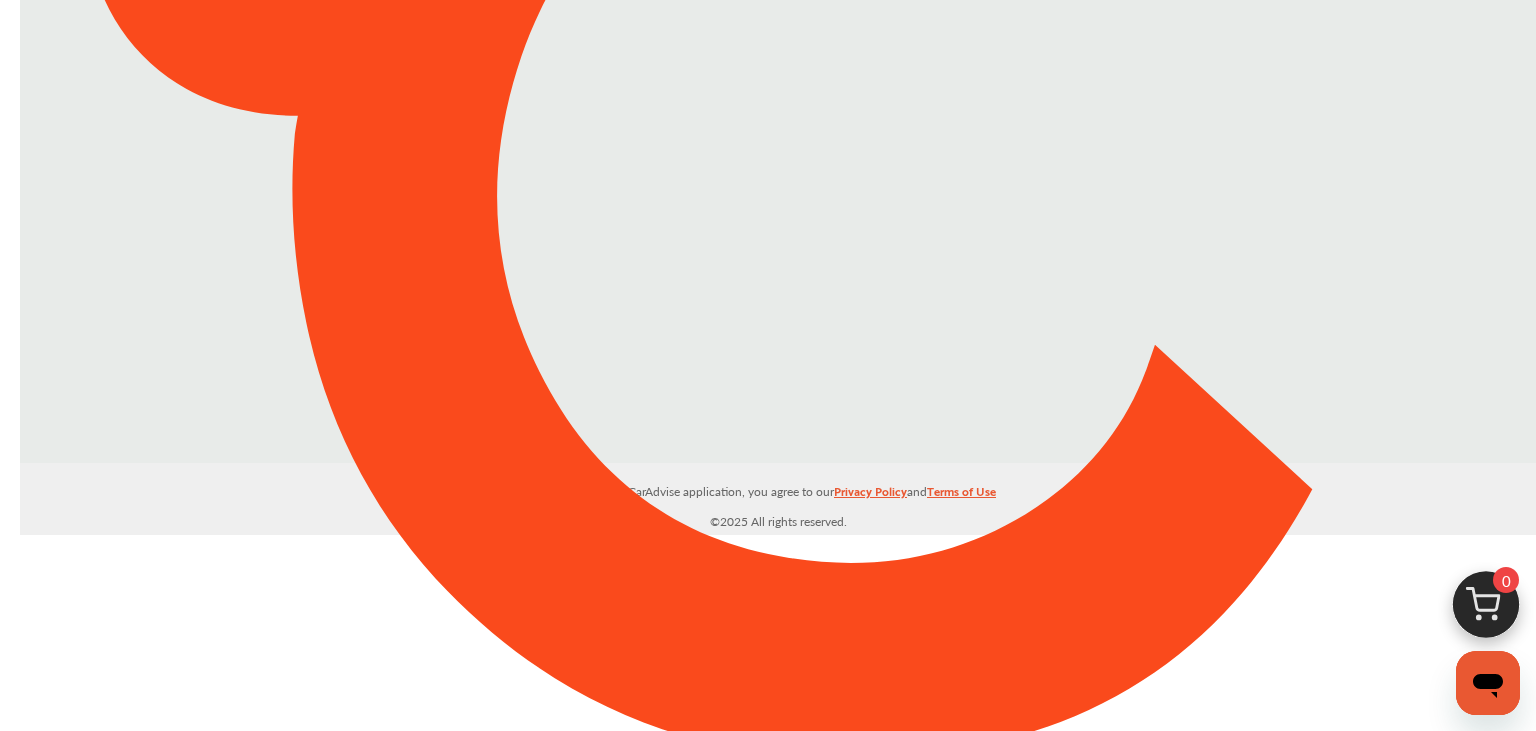 scroll, scrollTop: 0, scrollLeft: 0, axis: both 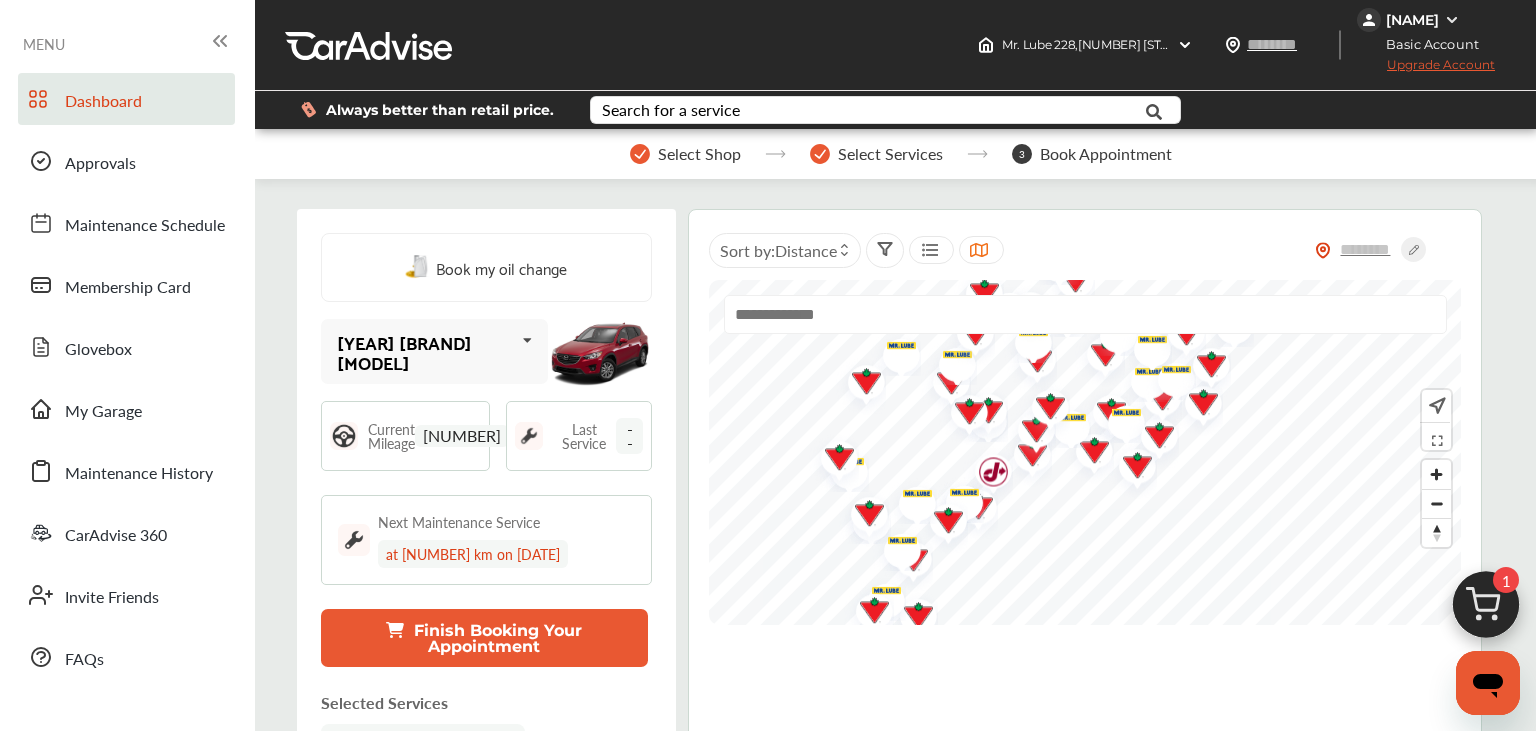 click on "Upgrade Account" at bounding box center (1426, 69) 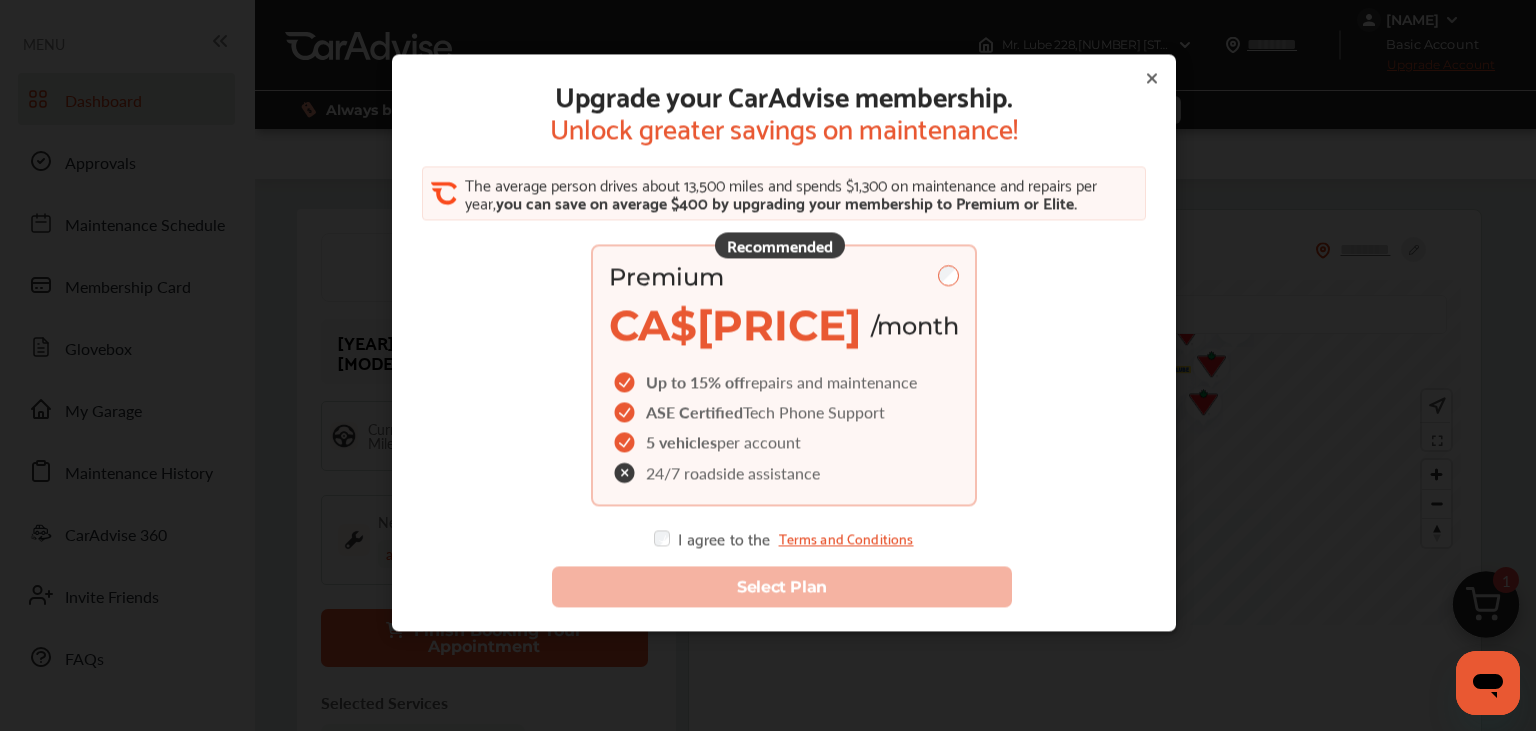 click on "Upgrade your CarAdvise membership. Unlock greater savings on maintenance! The average person drives about 13,500 miles and spends $1,300 on maintenance and repairs per year, you can save on average $400 by upgrading your membership to Premium or Elite. Recommended Premium CA$1.99 /month Up to 15% off repairs and maintenance ASE Certified Tech Phone Support 5 vehicles per account 24/7 roadside assistance I agree to the Terms and Conditions" at bounding box center [784, 313] 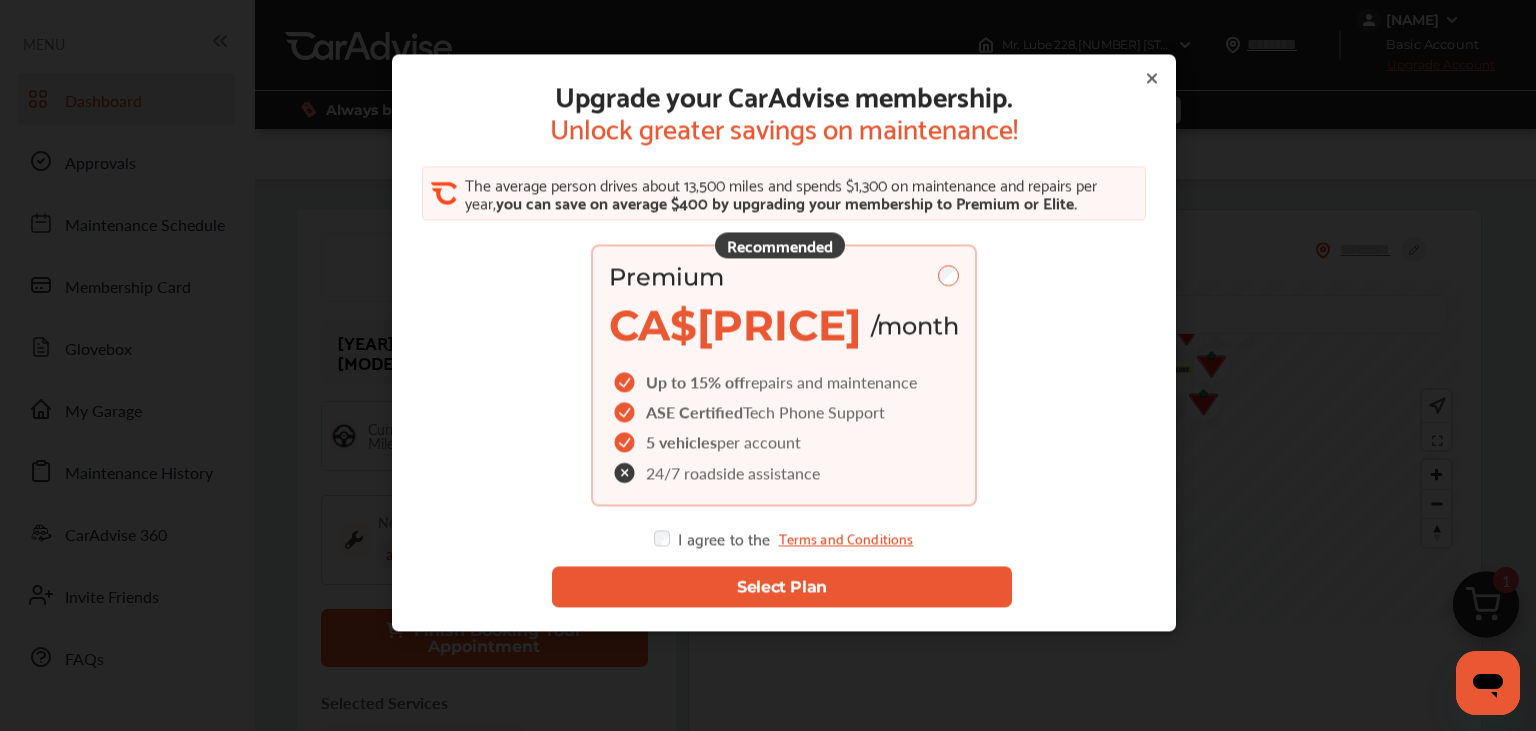 click on "Select Plan" at bounding box center [782, 587] 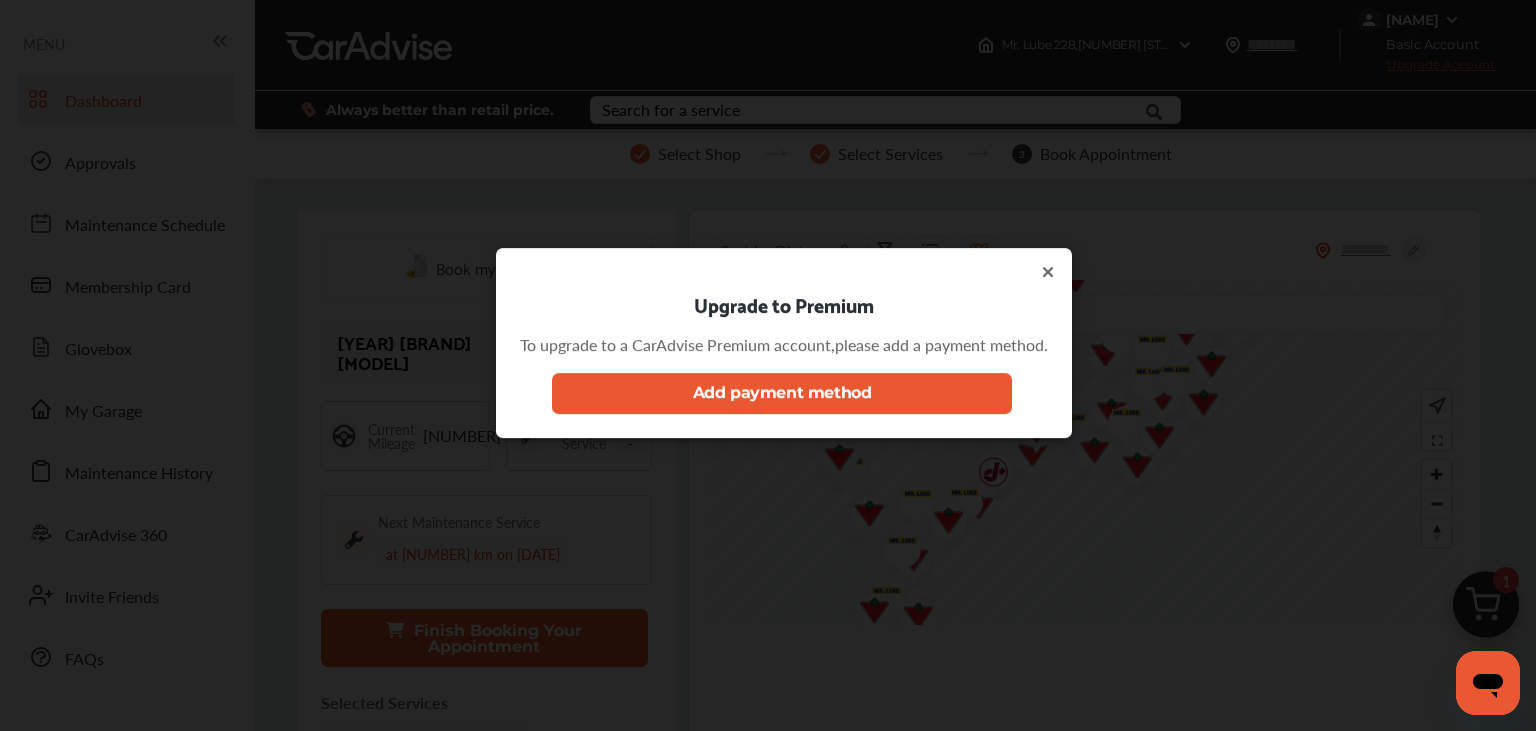 click on "Add payment method" at bounding box center (782, 393) 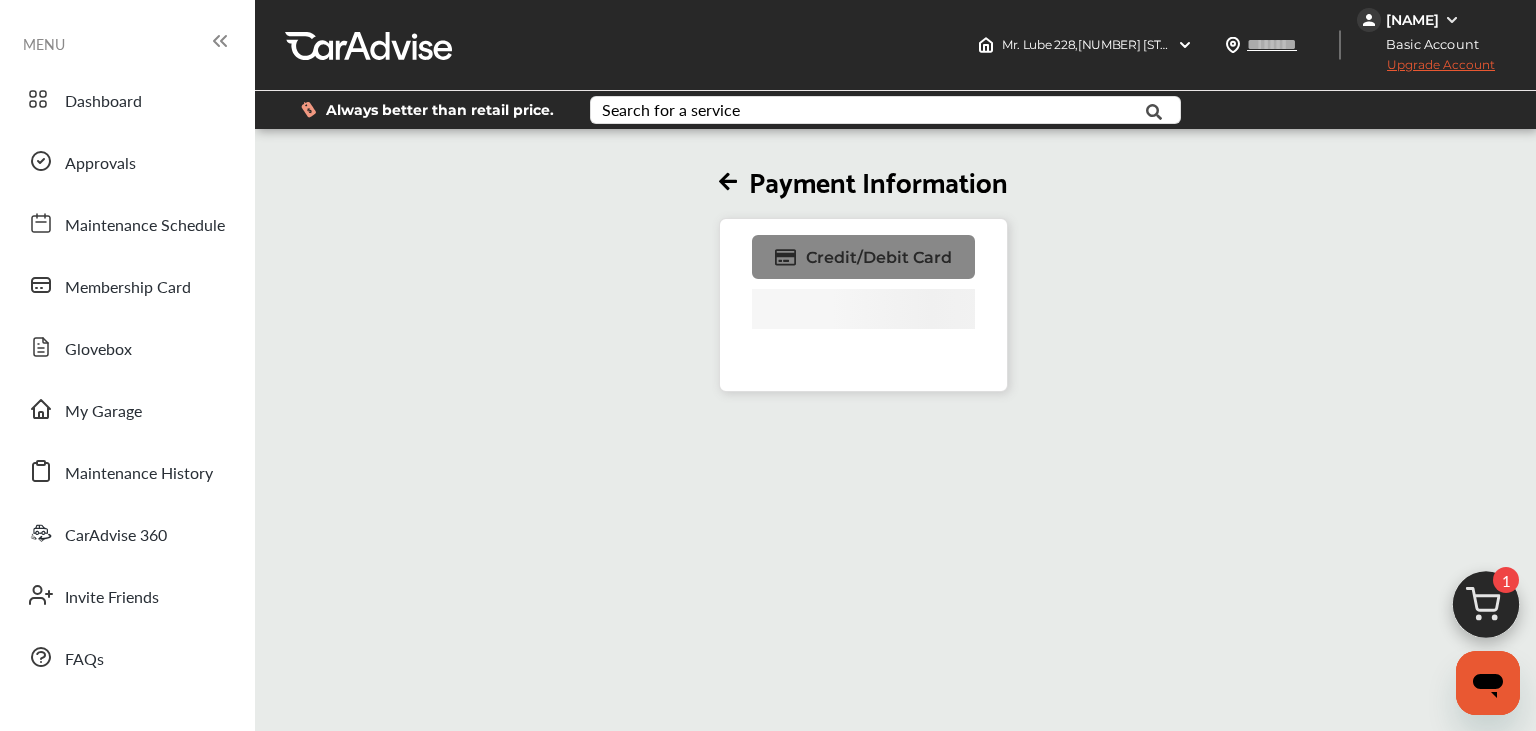 click on "Credit/Debit Card" at bounding box center [879, 257] 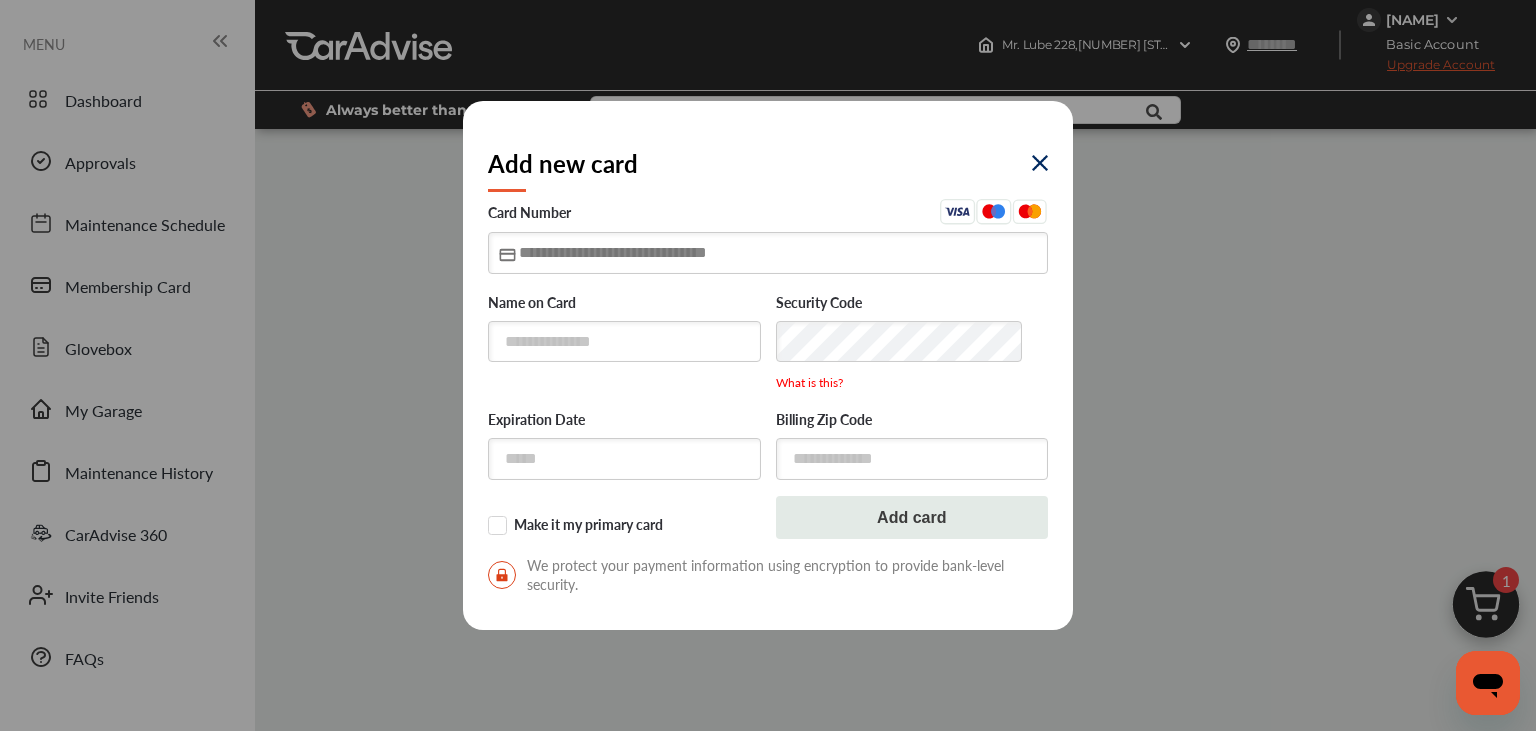click at bounding box center (768, 252) 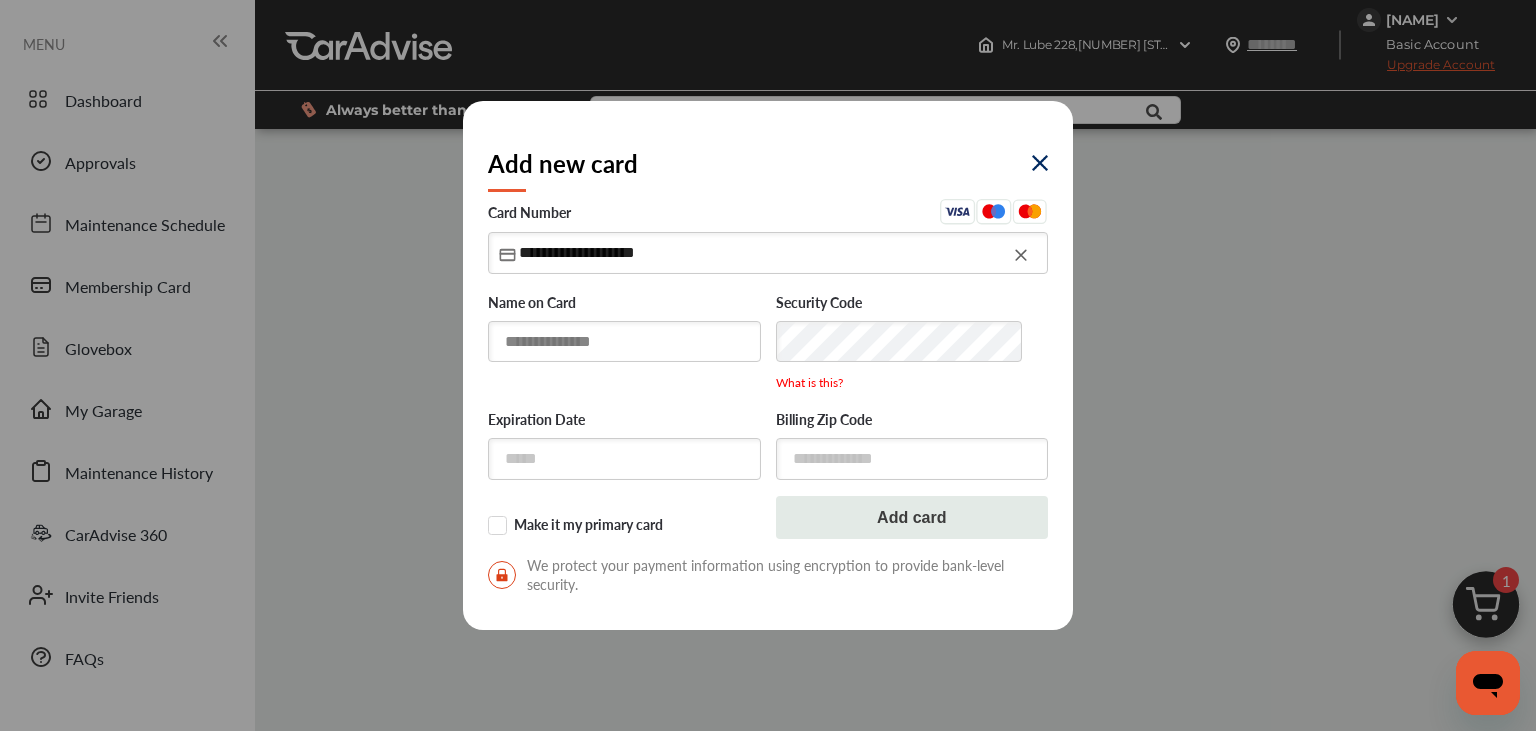 type on "**********" 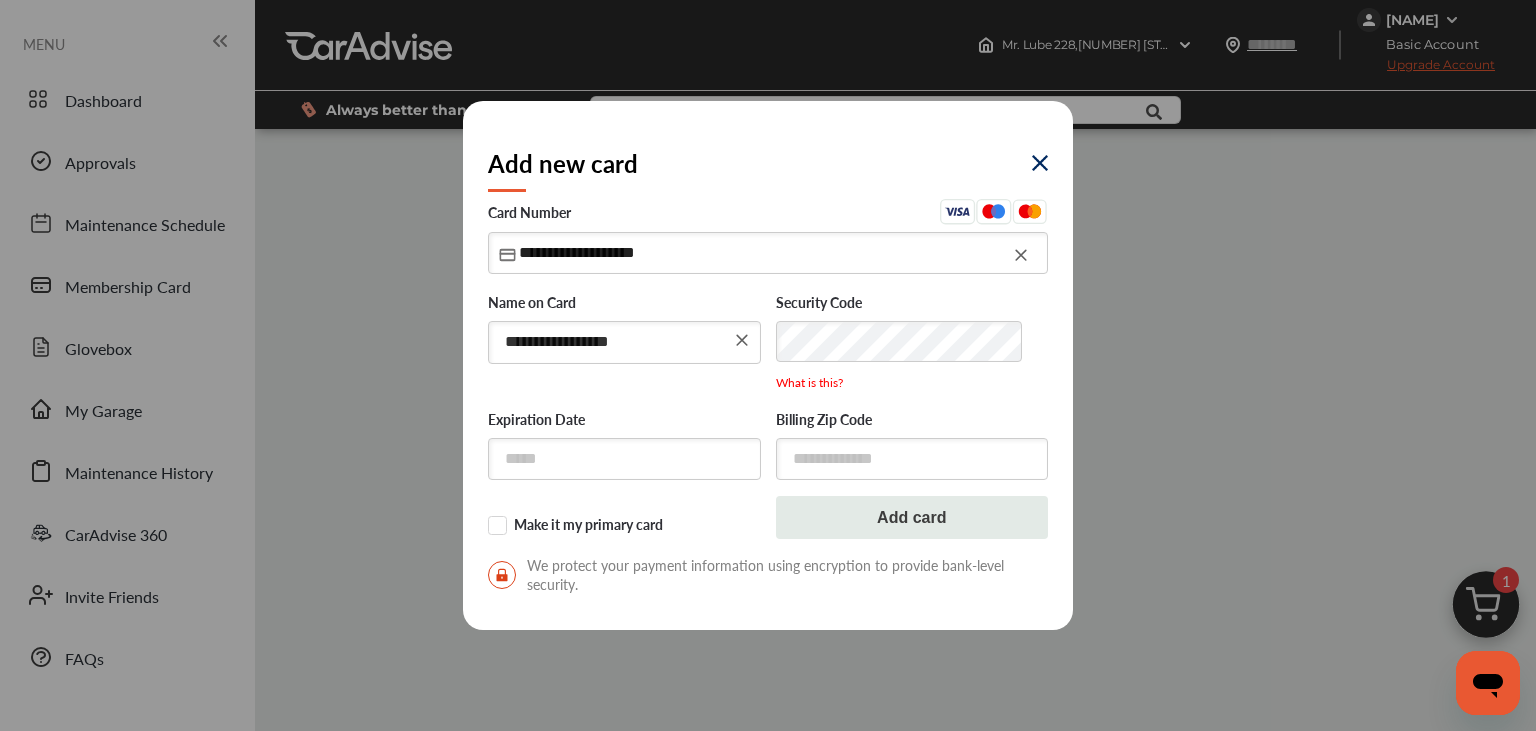 type on "**********" 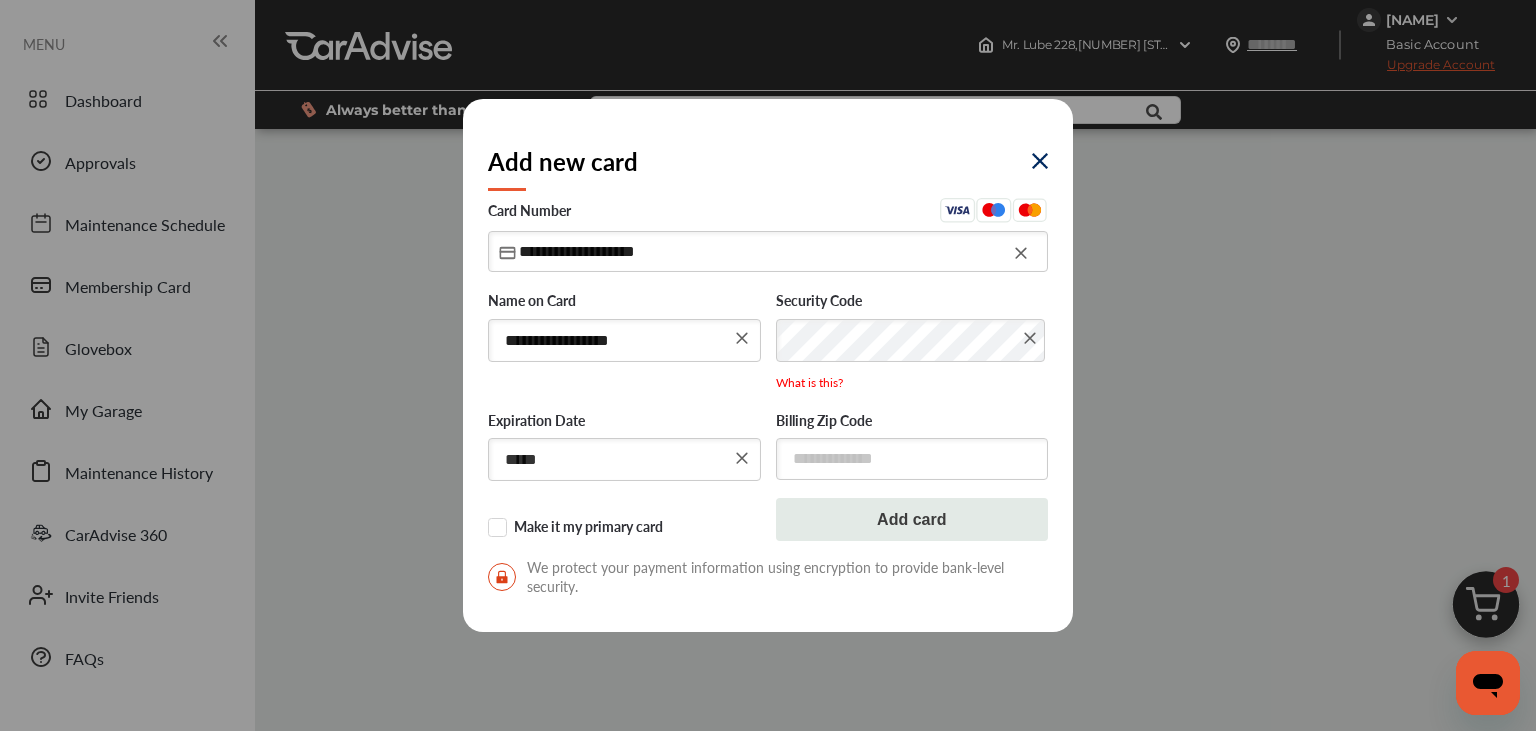 type on "*****" 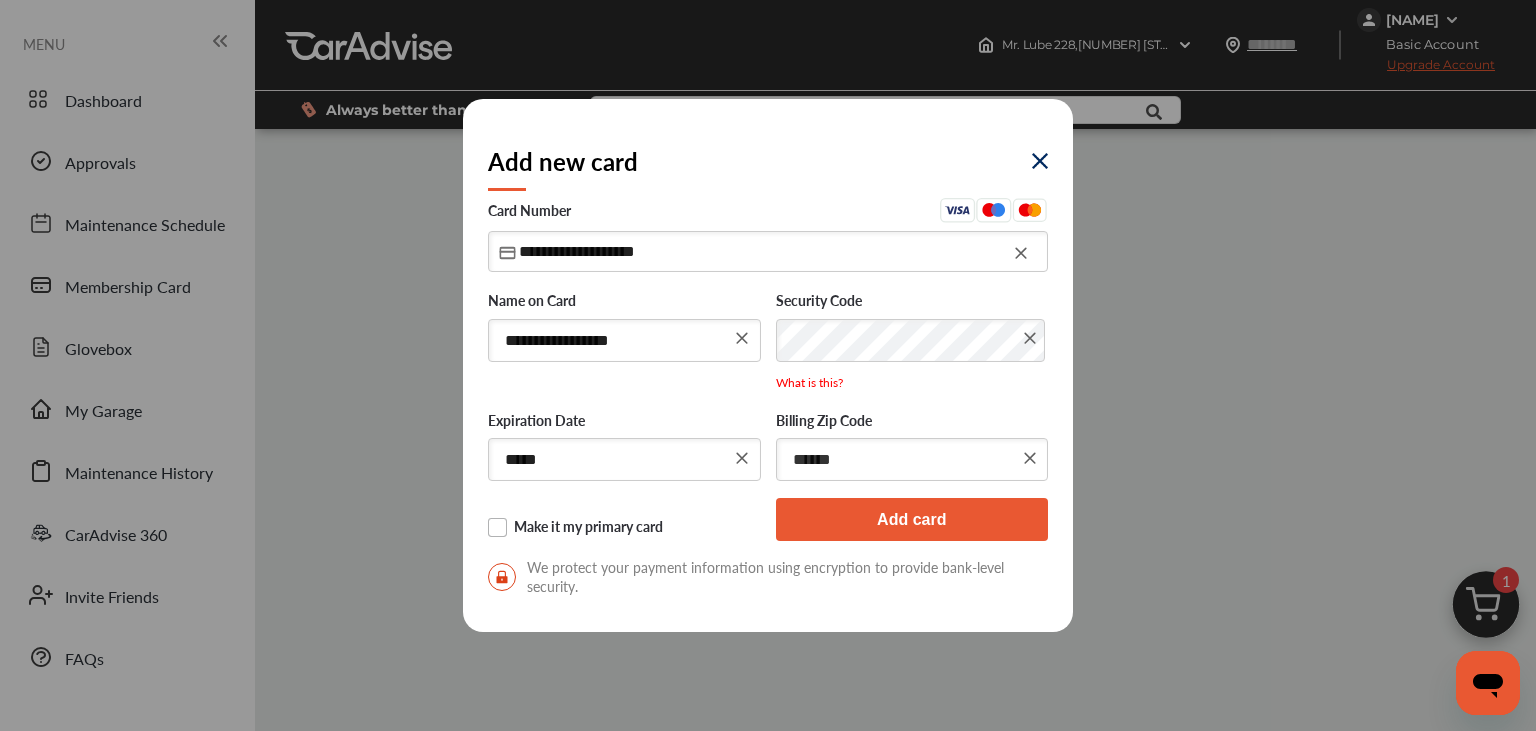 type on "******" 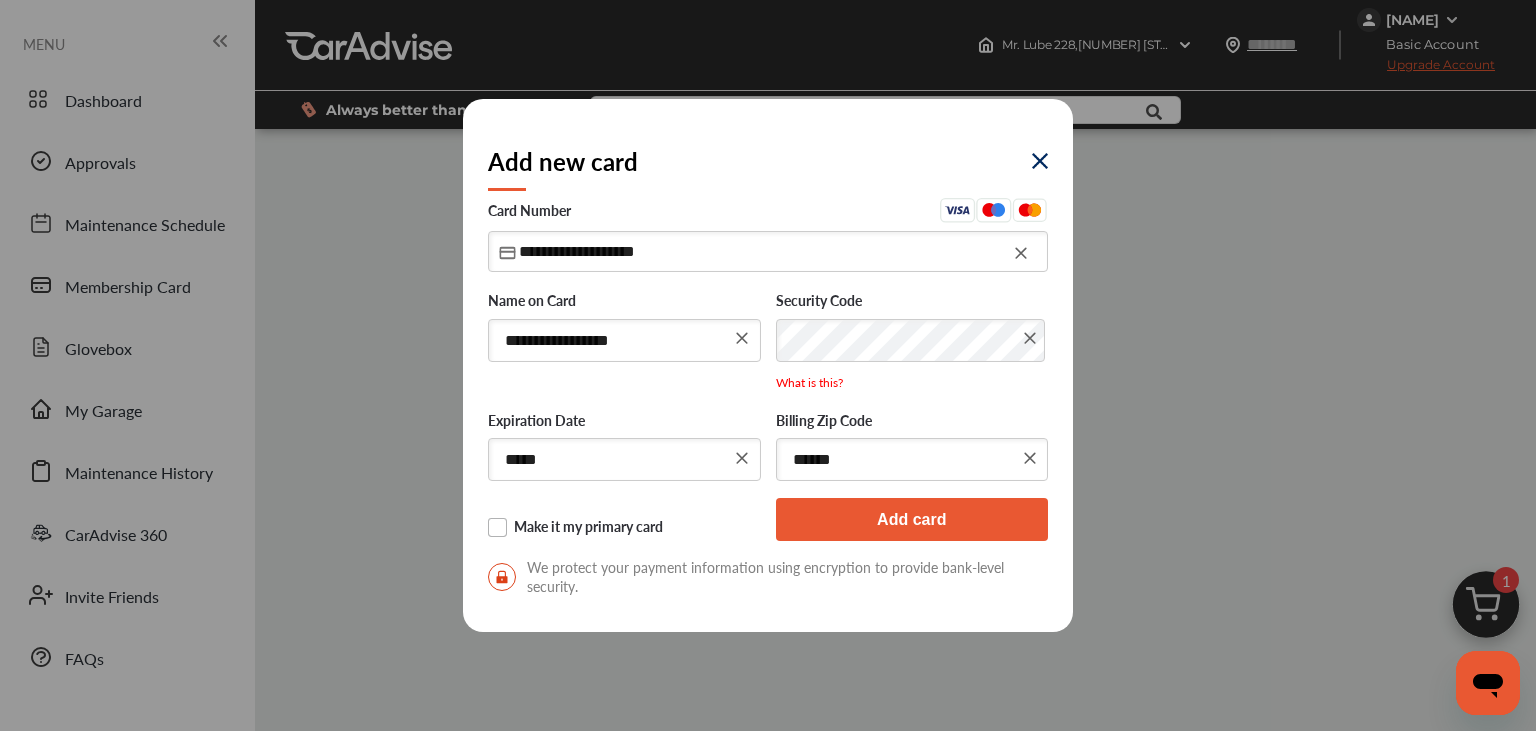 click on "Make it my primary card" at bounding box center (624, 528) 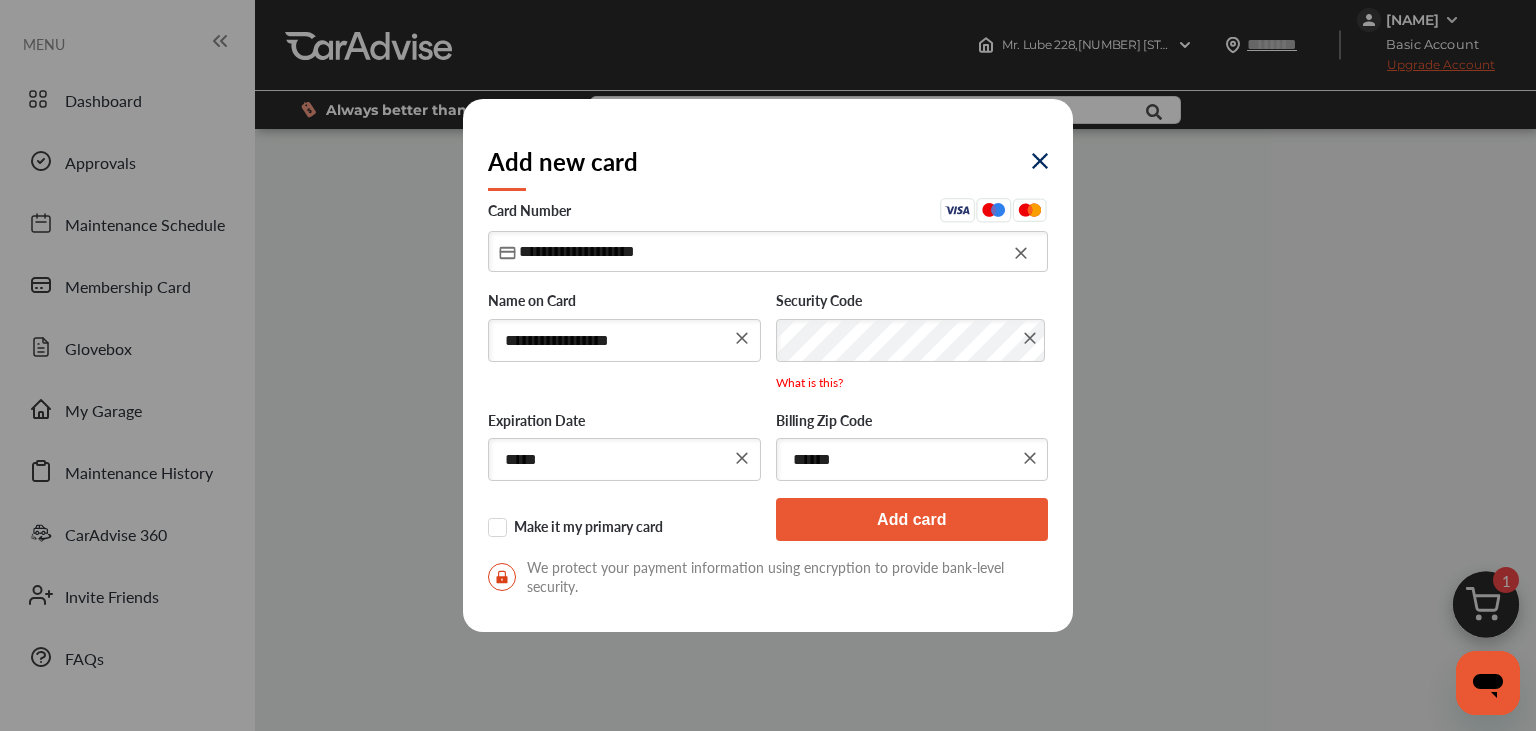 click on "Add card" at bounding box center (912, 519) 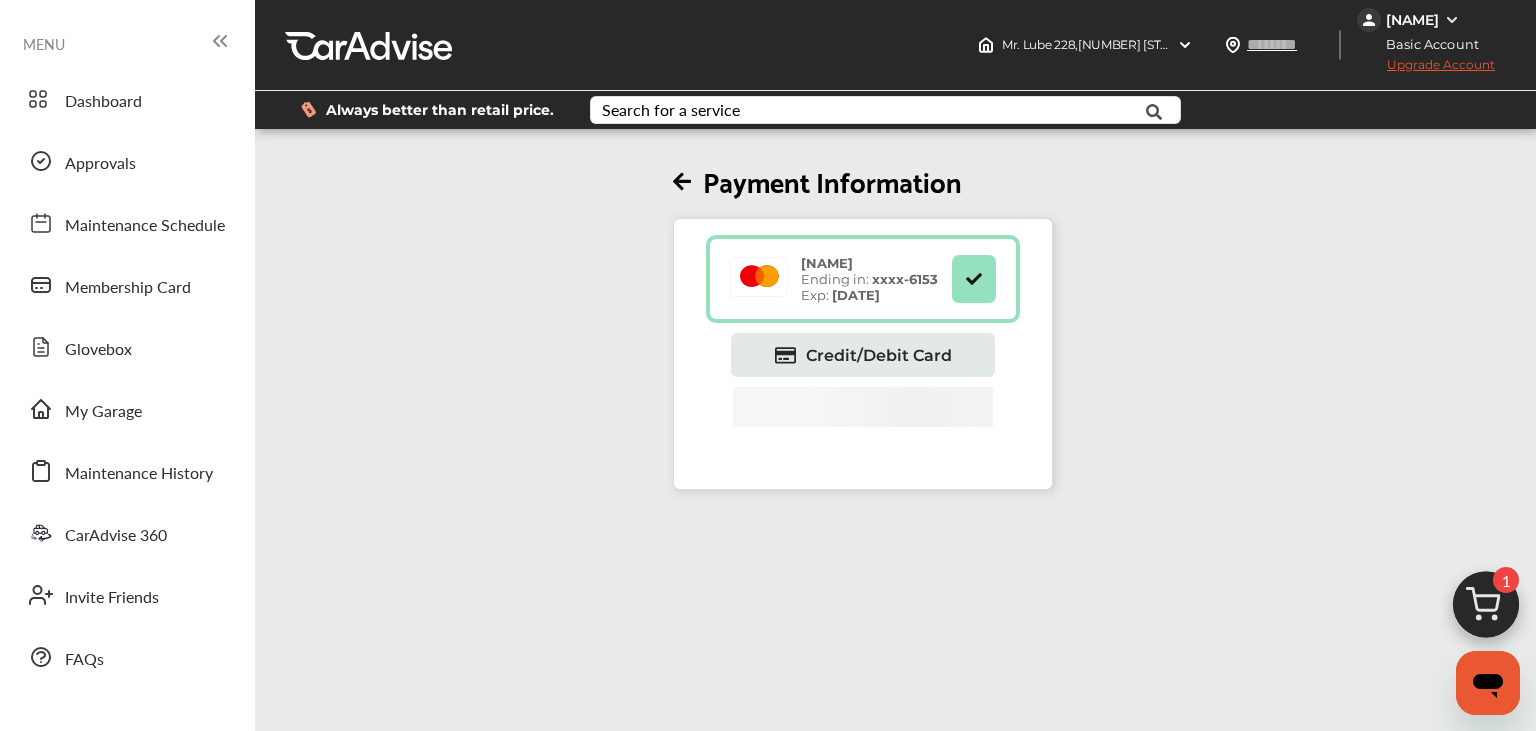 click at bounding box center (682, 182) 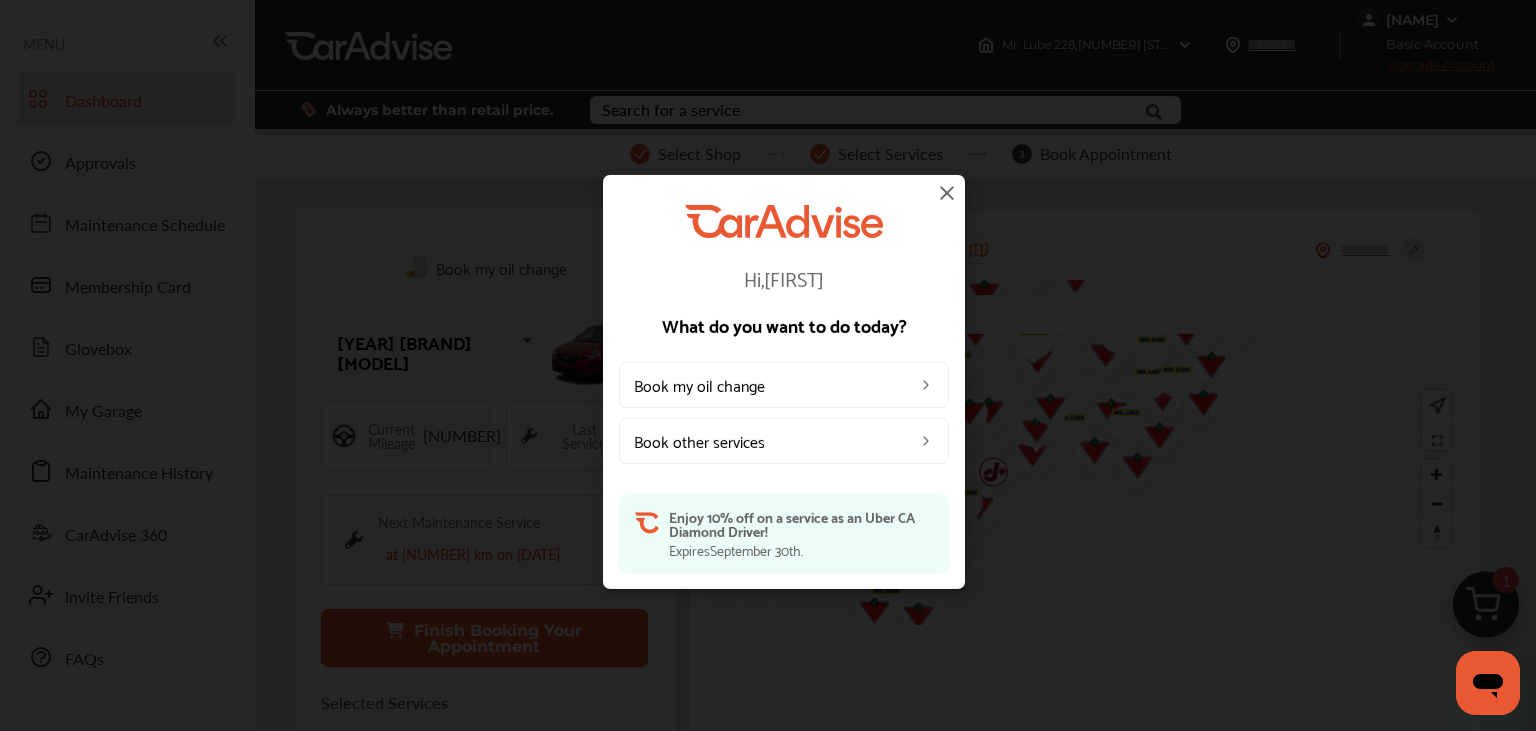 click at bounding box center (947, 192) 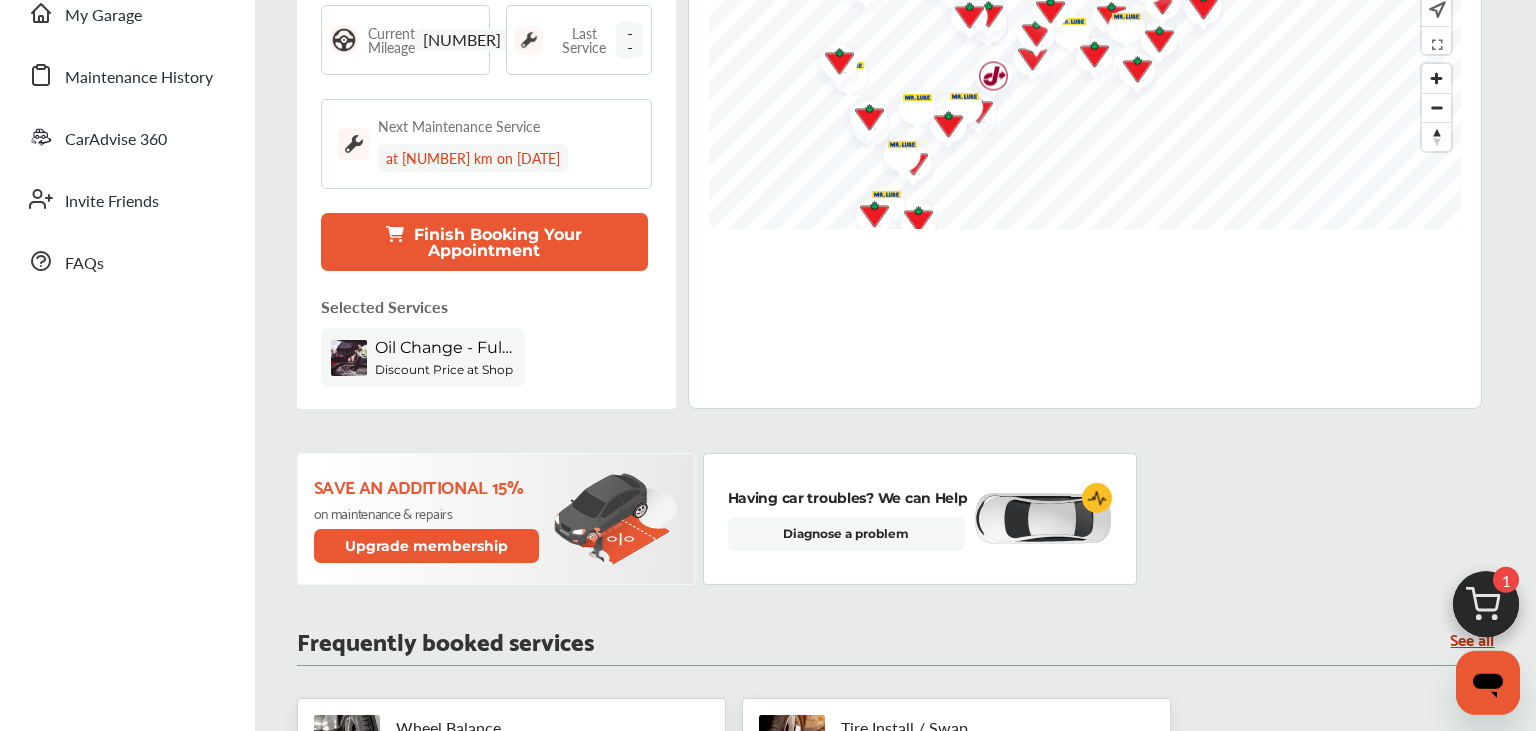 scroll, scrollTop: 528, scrollLeft: 0, axis: vertical 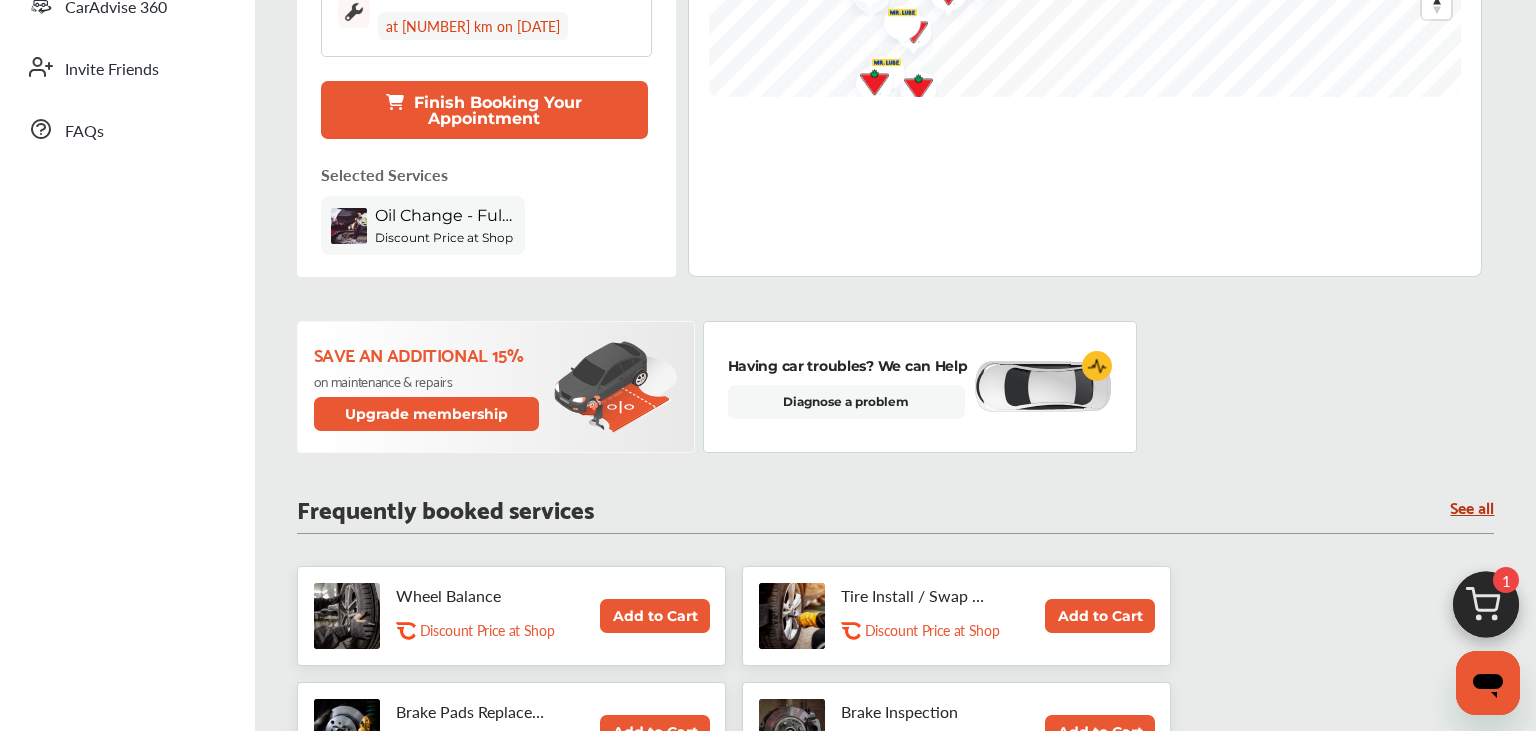 click on "Upgrade membership" at bounding box center (427, 414) 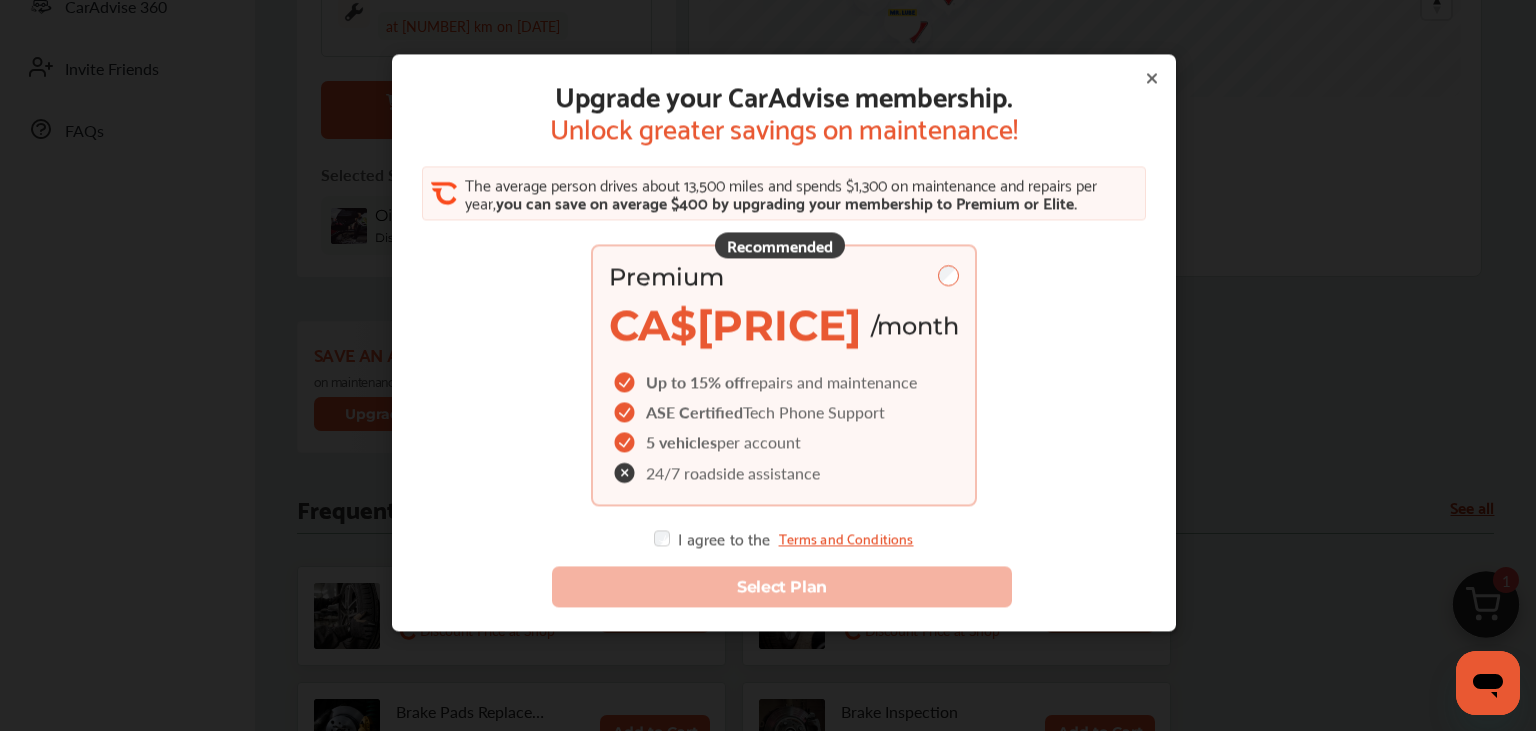 click on "I agree to the Terms and Conditions" at bounding box center [783, 539] 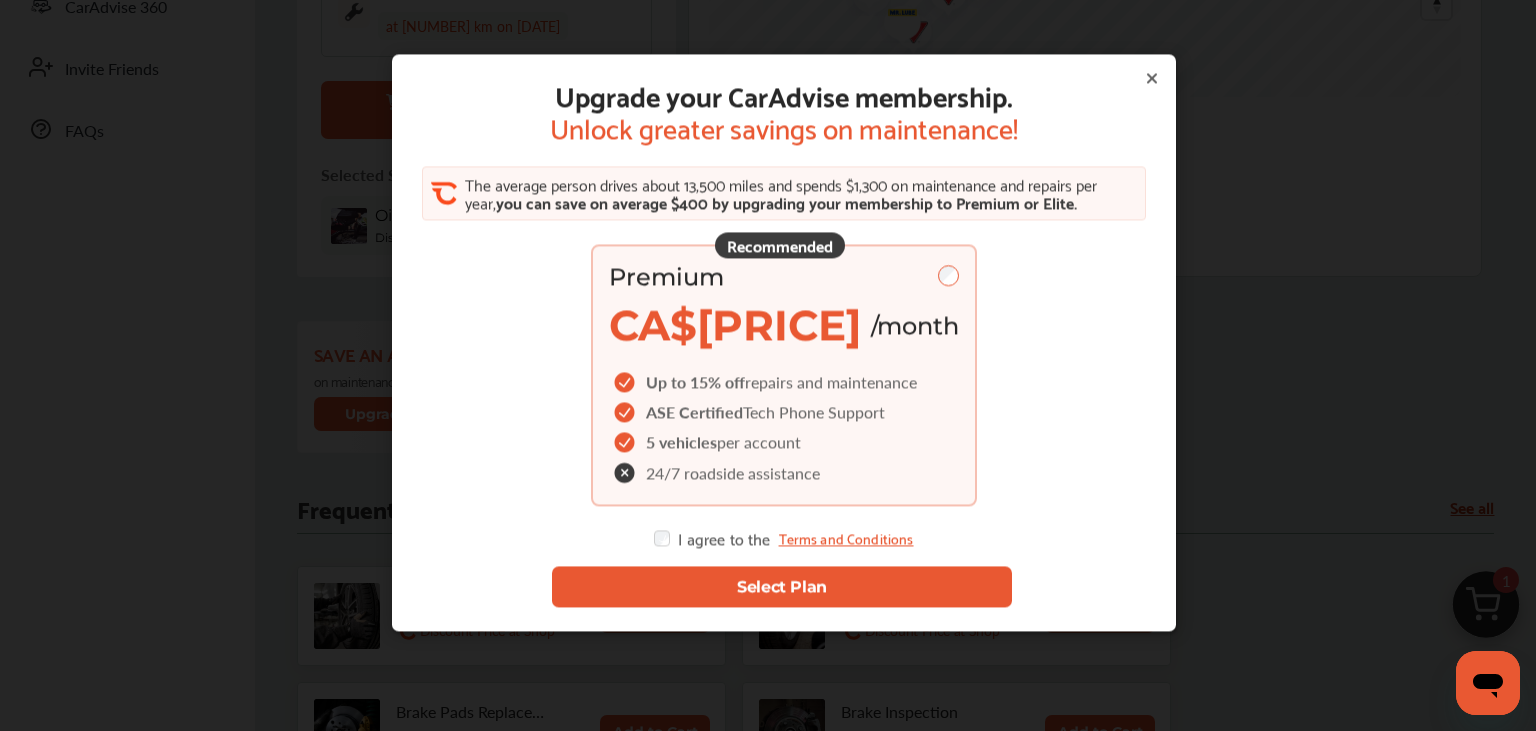 click on "Select Plan" at bounding box center (782, 587) 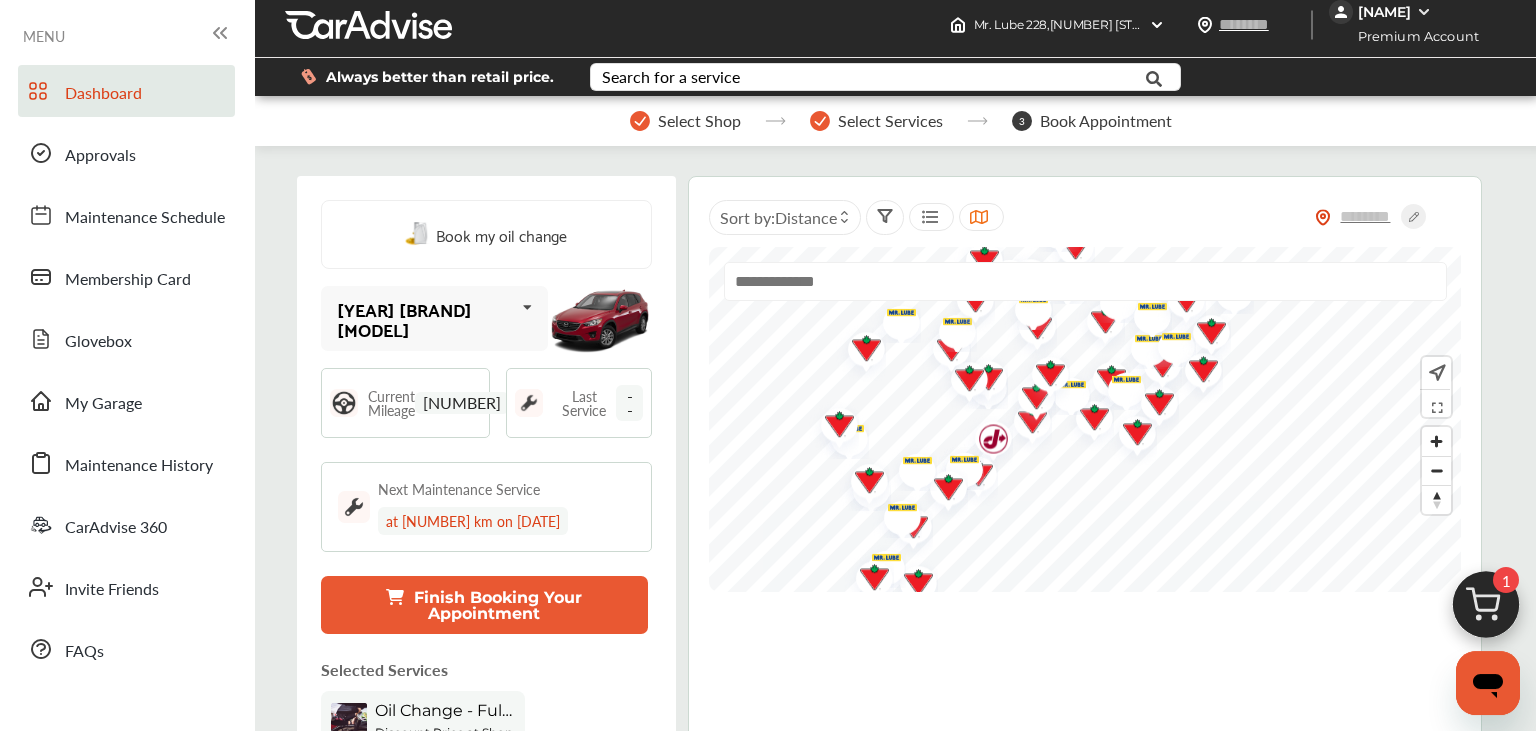 scroll, scrollTop: 0, scrollLeft: 0, axis: both 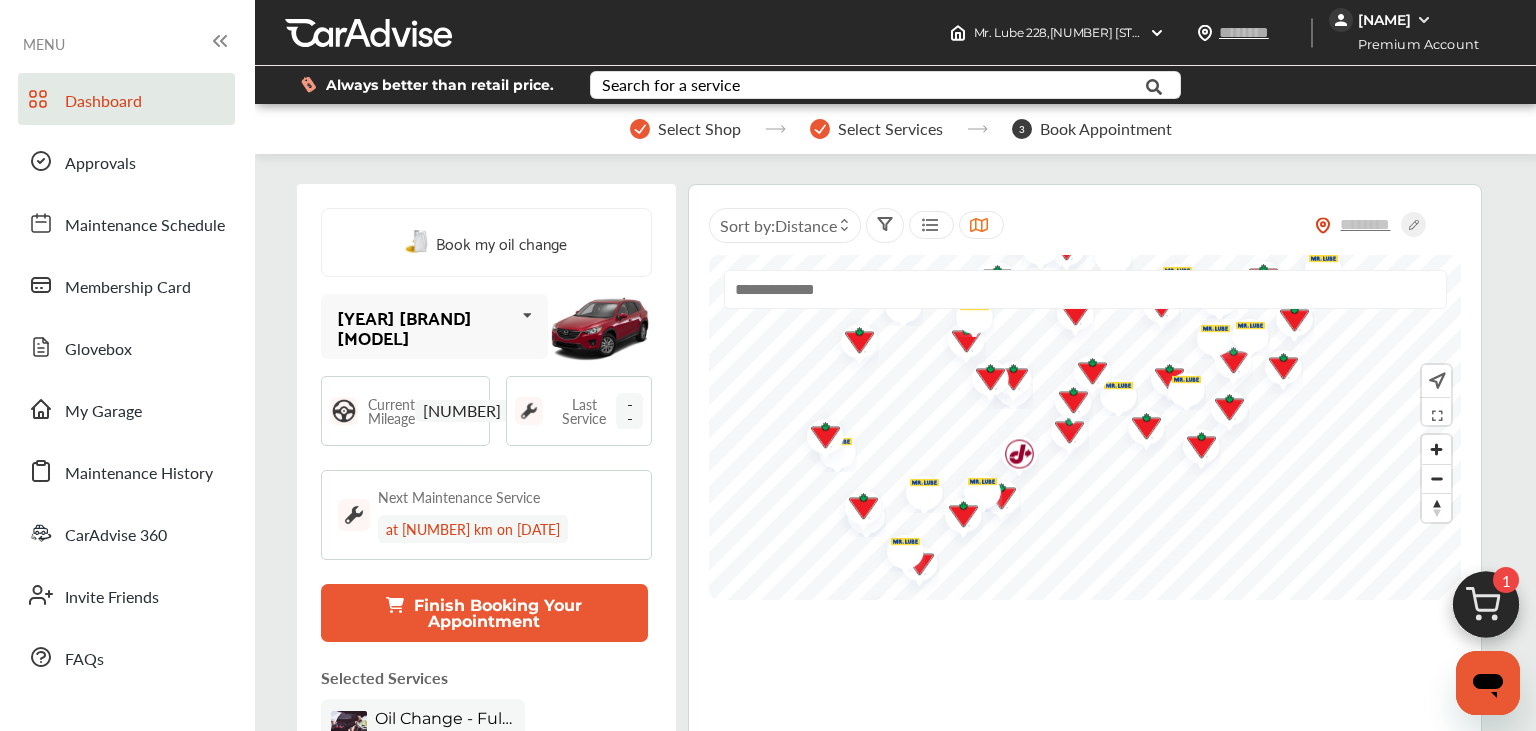 click on "[NAME]" at bounding box center [1384, 20] 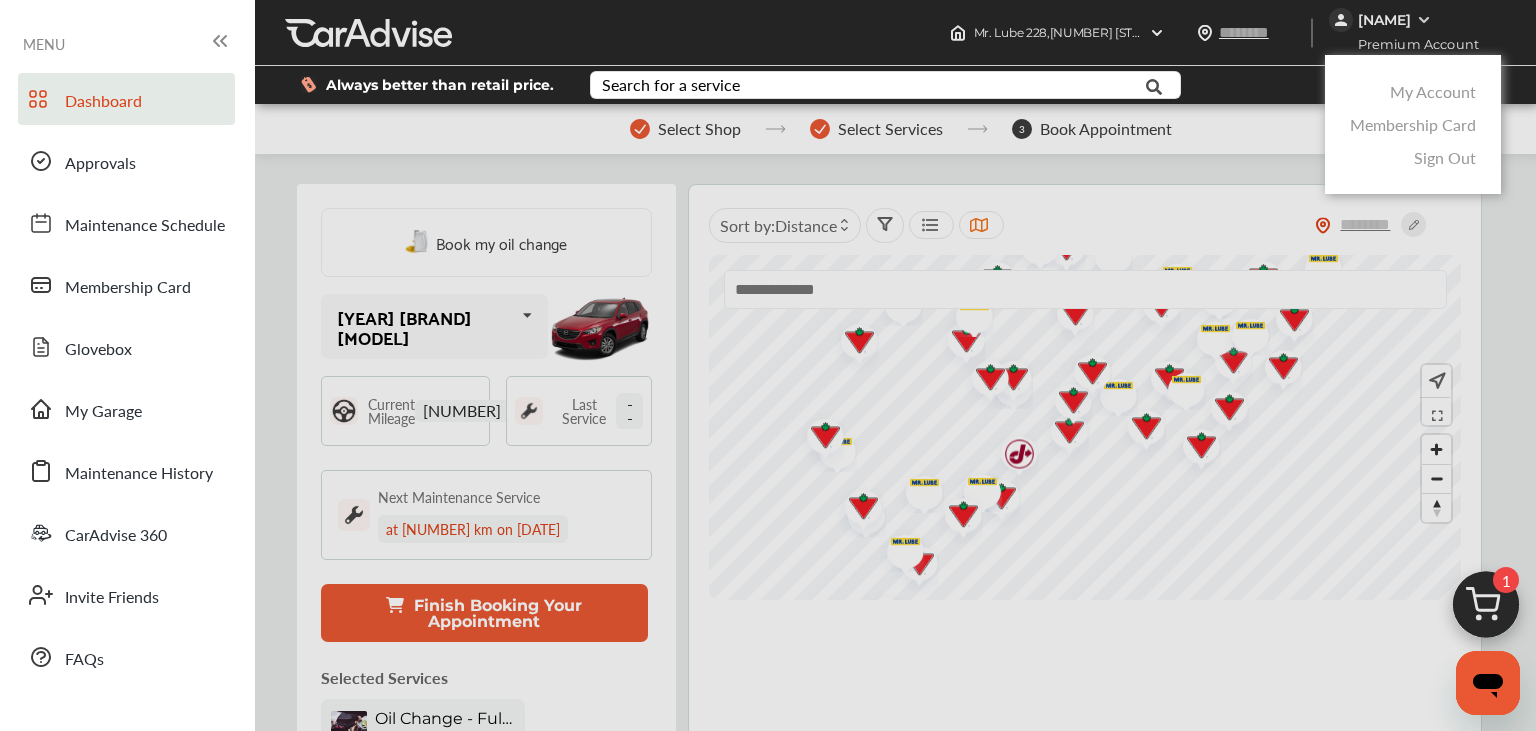 click at bounding box center [768, 415] 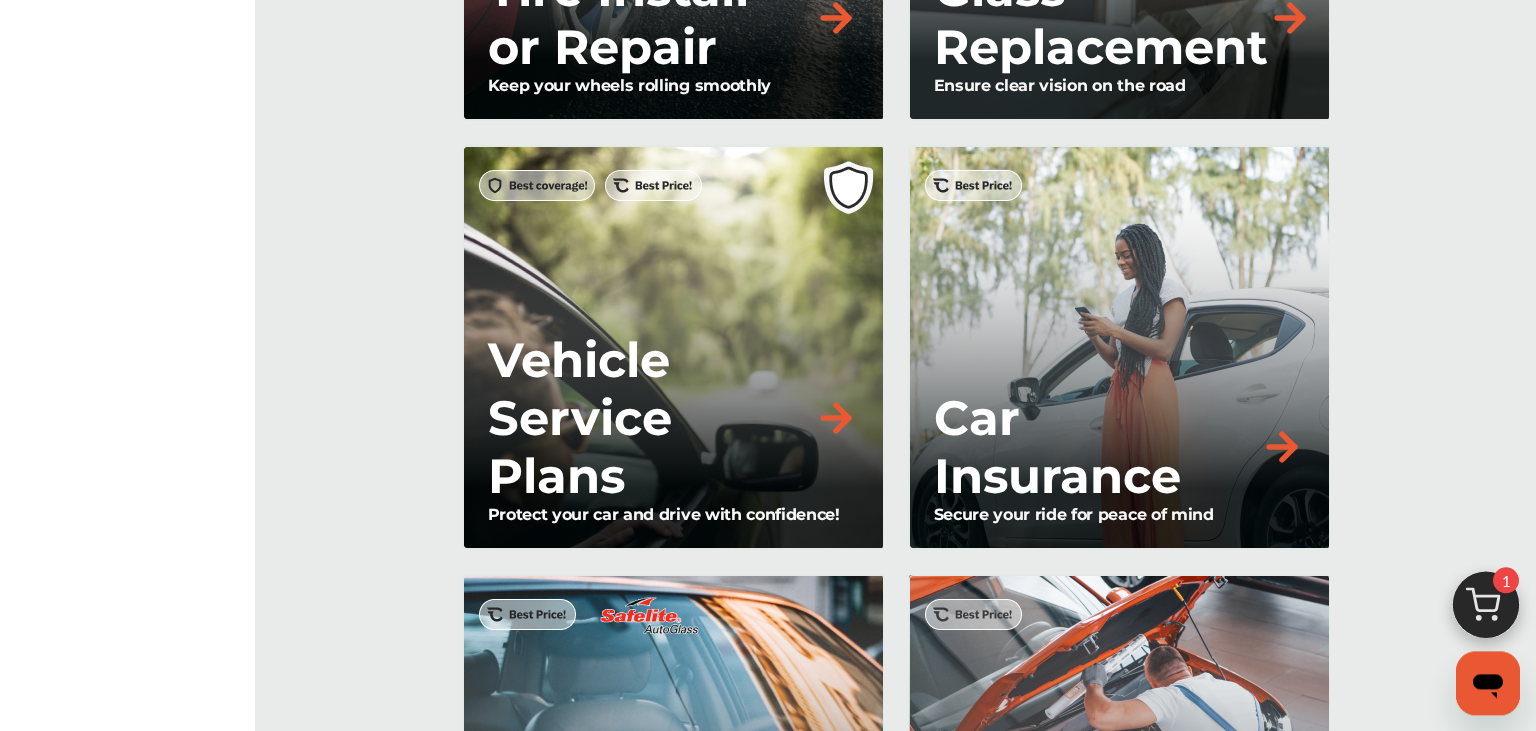 scroll, scrollTop: 2067, scrollLeft: 0, axis: vertical 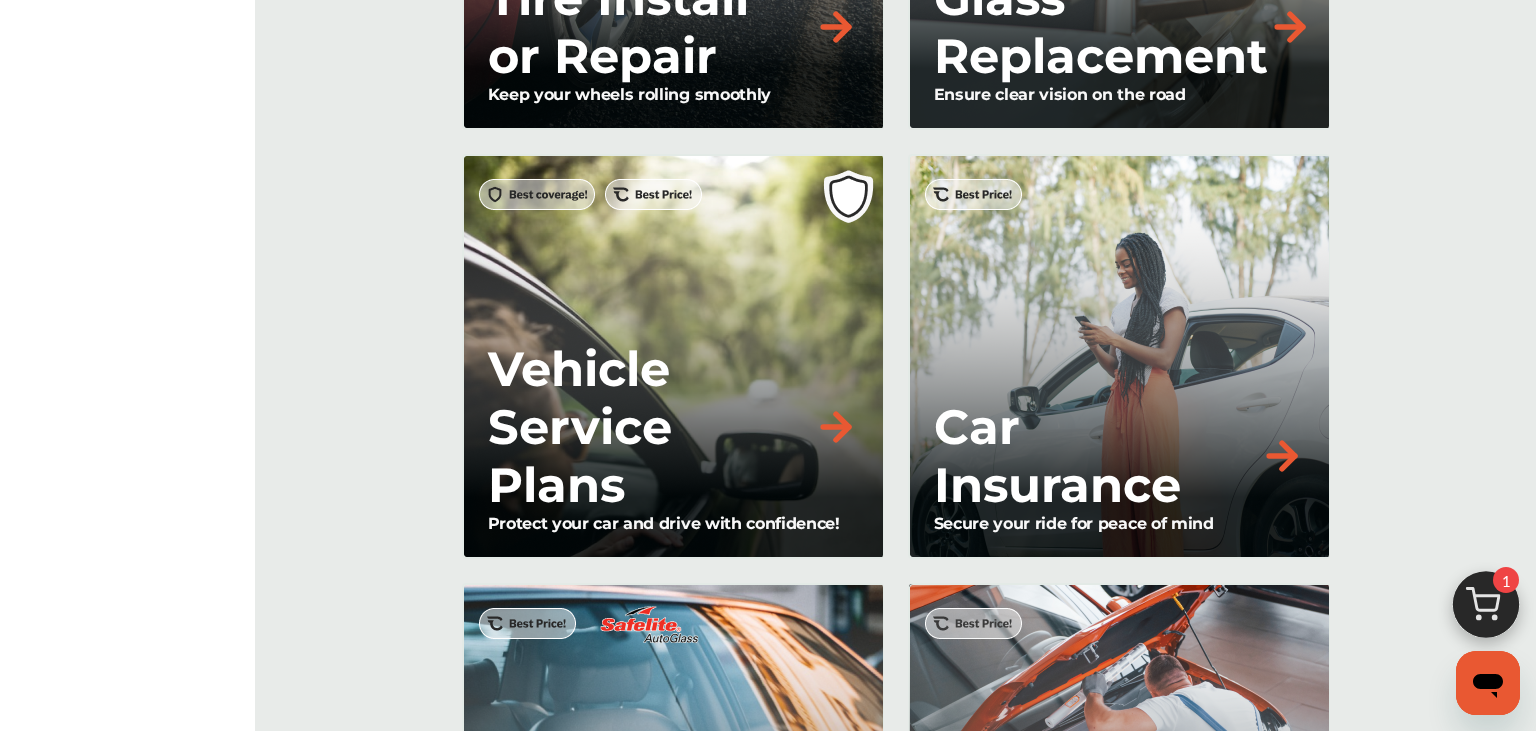 click on "Car Insurance" at bounding box center [1097, 456] 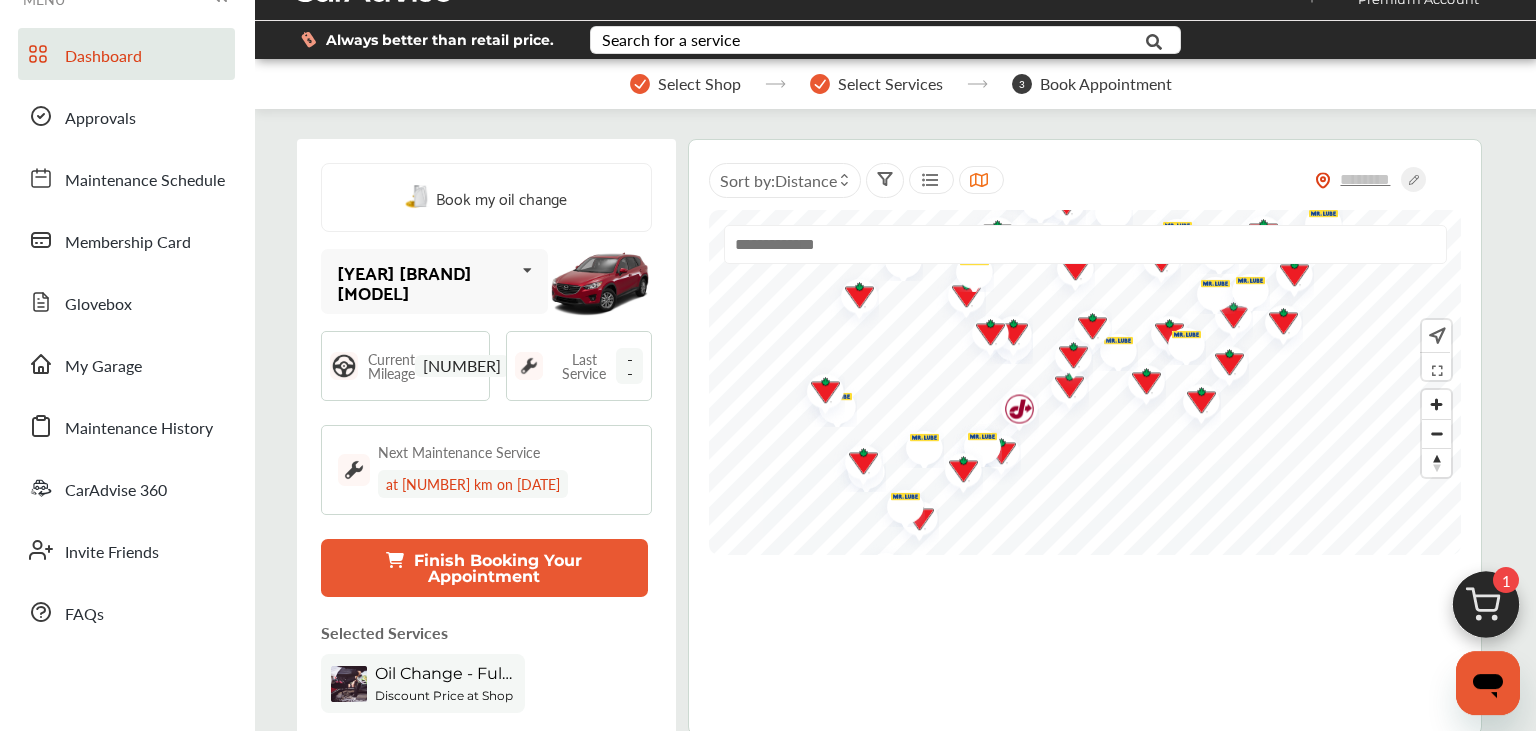 scroll, scrollTop: 0, scrollLeft: 0, axis: both 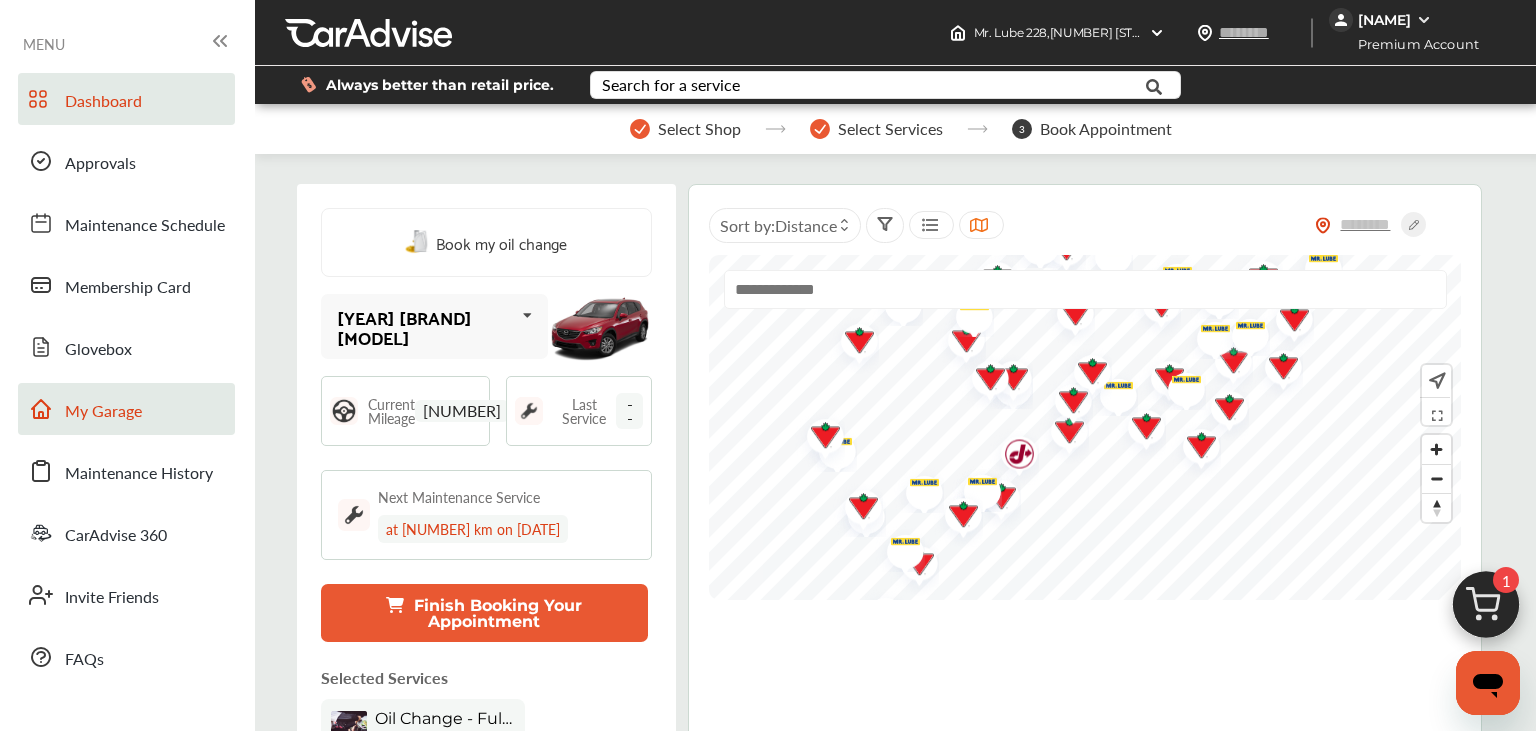 click on "My Garage" at bounding box center [103, 412] 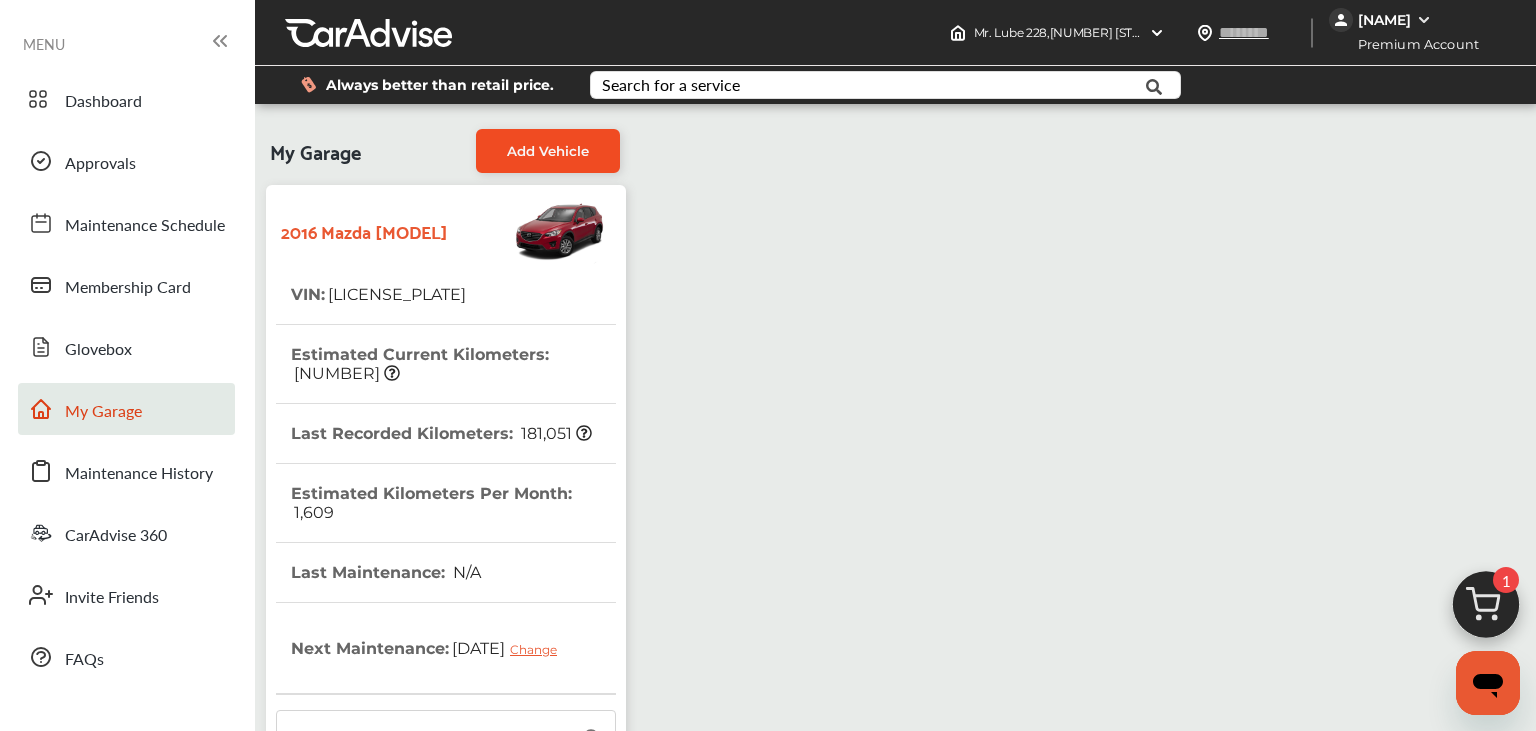 click on "Add Vehicle" at bounding box center (548, 151) 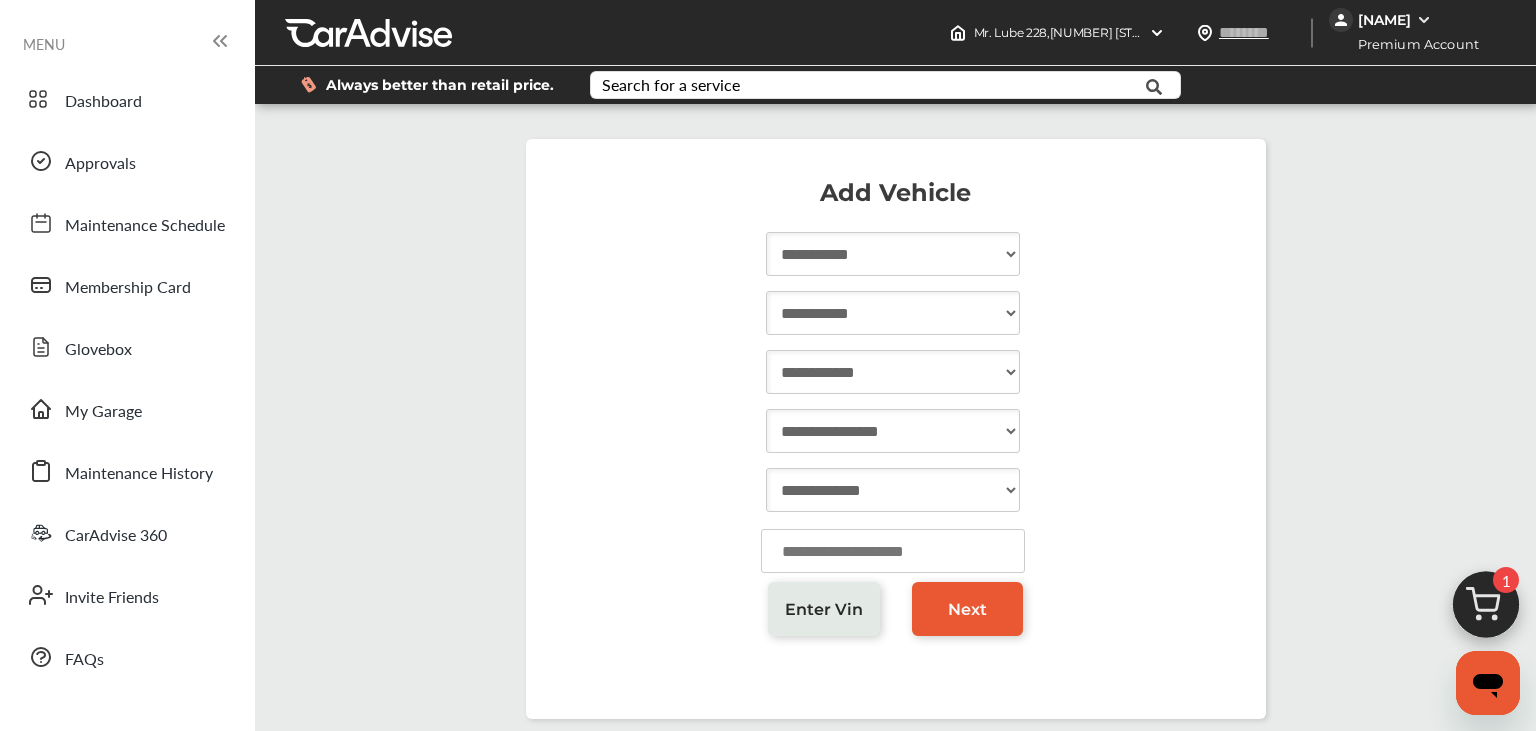 click on "**********" at bounding box center (893, 254) 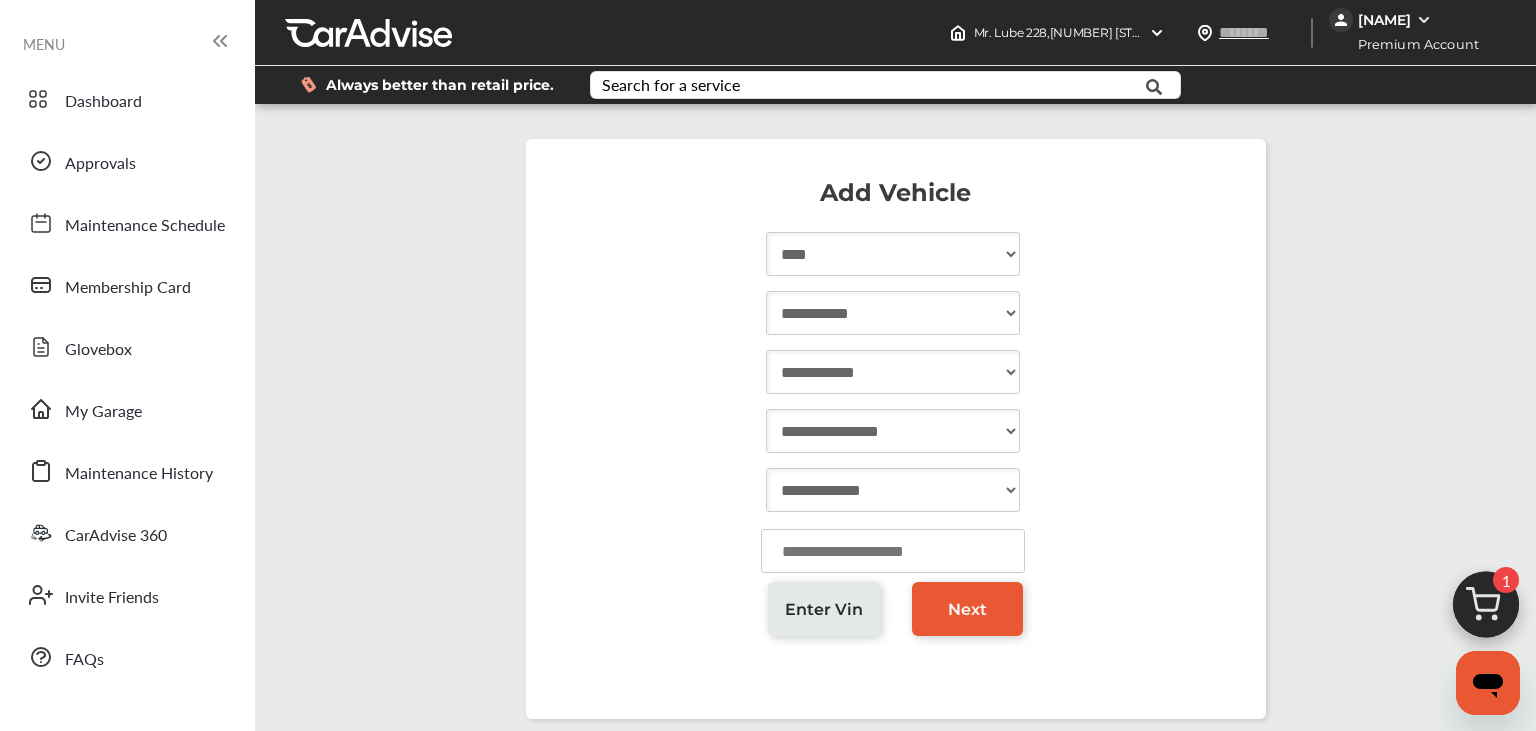 click on "****" at bounding box center (0, 0) 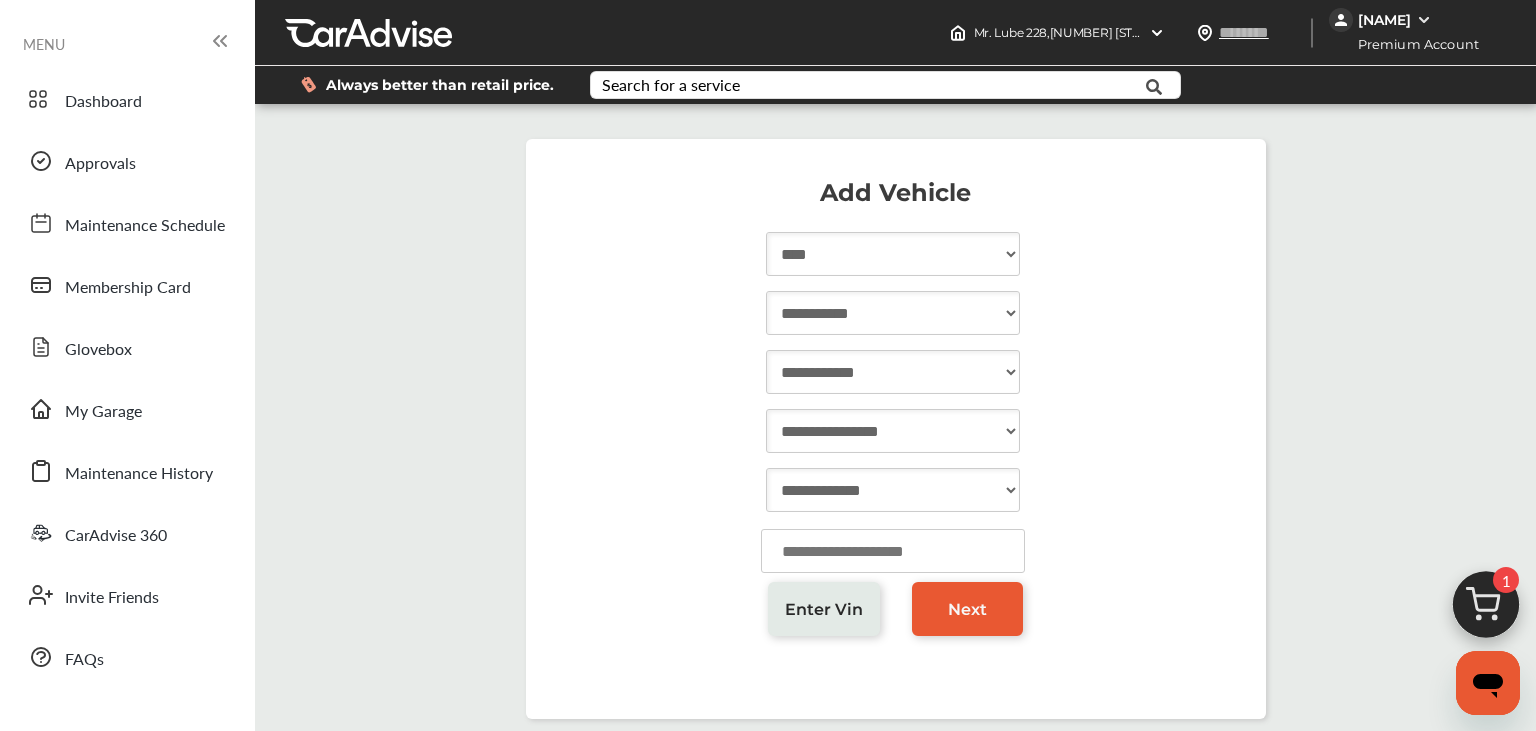 click on "**********" at bounding box center (893, 313) 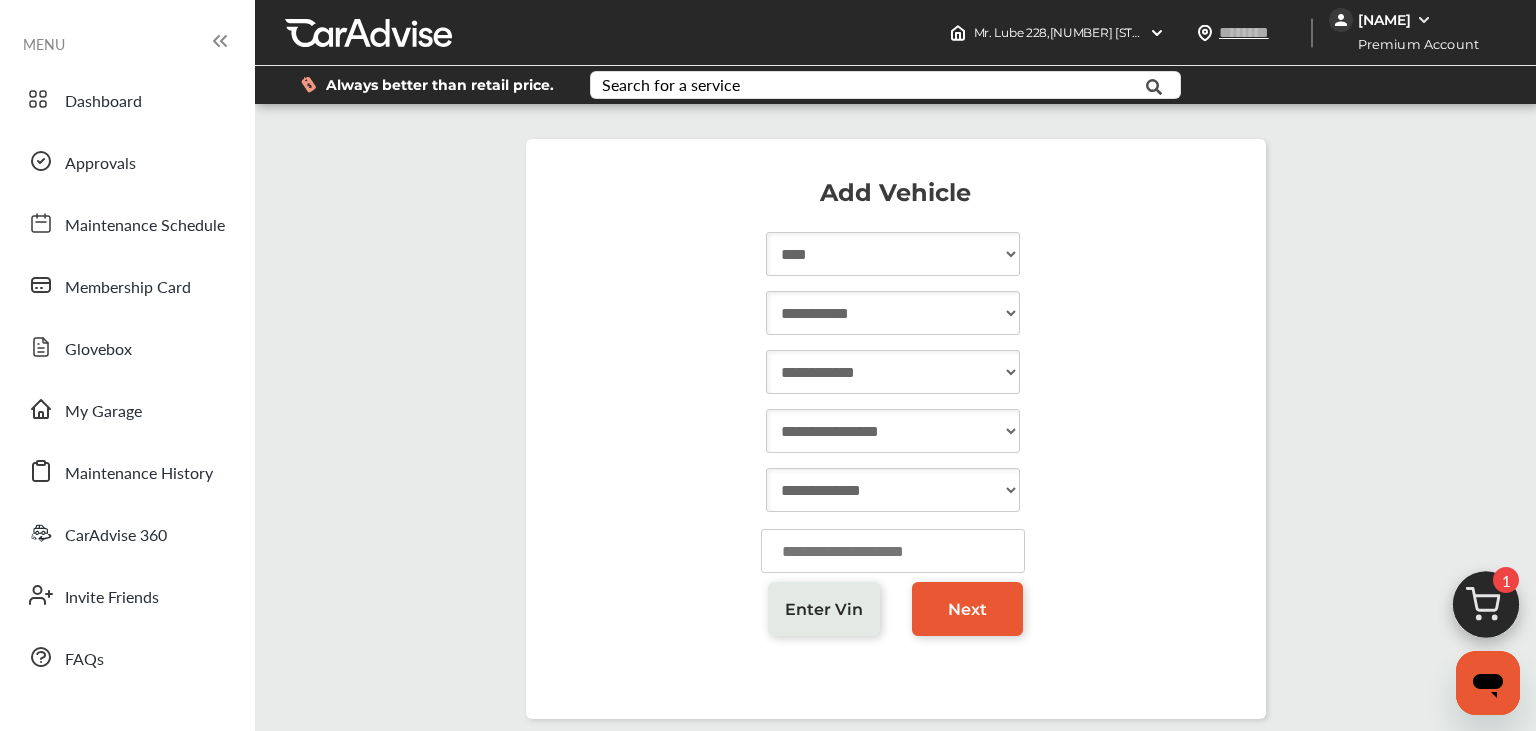 select on "*******" 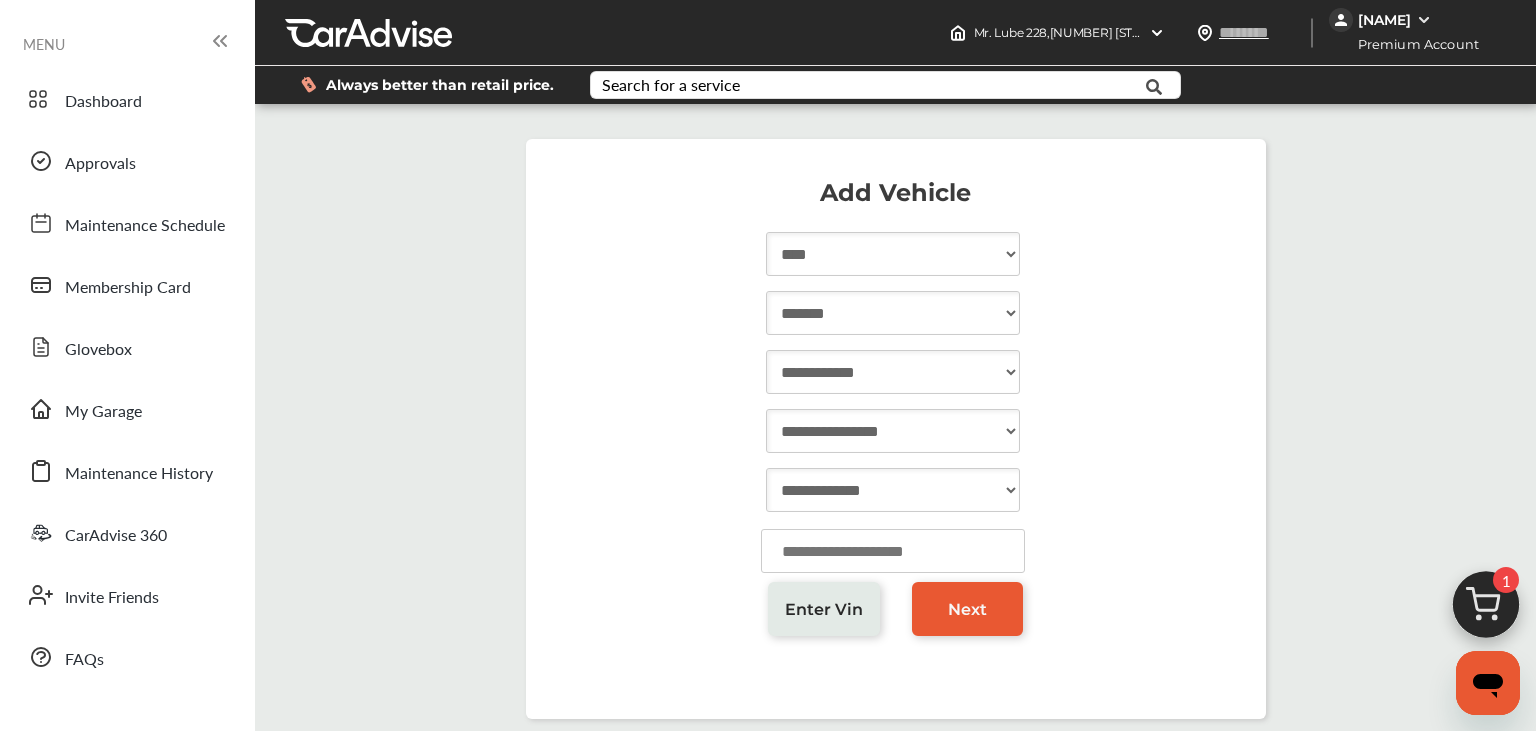 click on "*******" at bounding box center (0, 0) 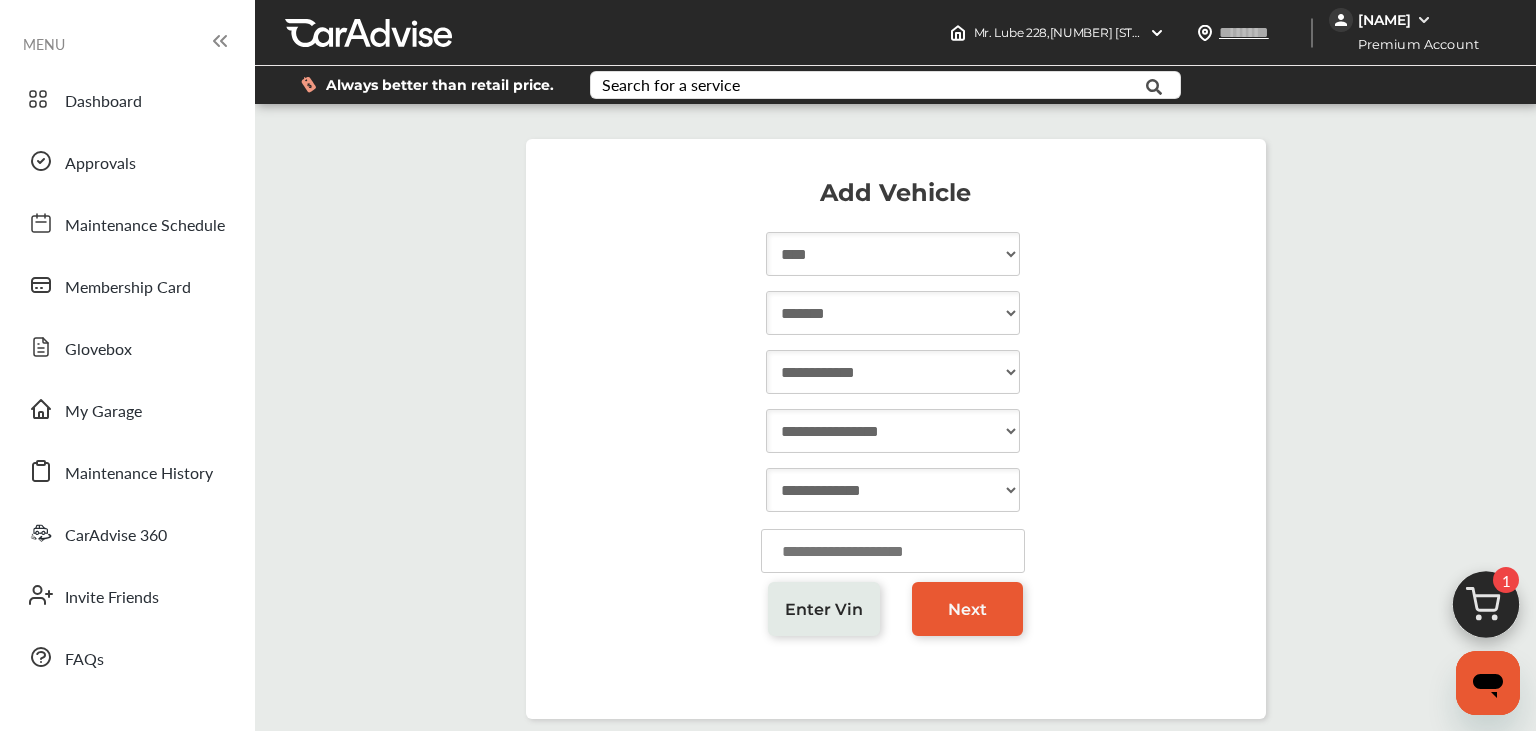 click on "**********" at bounding box center [893, 372] 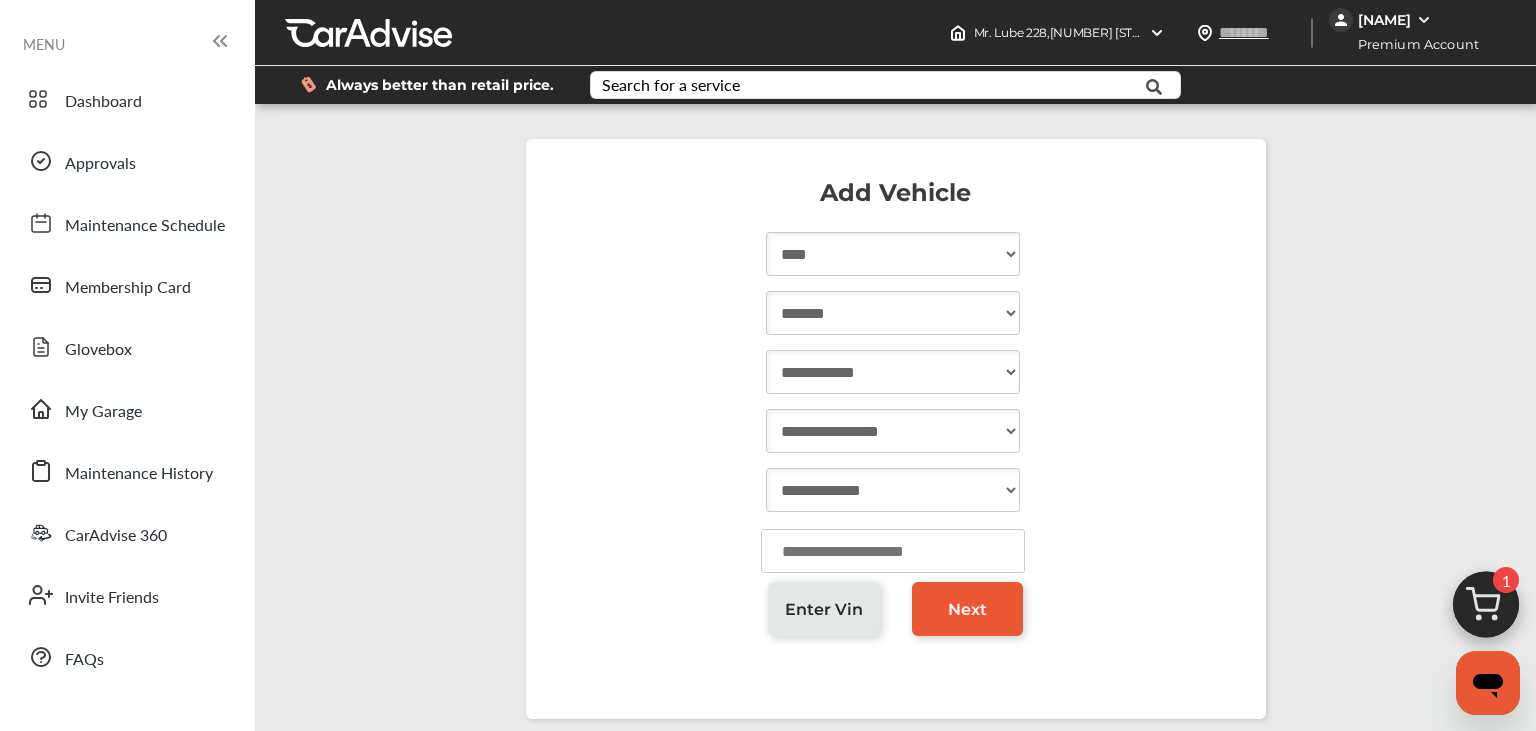 select on "********" 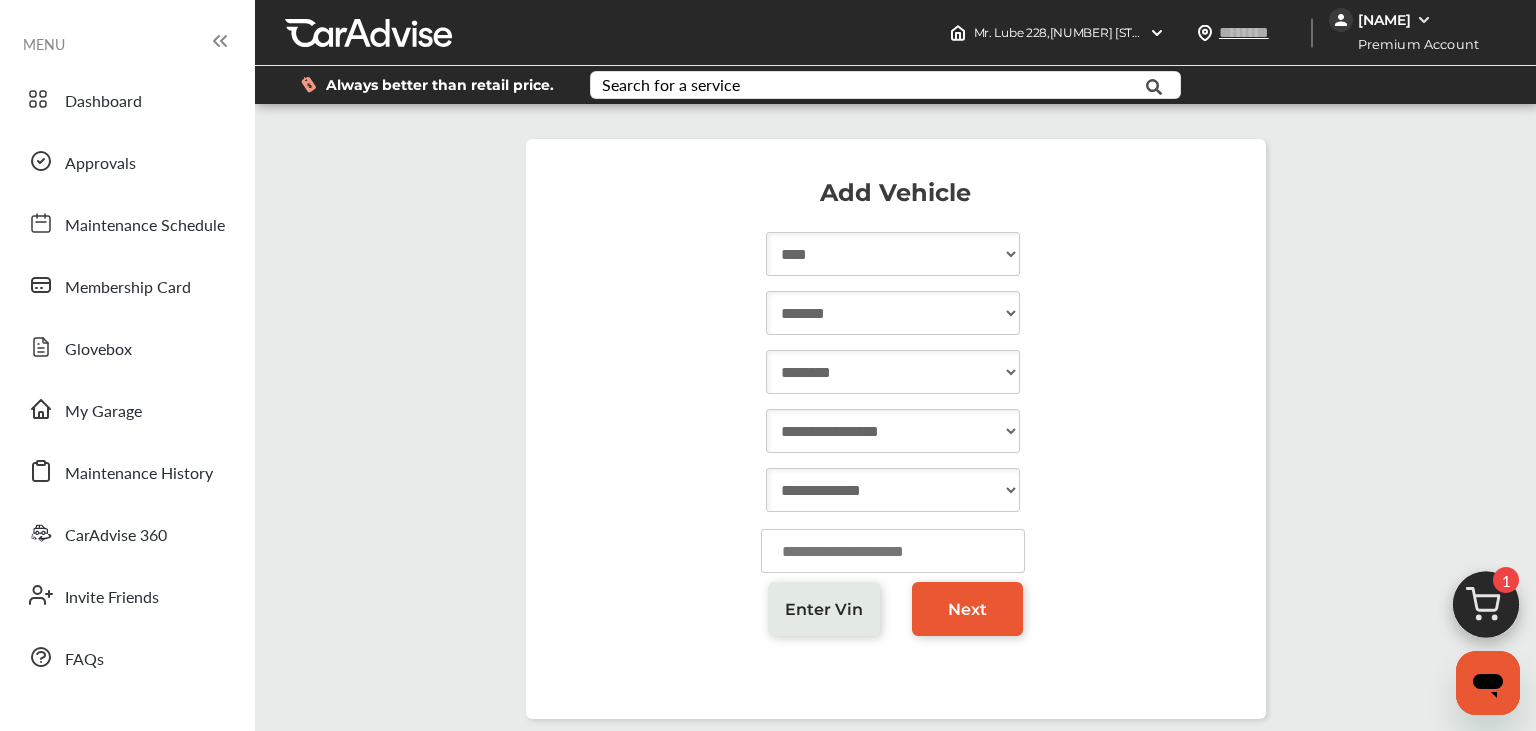 click on "********" at bounding box center (0, 0) 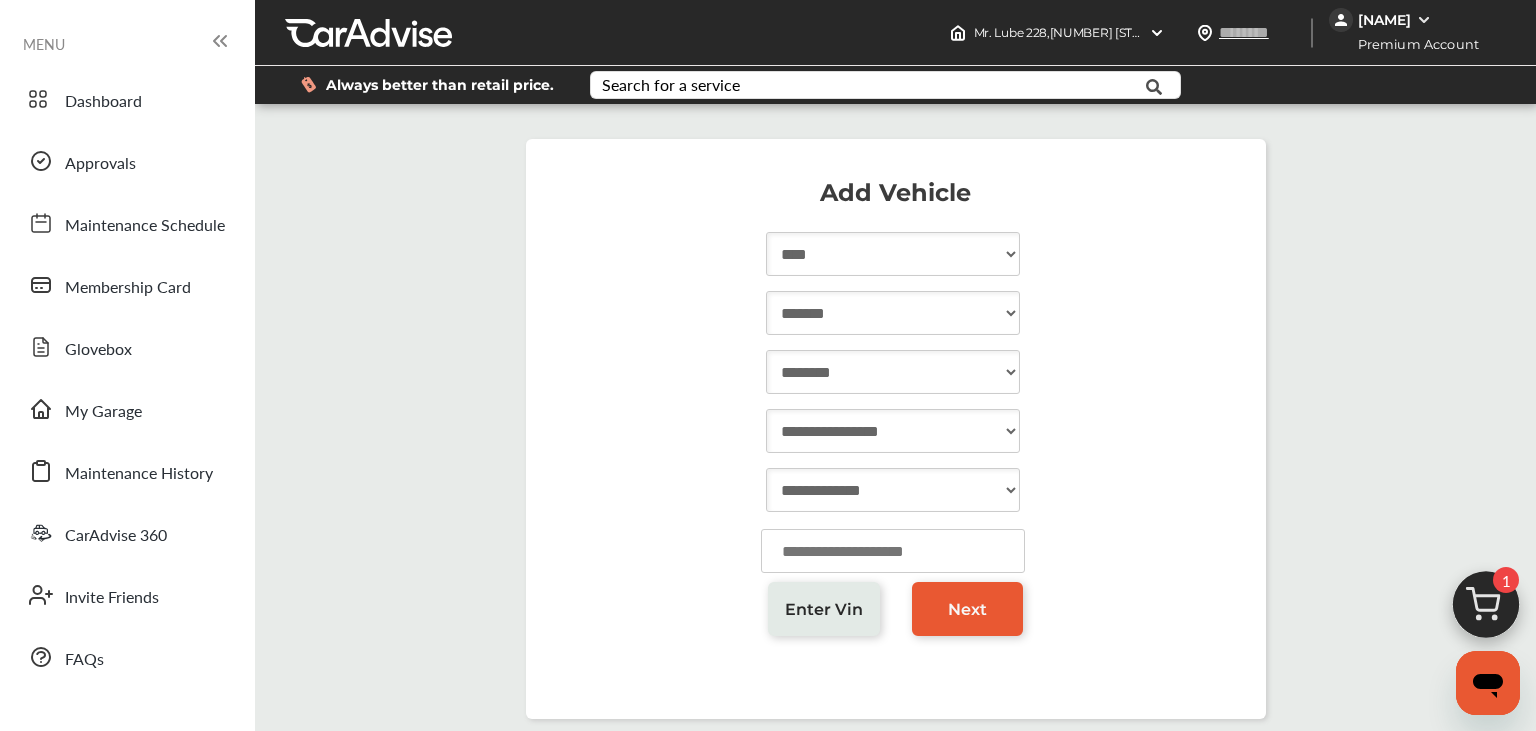 click on "**********" at bounding box center (893, 431) 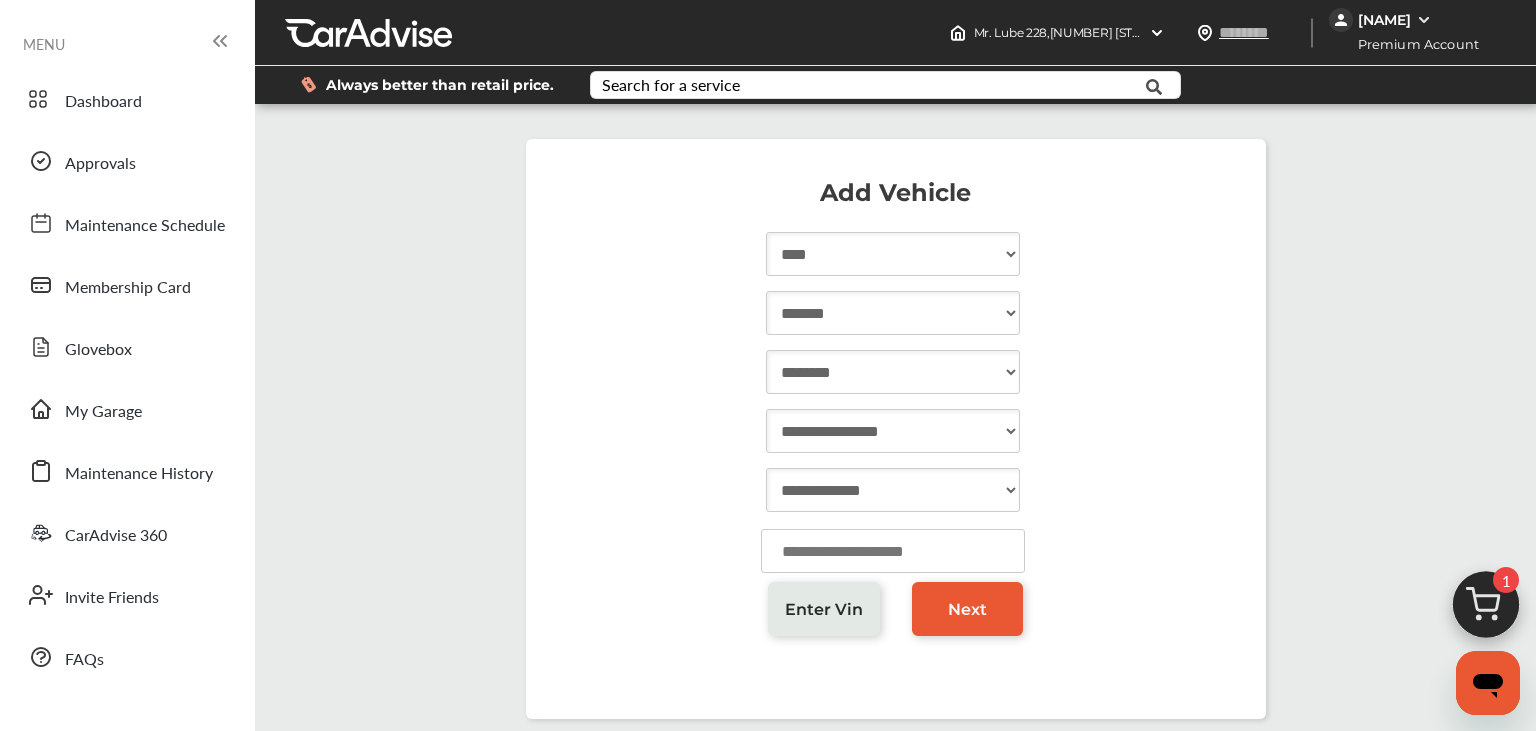 select on "*****" 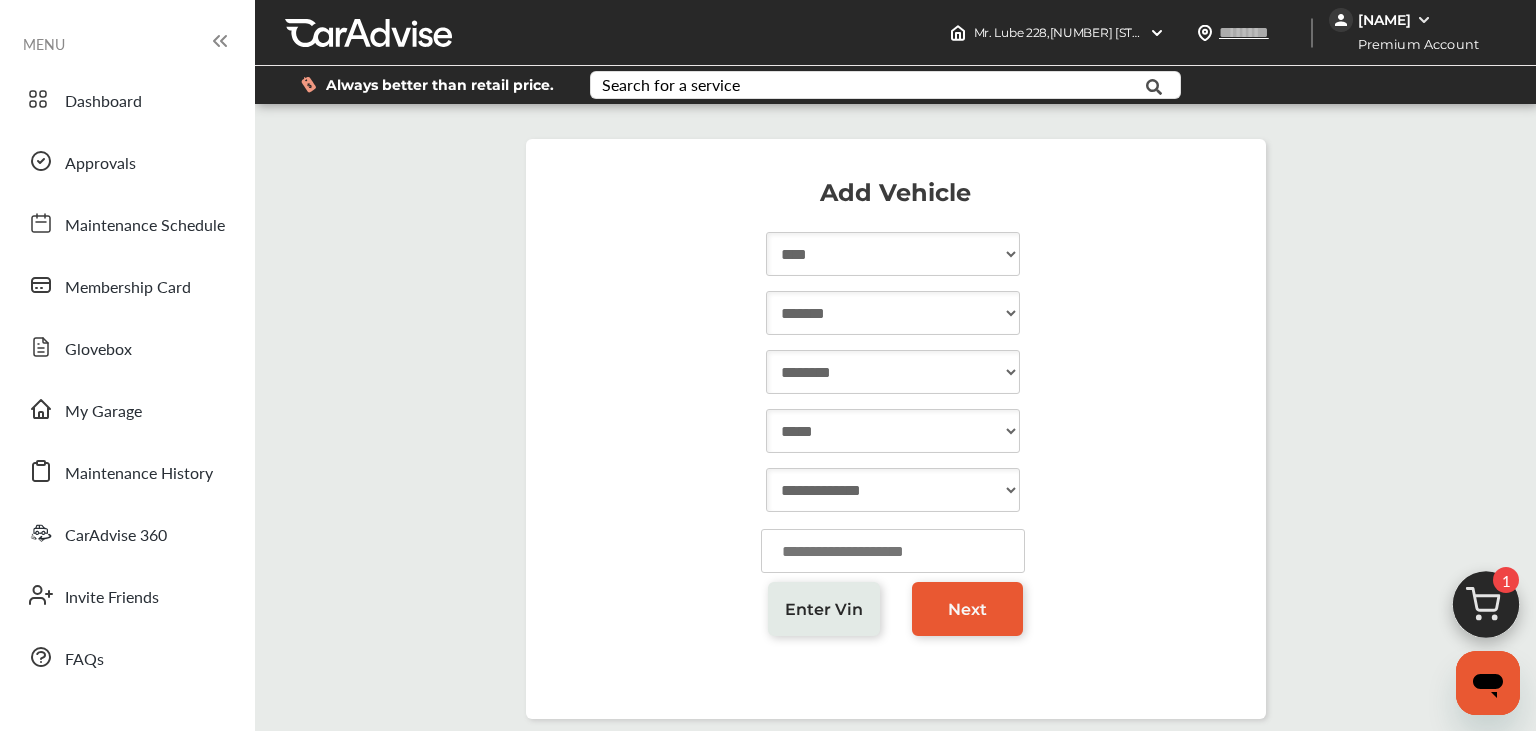 click on "*****" at bounding box center (0, 0) 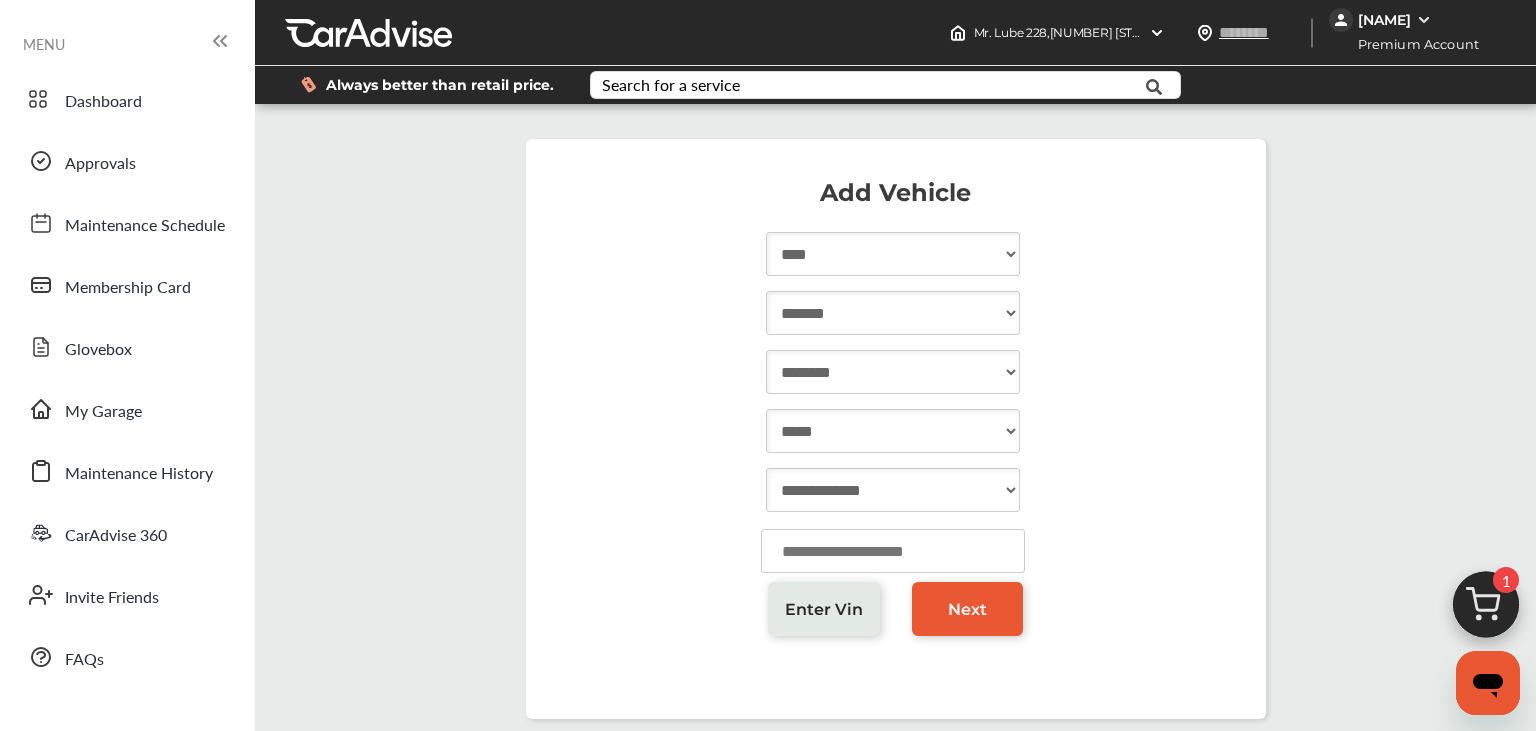 click on "**********" at bounding box center (893, 490) 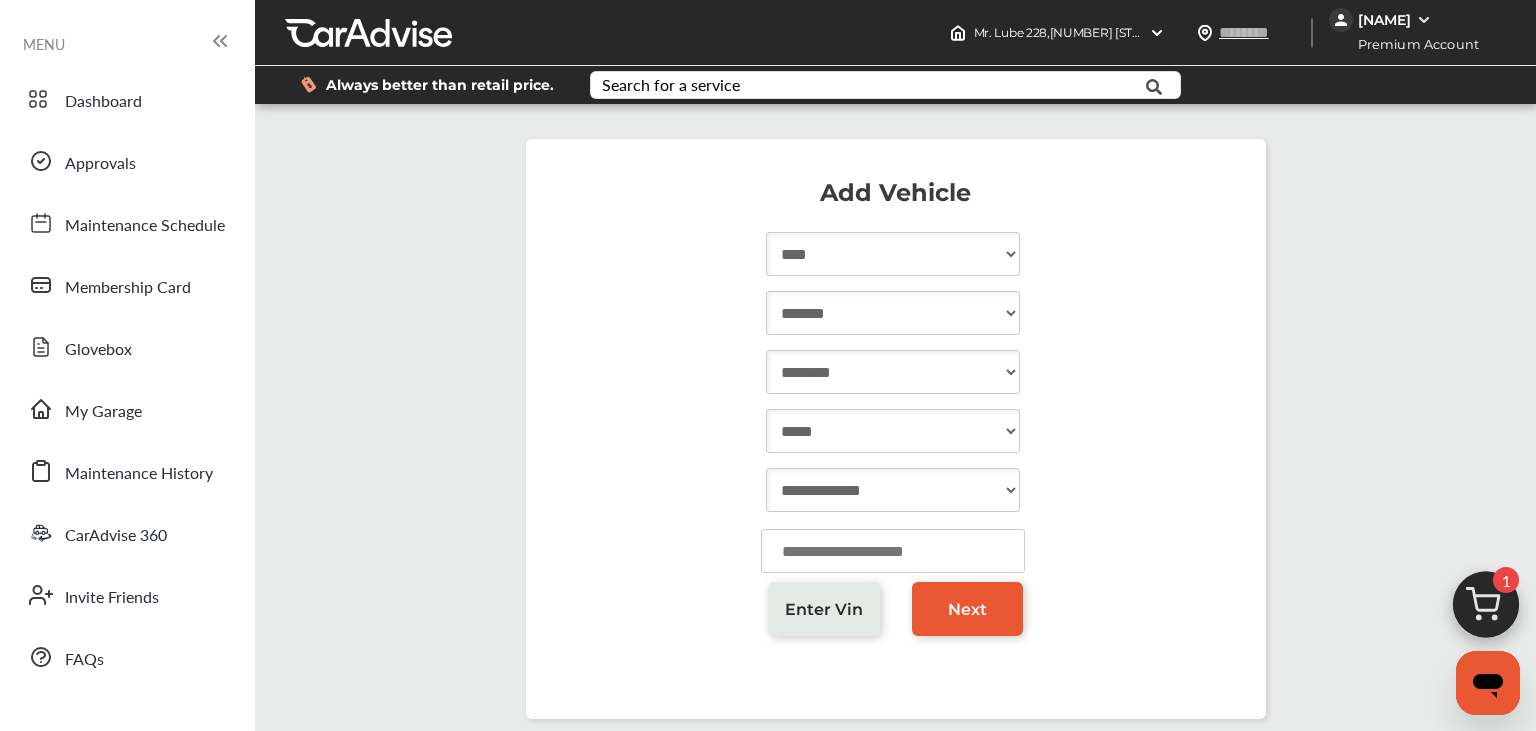 select on "***" 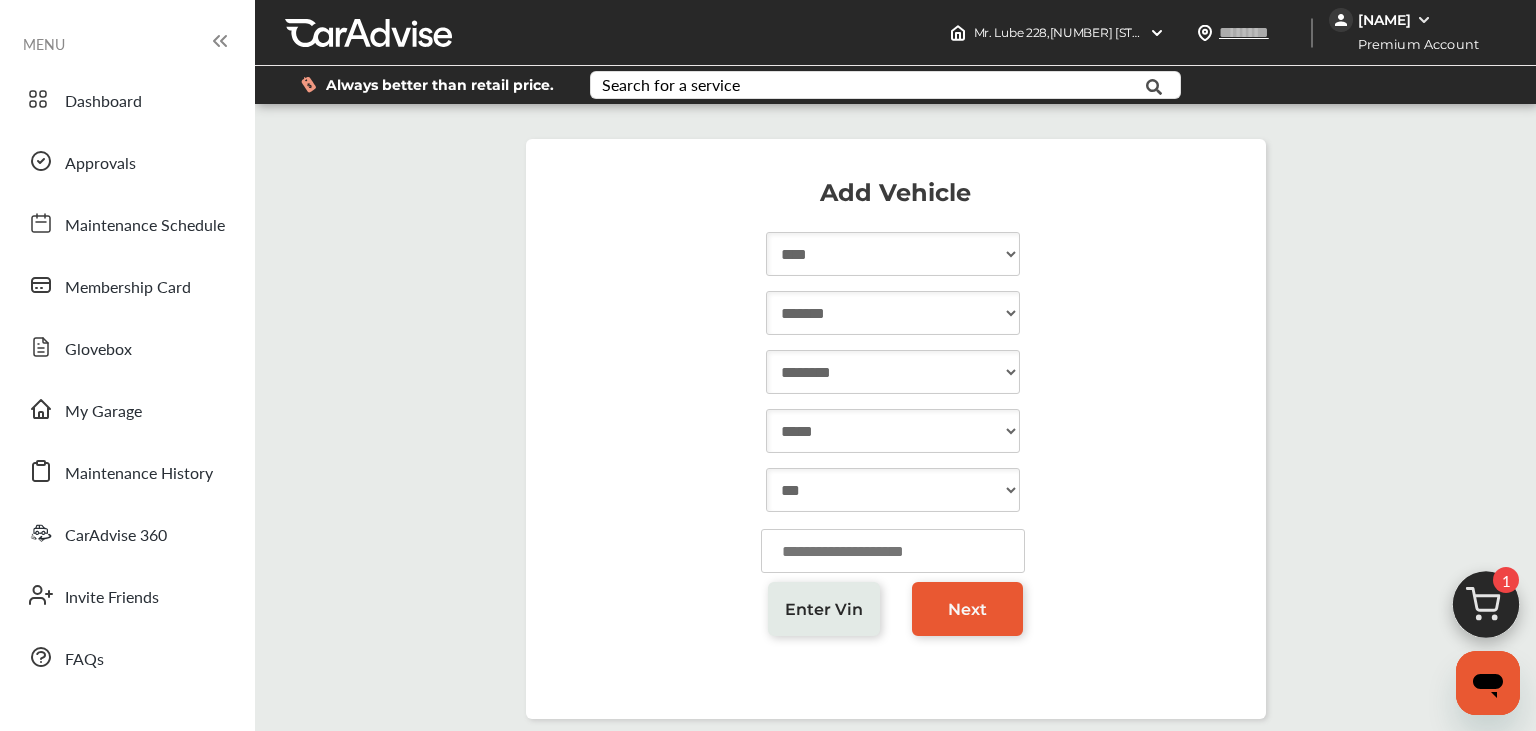 click on "***" at bounding box center (0, 0) 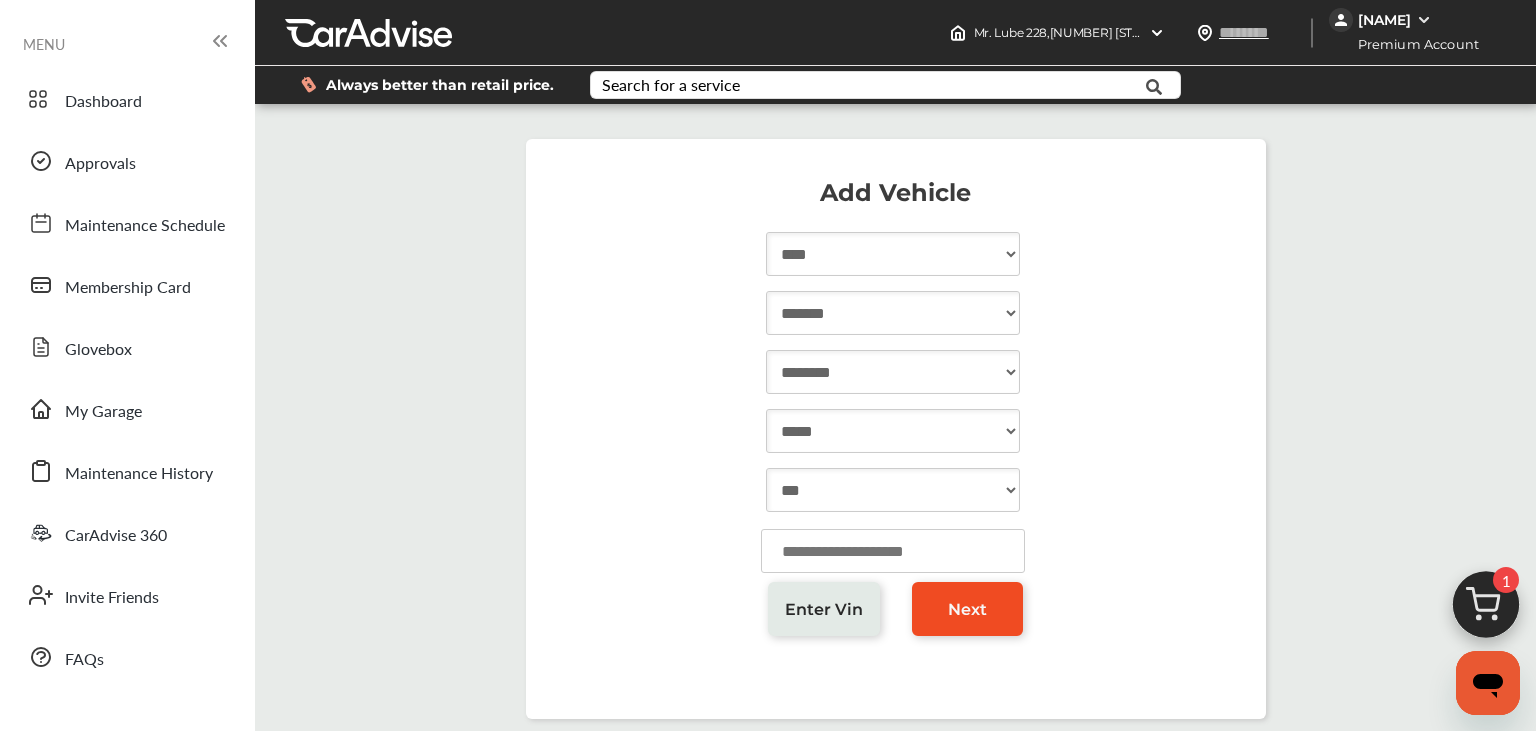 type on "******" 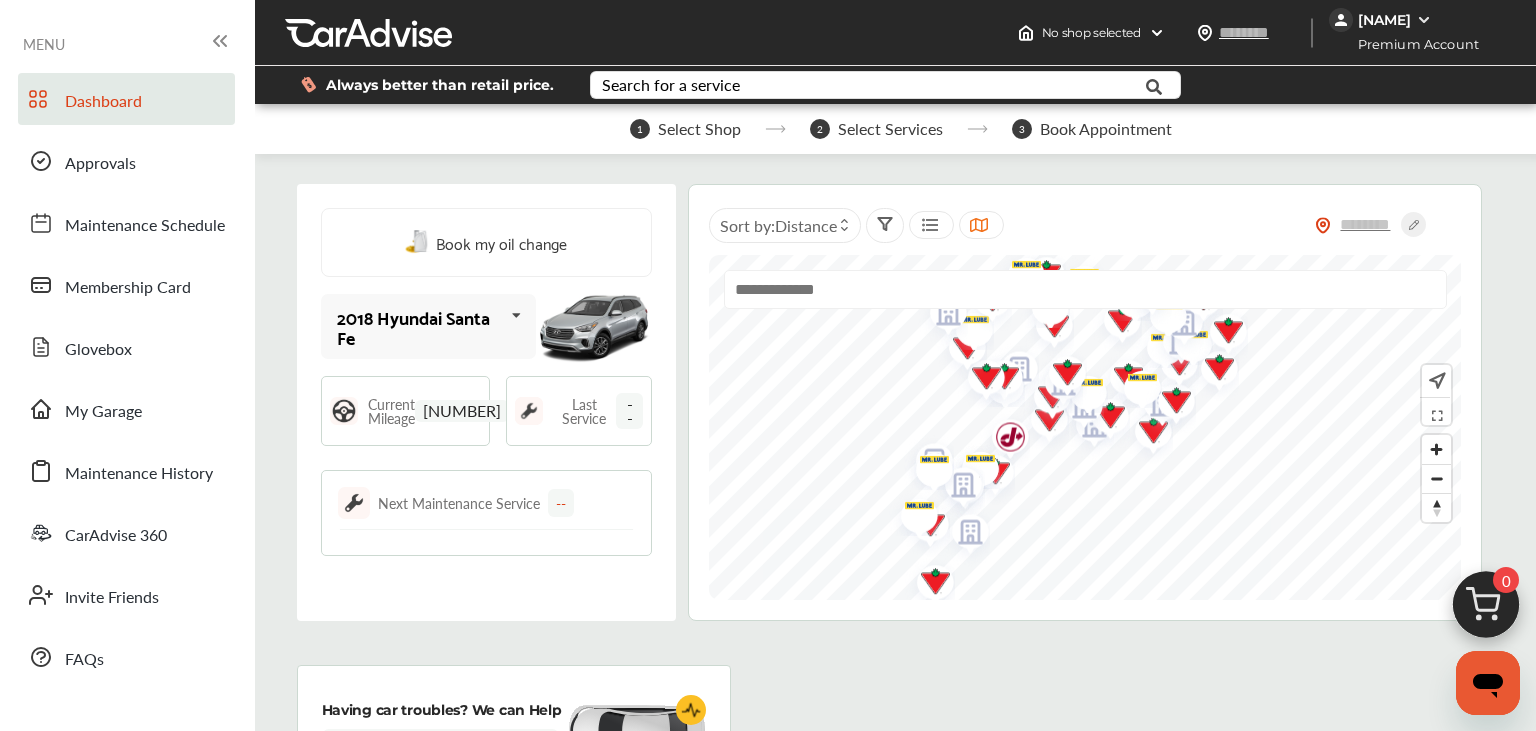 click on "[NUMBER]" at bounding box center (462, 411) 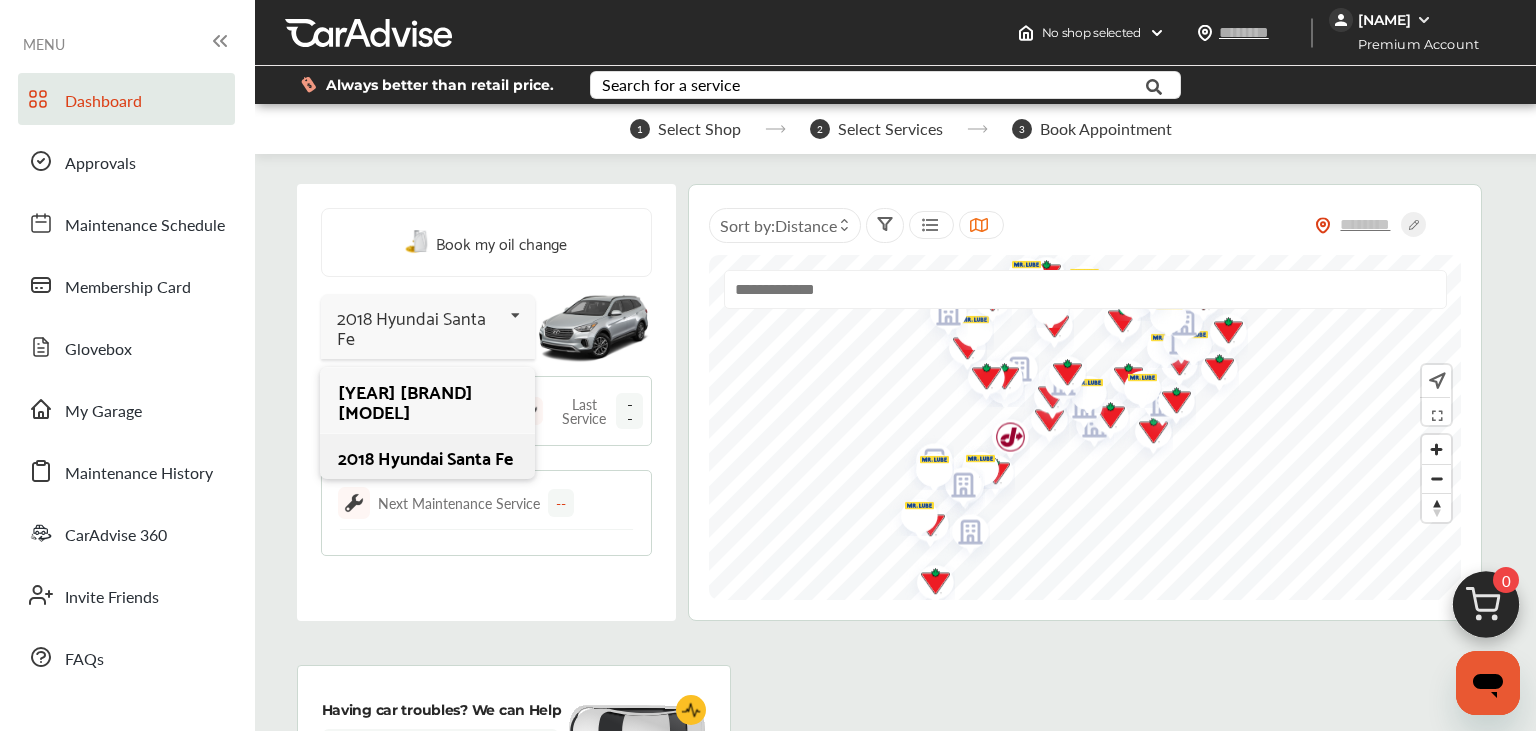 click on "2018 Hyundai Santa Fe" at bounding box center [427, 457] 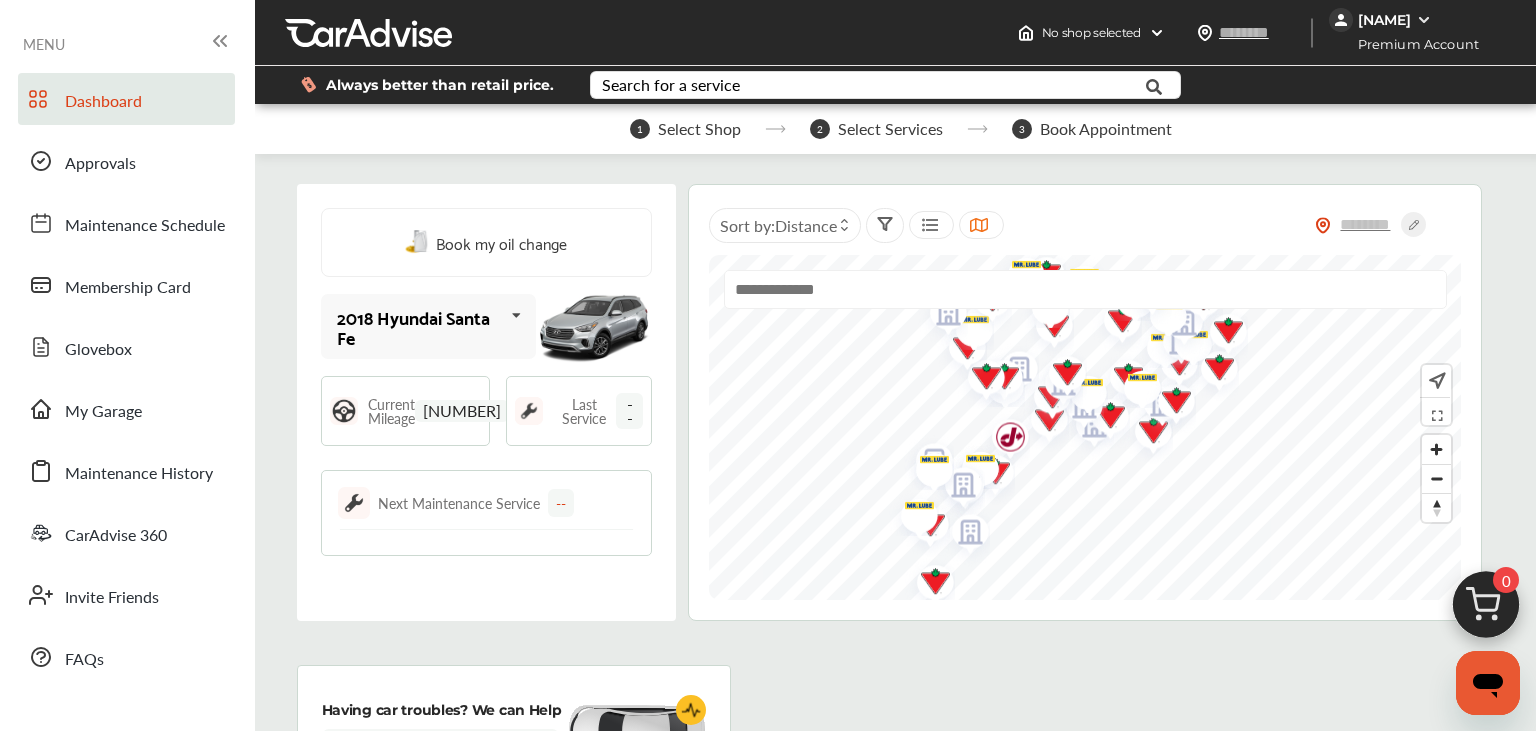 click on "Next Maintenance Service" at bounding box center [459, 503] 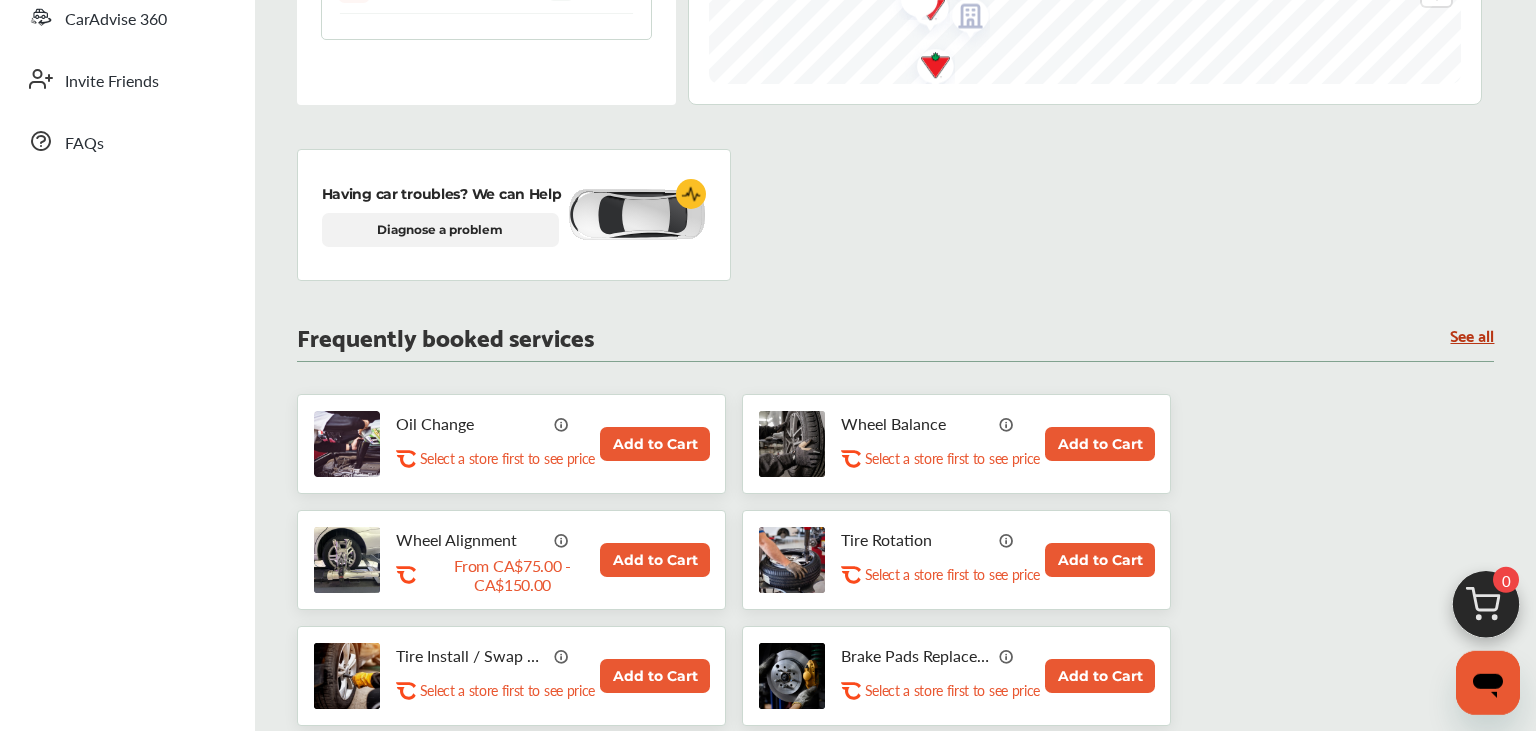 scroll, scrollTop: 528, scrollLeft: 0, axis: vertical 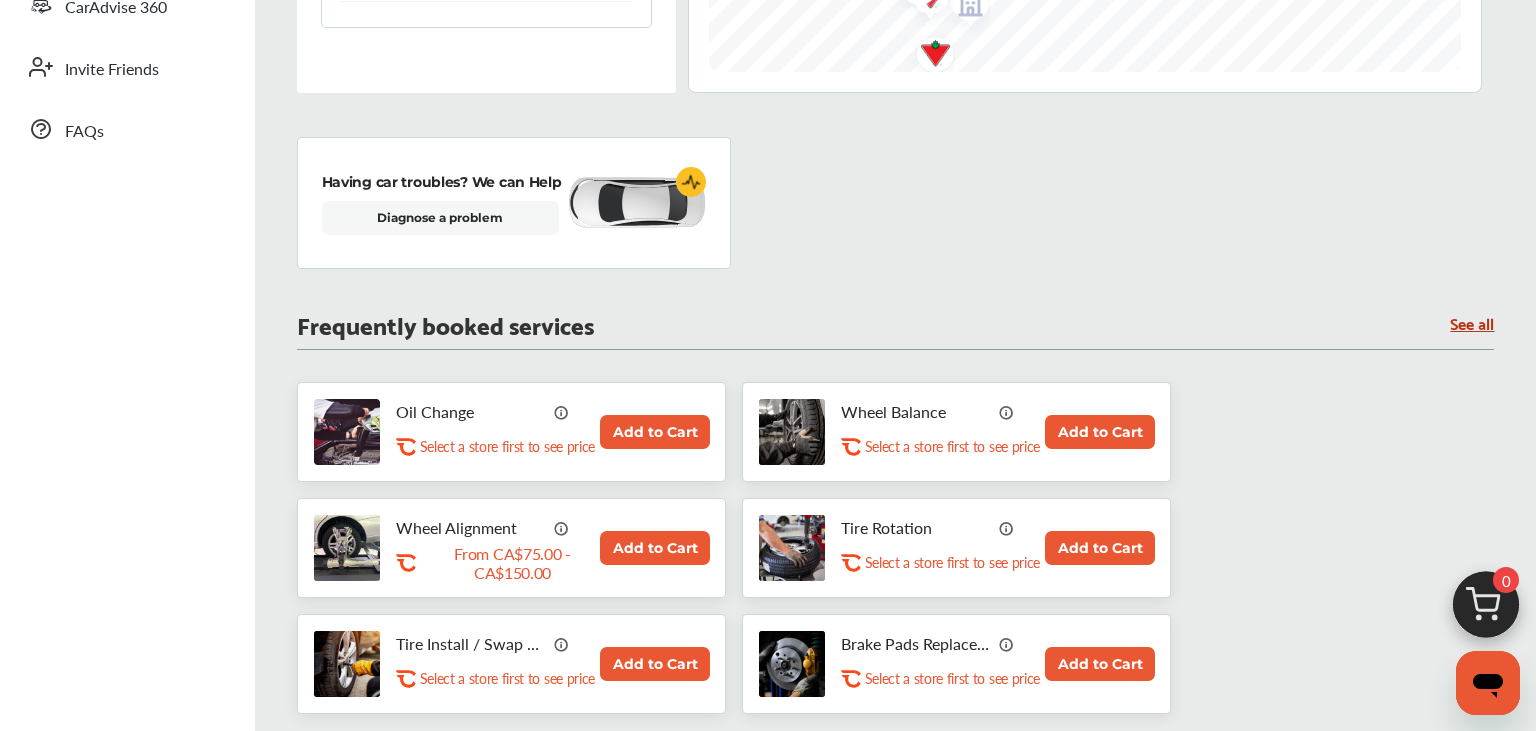 click on "Select a store first to see price" at bounding box center [507, 446] 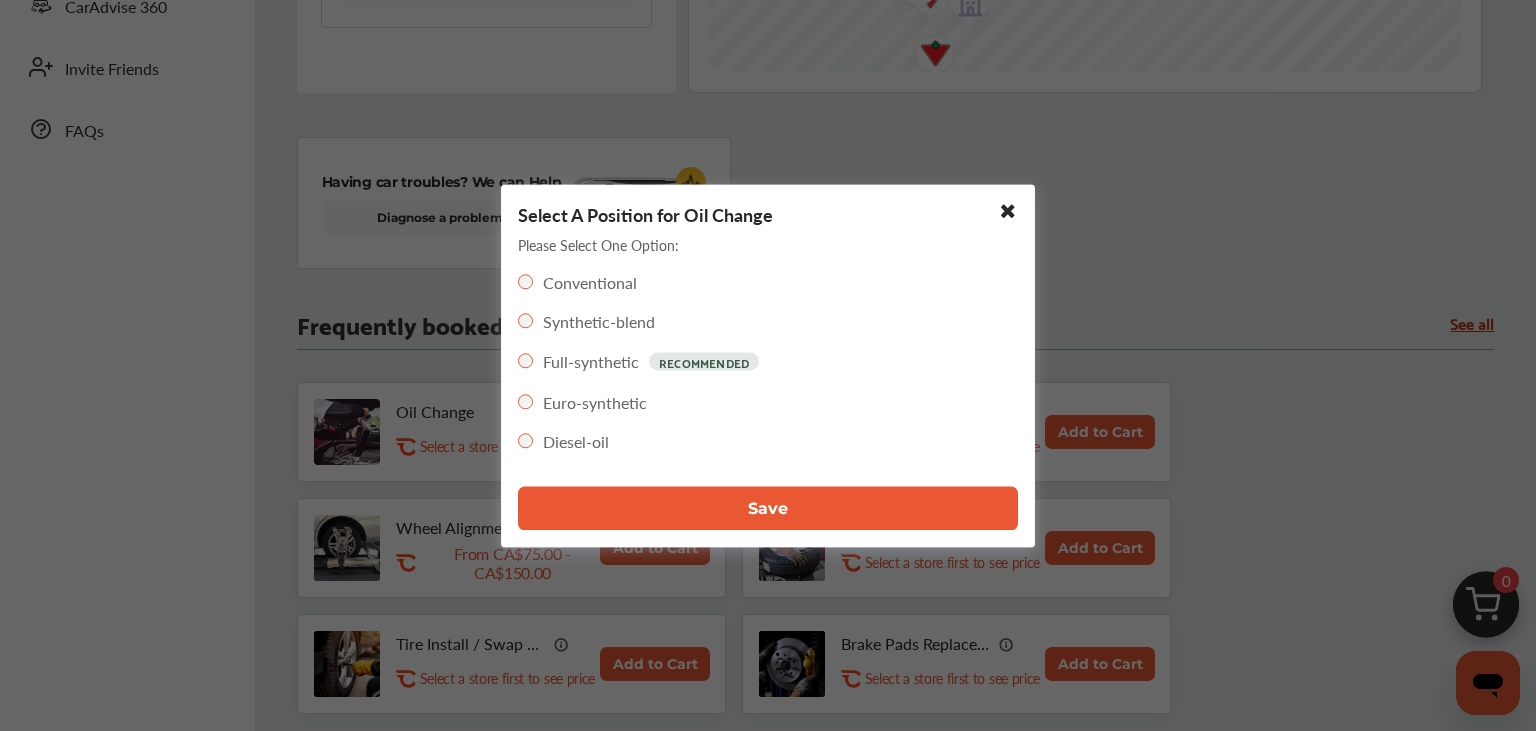 click on "Save" at bounding box center (768, 508) 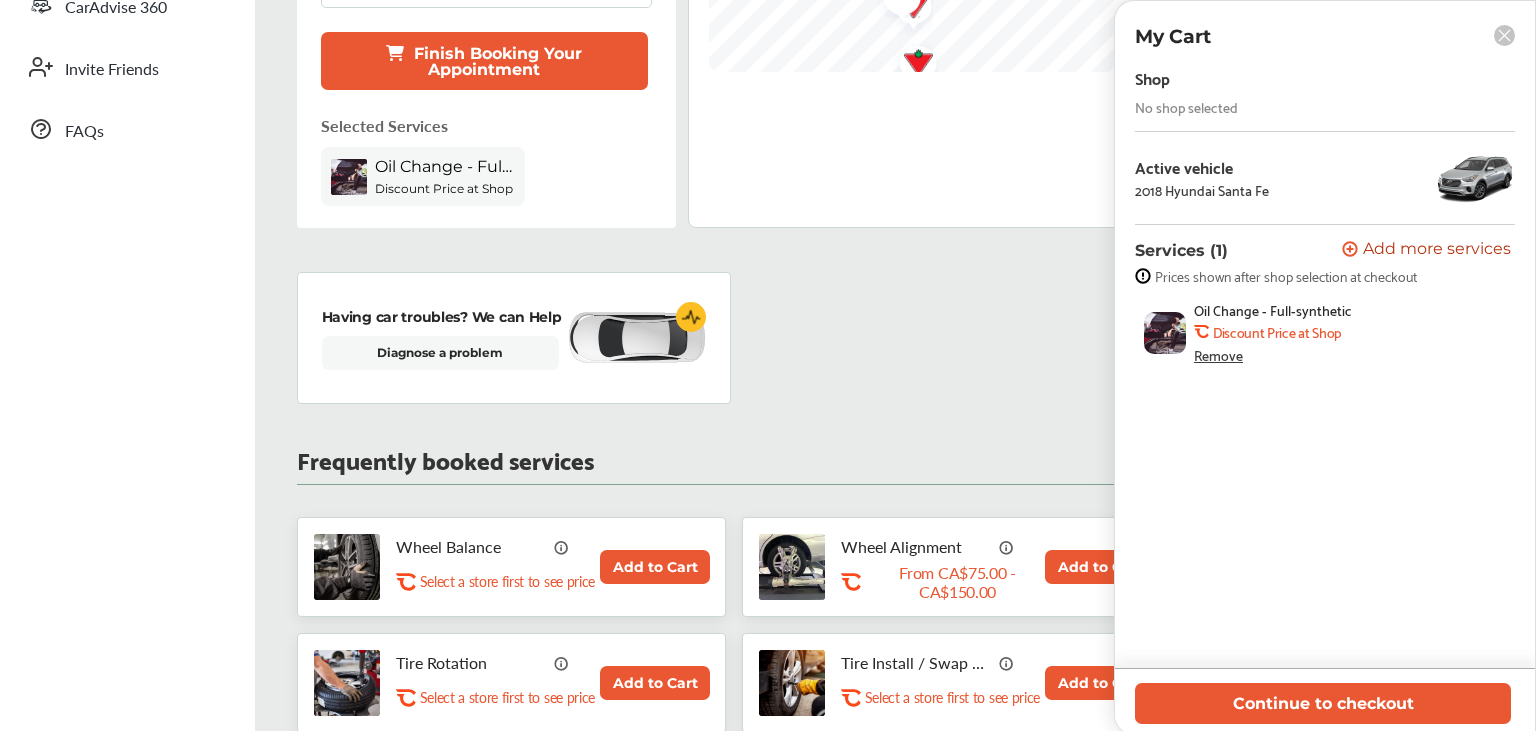 click on "Shop" at bounding box center (1325, 77) 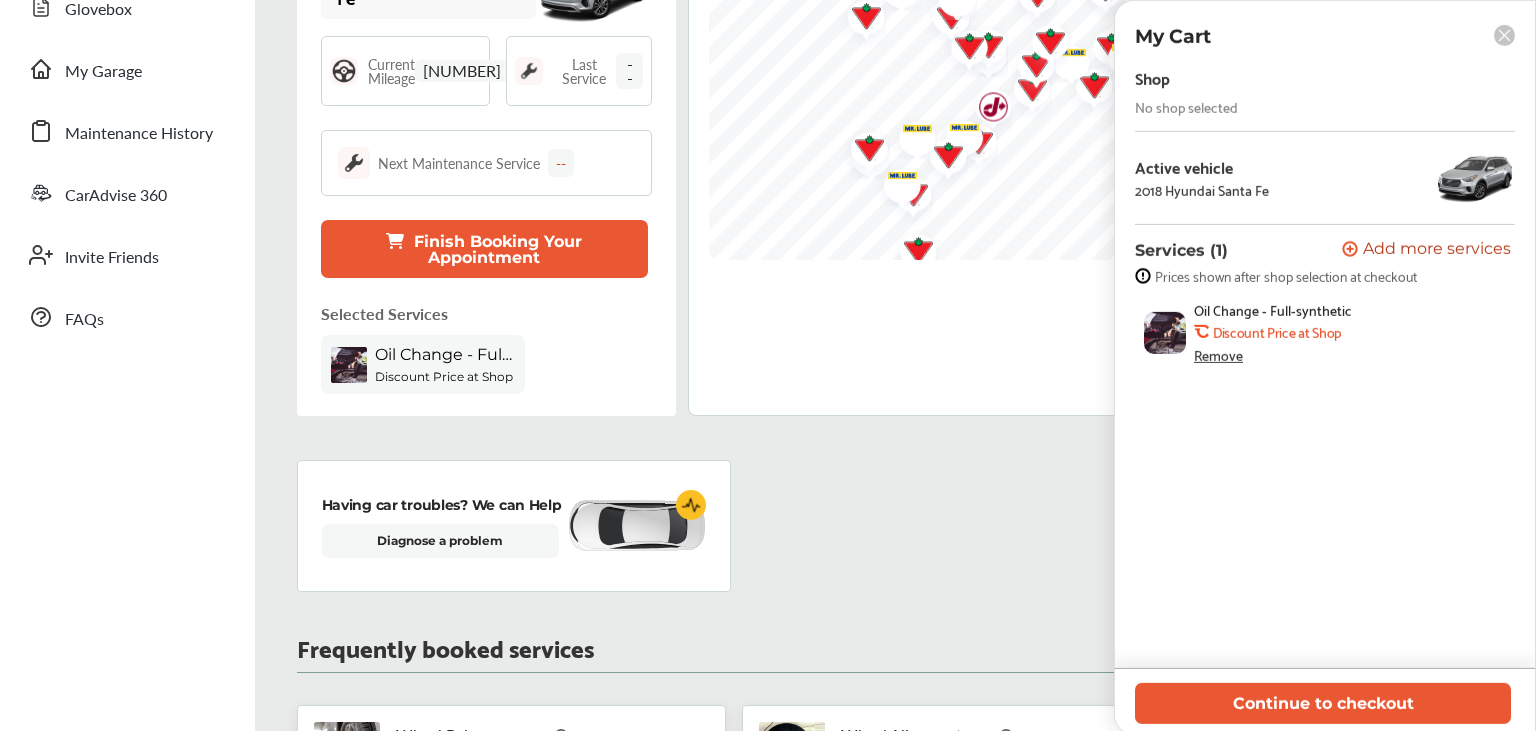 scroll, scrollTop: 0, scrollLeft: 0, axis: both 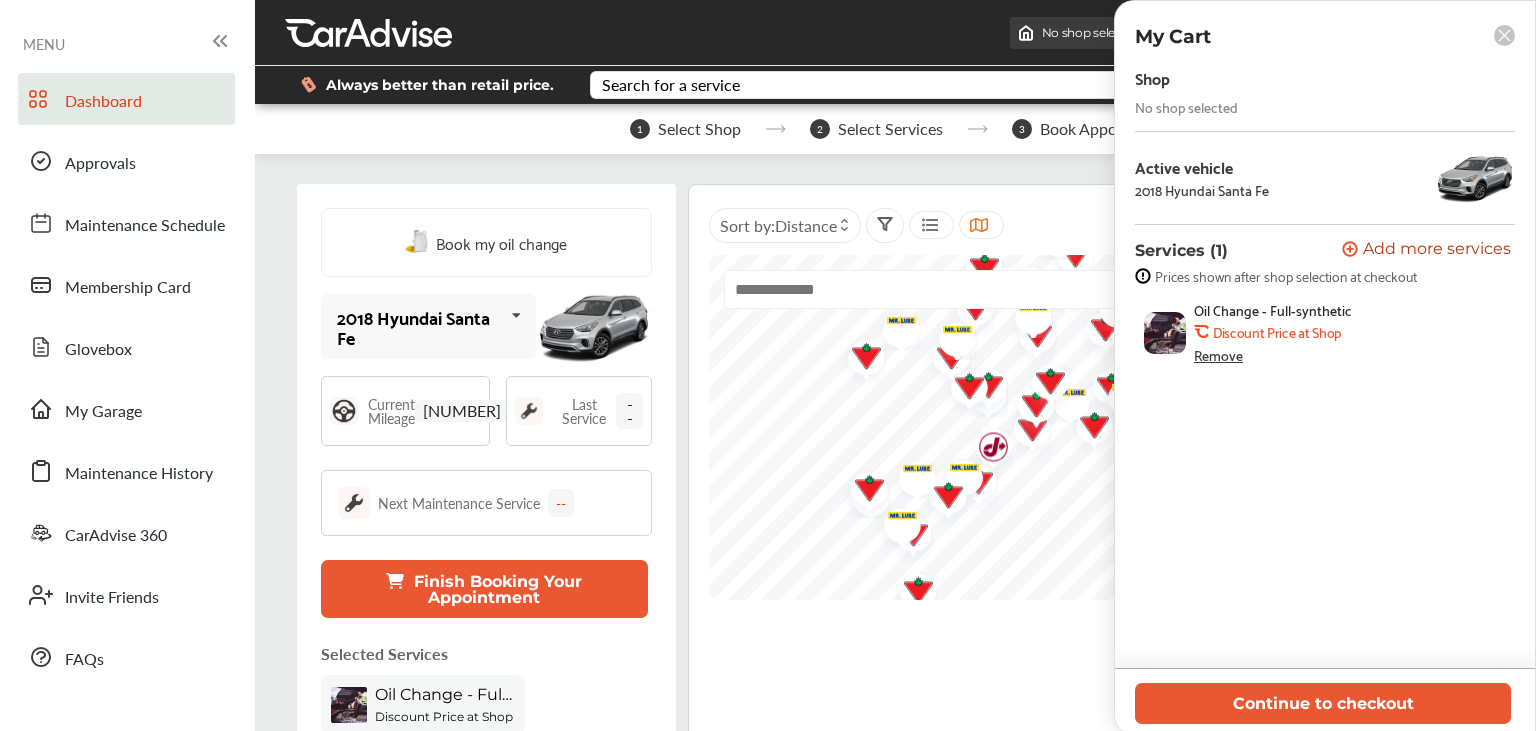 click on "No shop selected" at bounding box center [1091, 33] 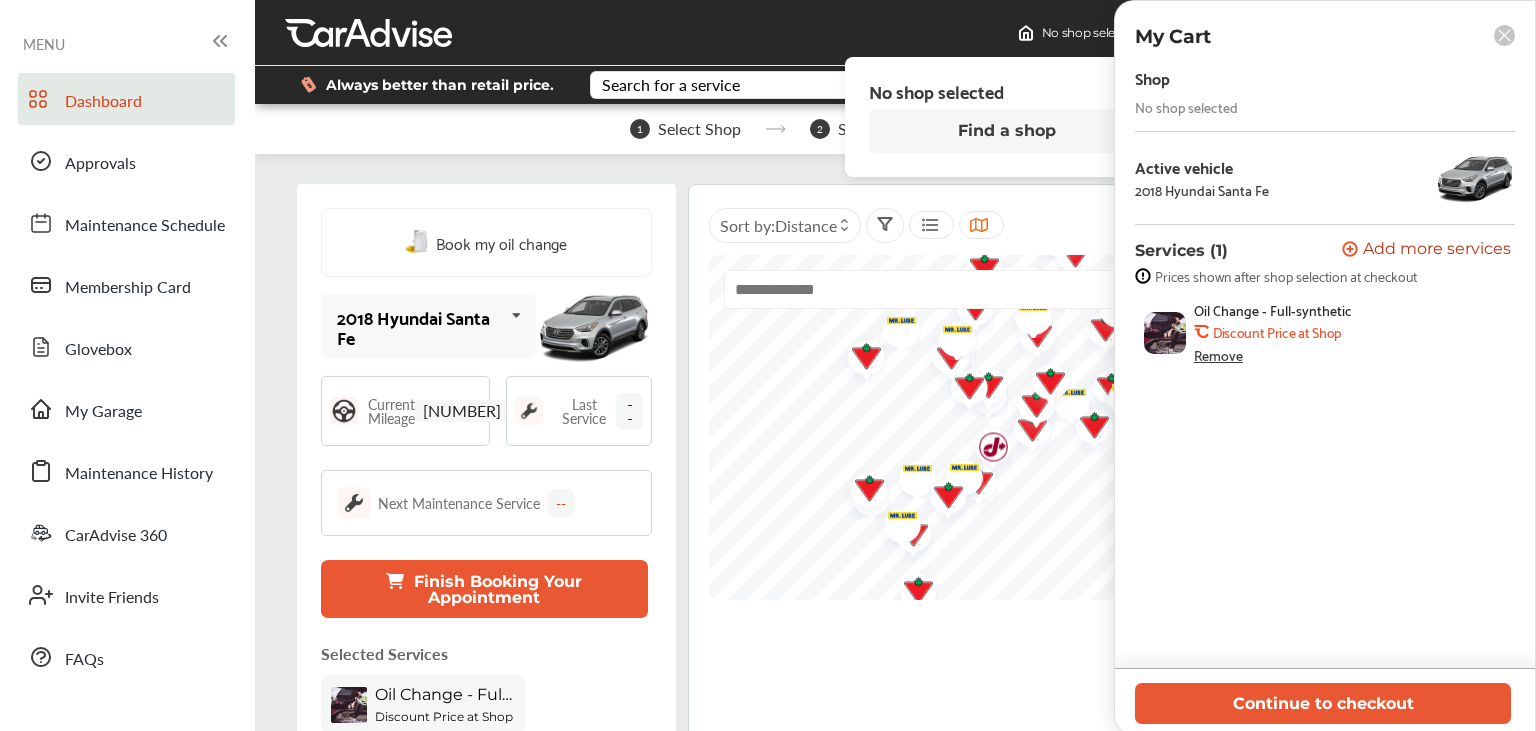 click on "Find a shop" at bounding box center (1007, 131) 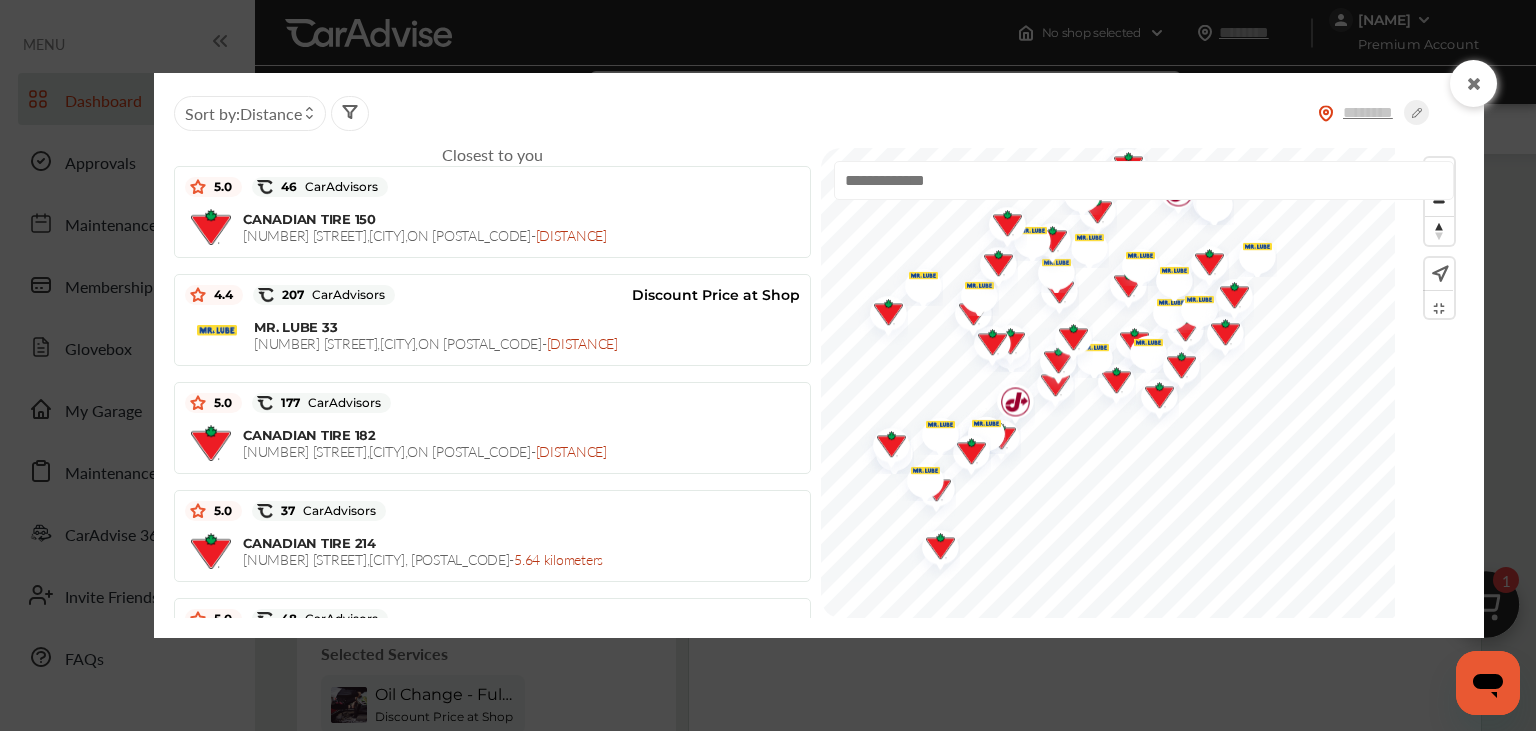 click on "Closest to you" at bounding box center (492, 154) 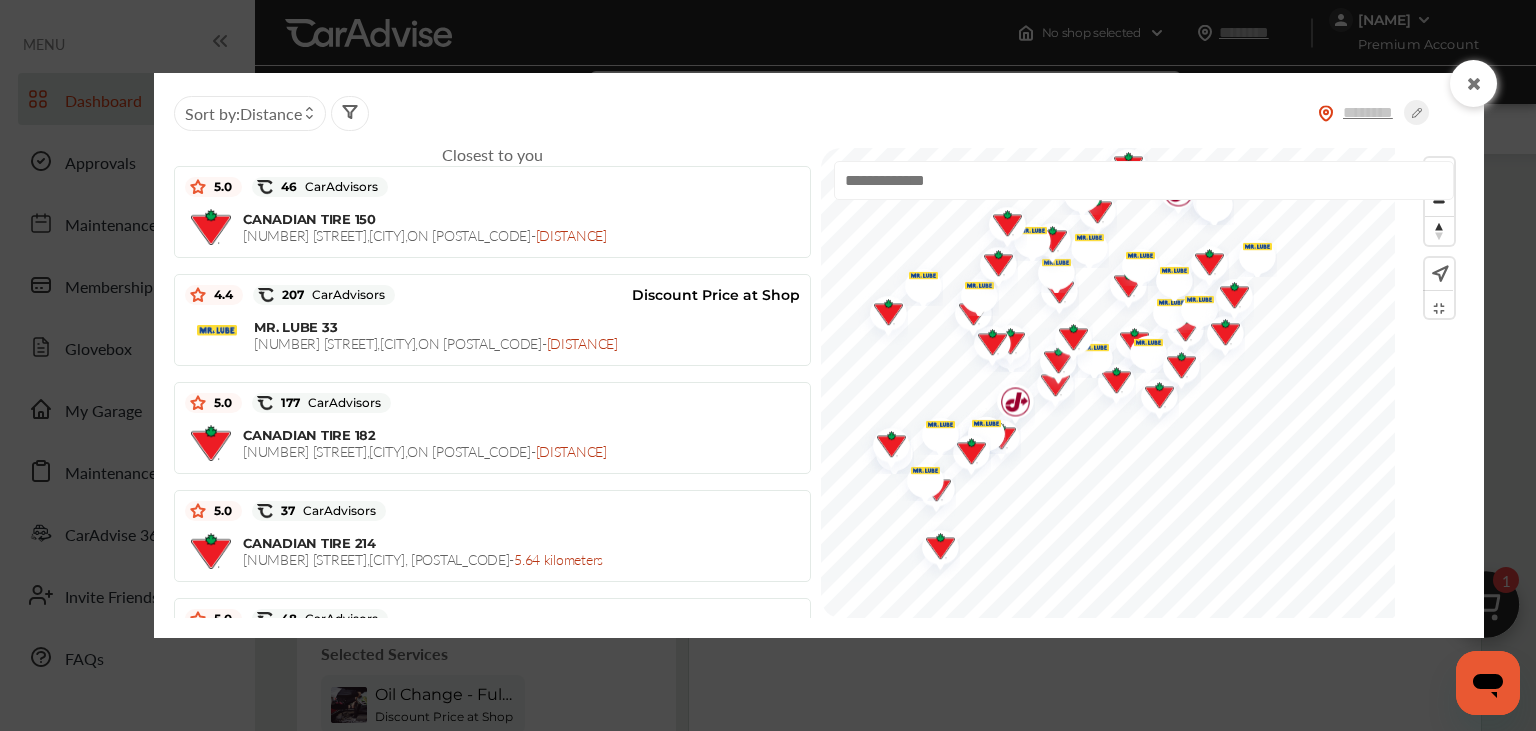 click at bounding box center (1144, 180) 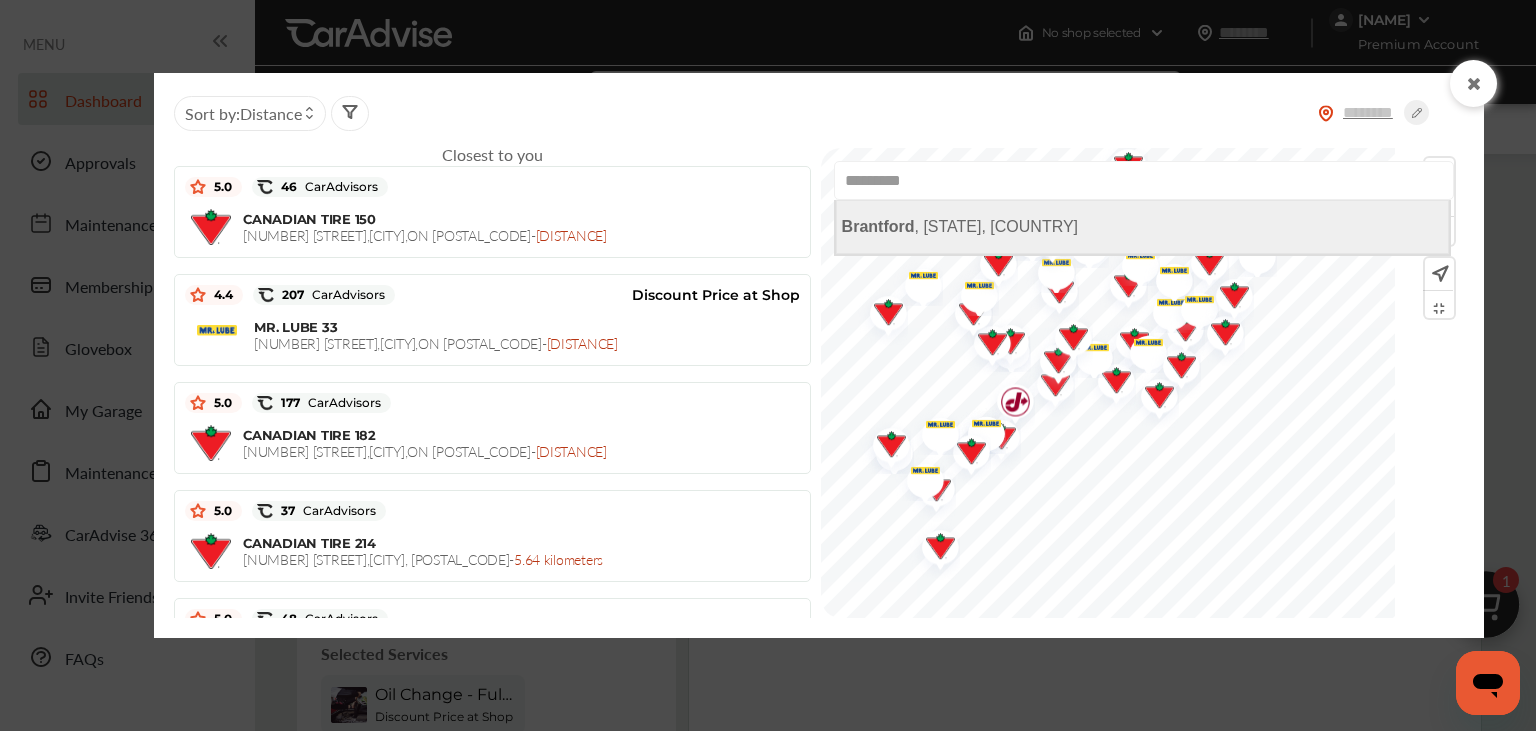click on "[CITY] , [STATE], [COUNTRY]" at bounding box center [960, 226] 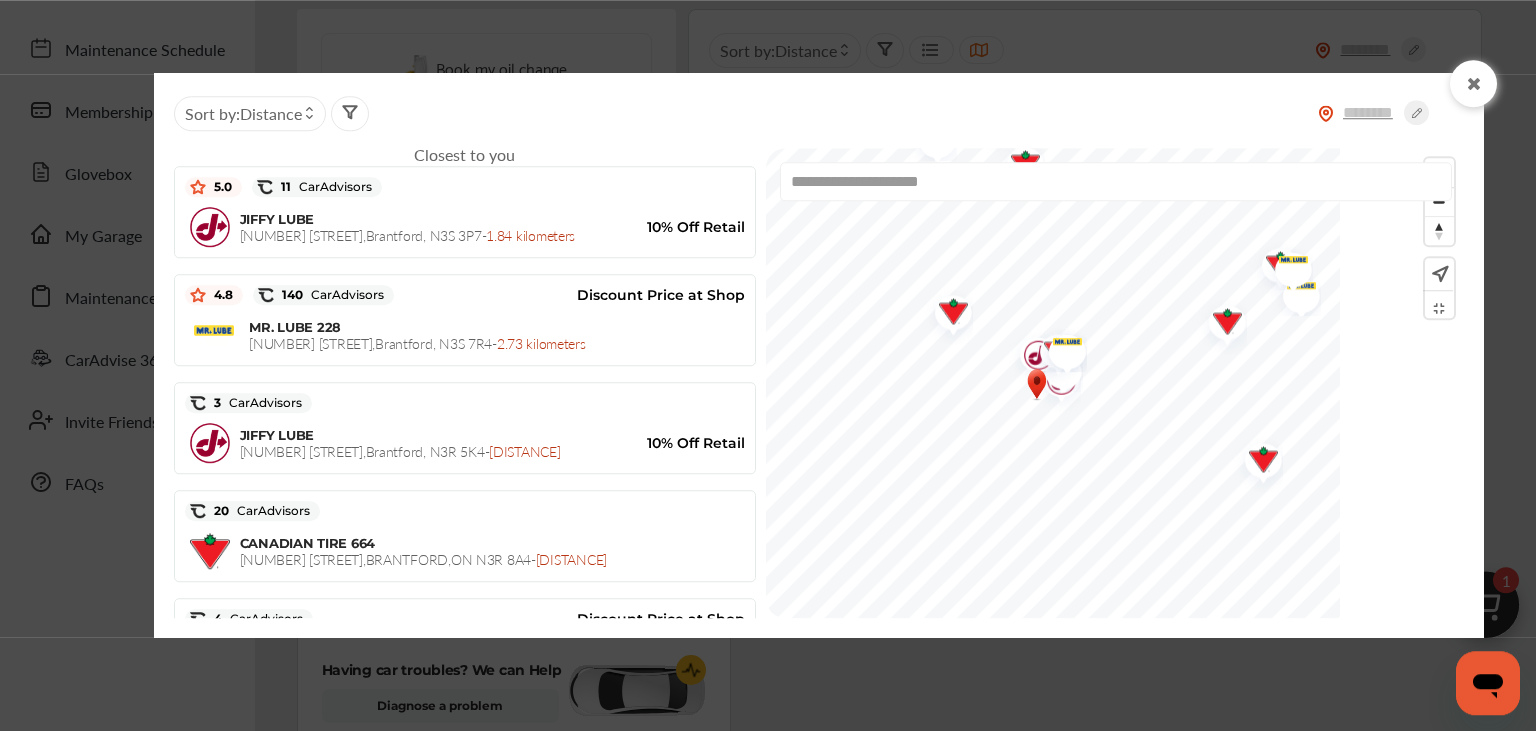 scroll, scrollTop: 211, scrollLeft: 0, axis: vertical 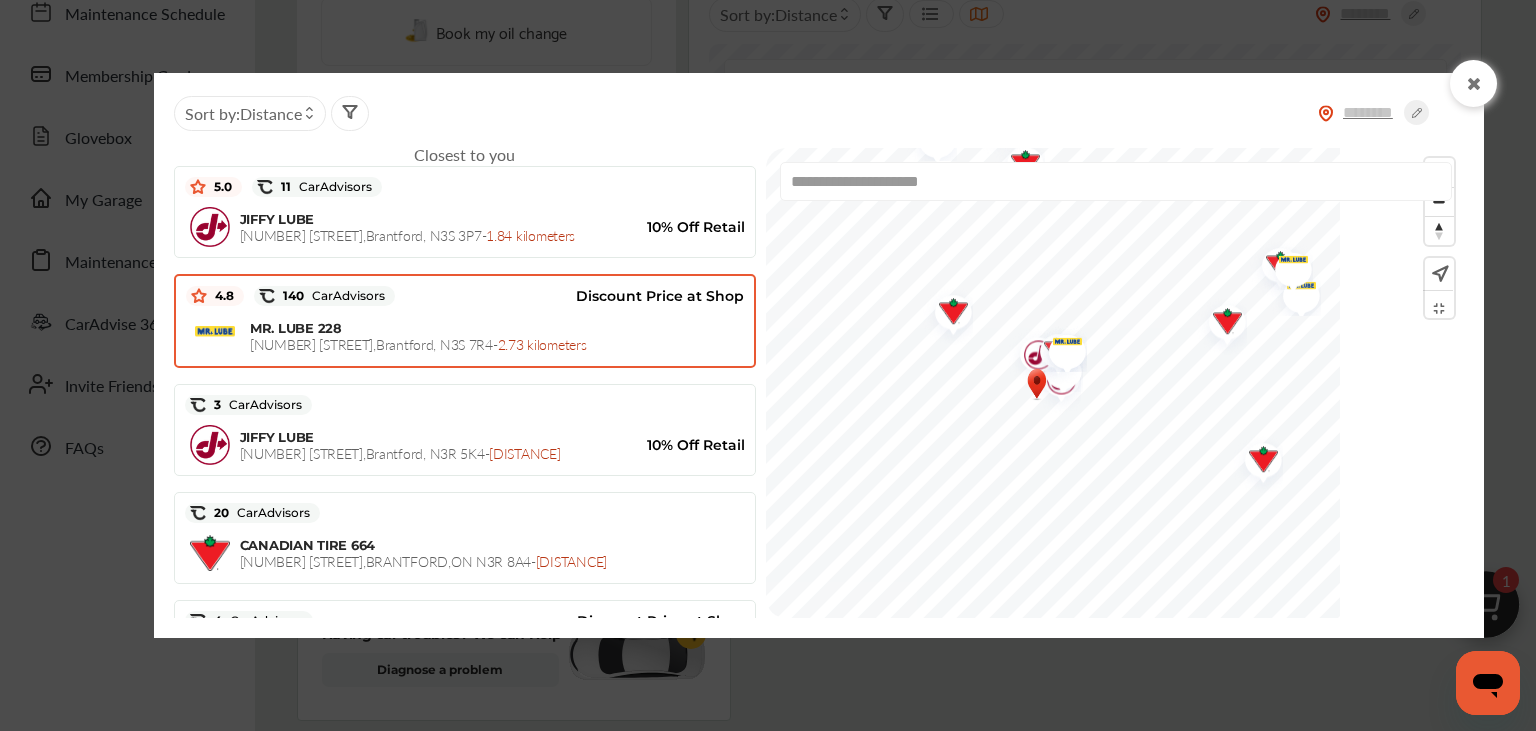 click on "[BRAND] [NUMBER] [NUMBER] [STREET] , [CITY], [POSTAL_CODE] - [DISTANCE]" at bounding box center (497, 336) 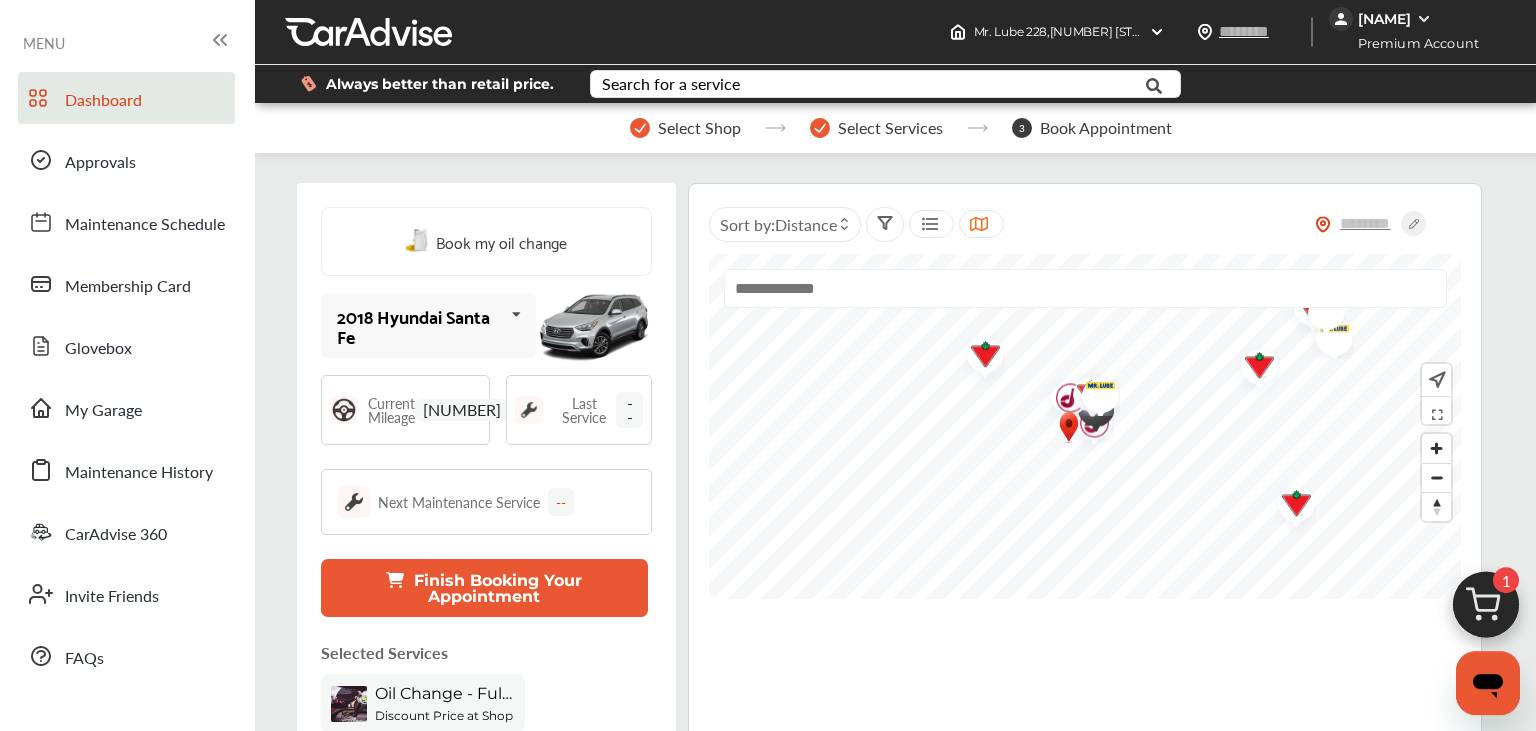 scroll, scrollTop: 0, scrollLeft: 0, axis: both 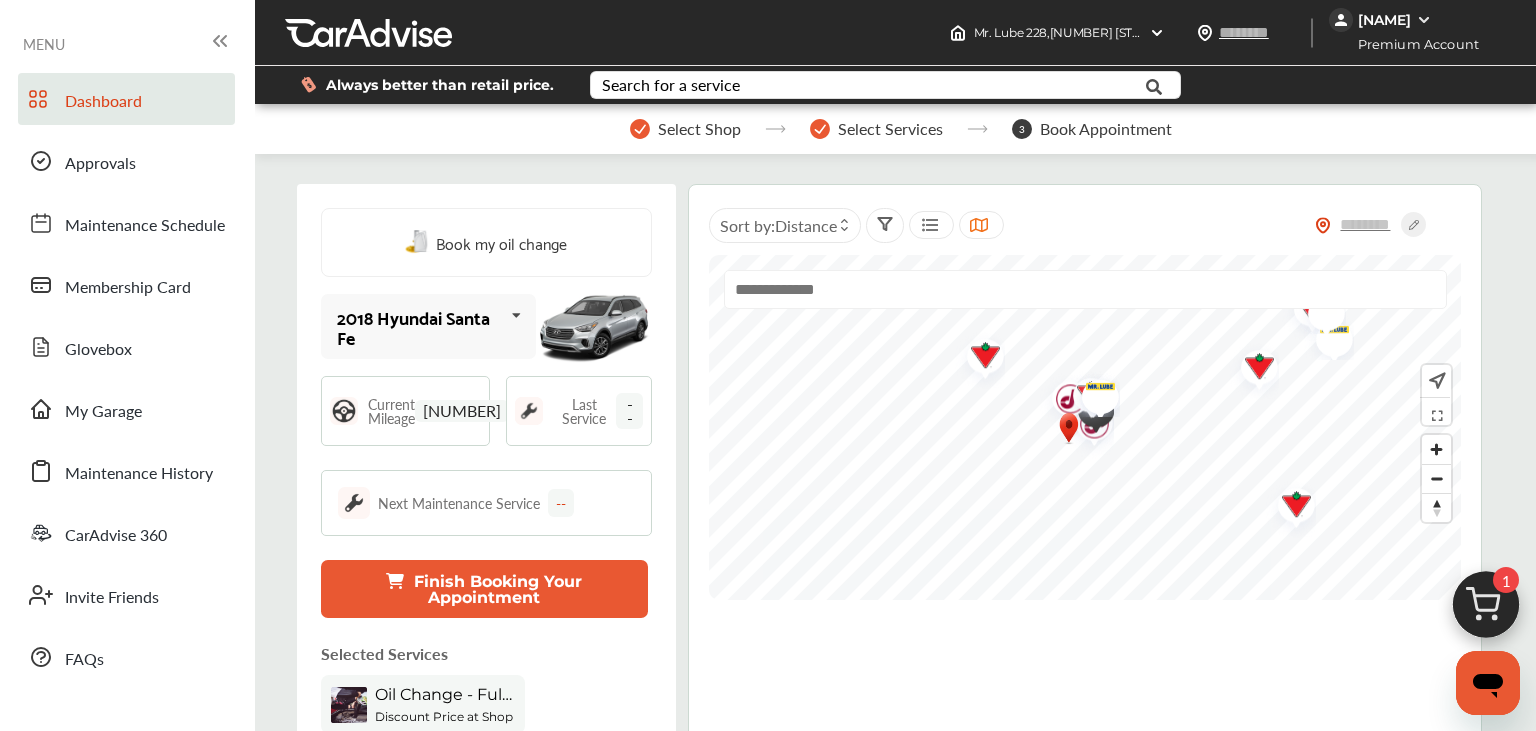 click at bounding box center [1486, 610] 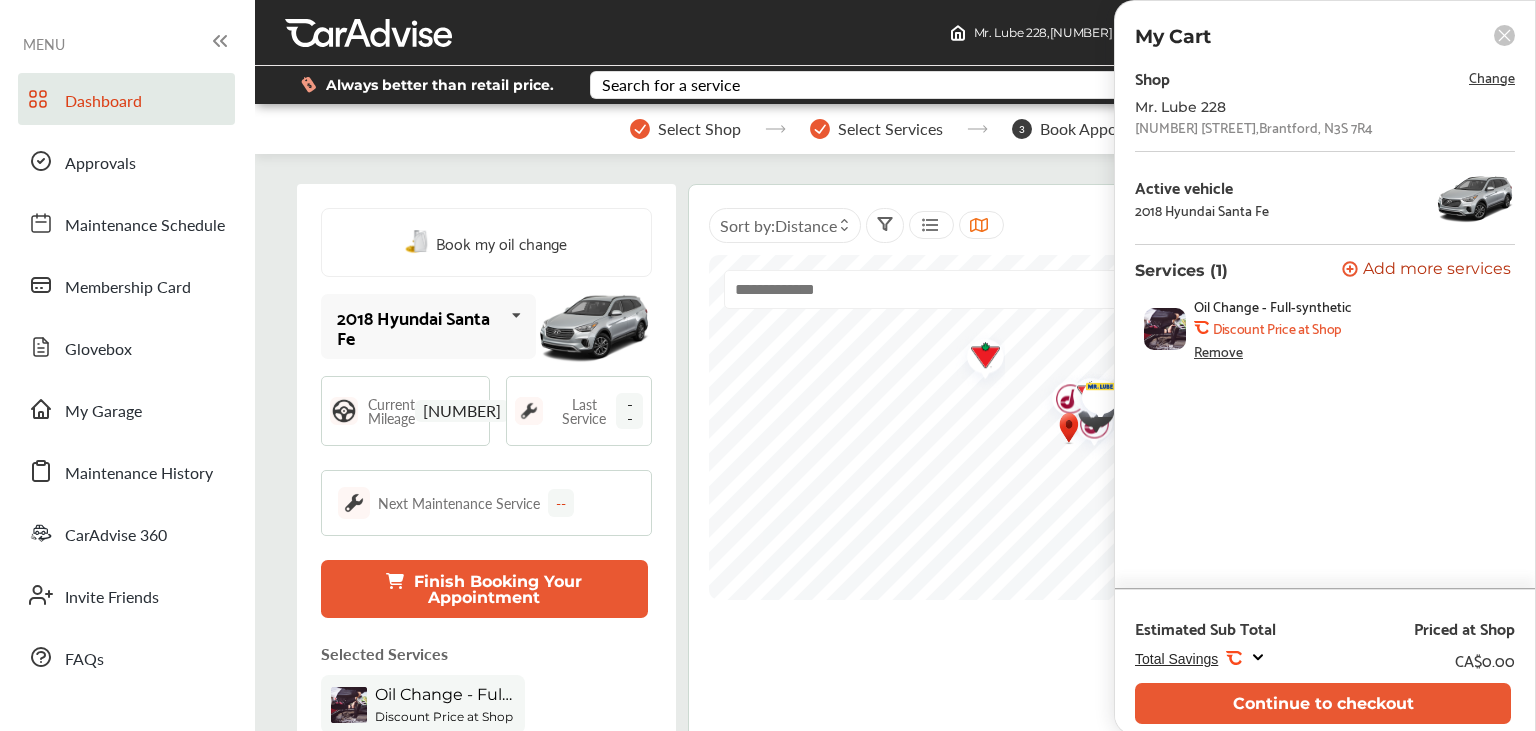 click 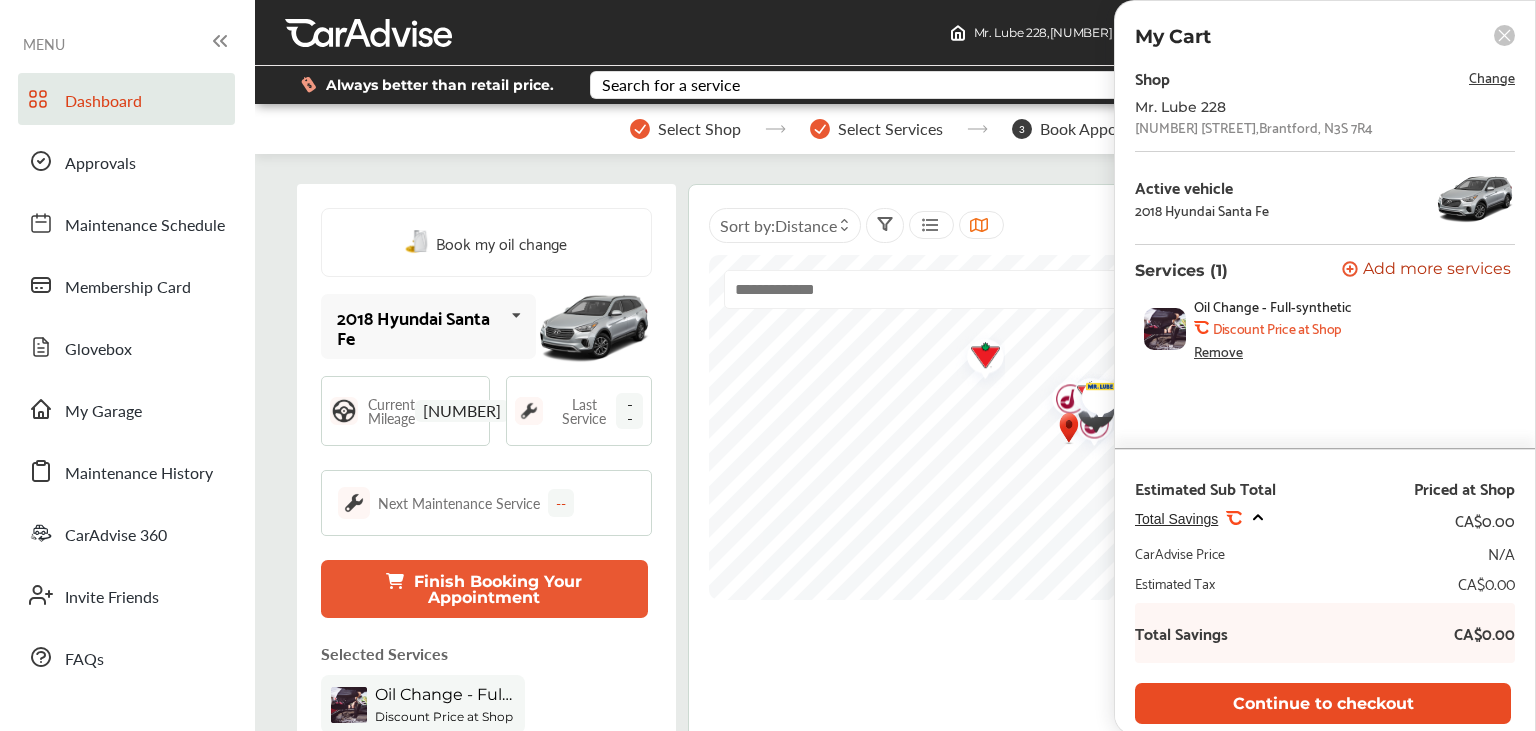 click on "Continue to checkout" at bounding box center (1323, 703) 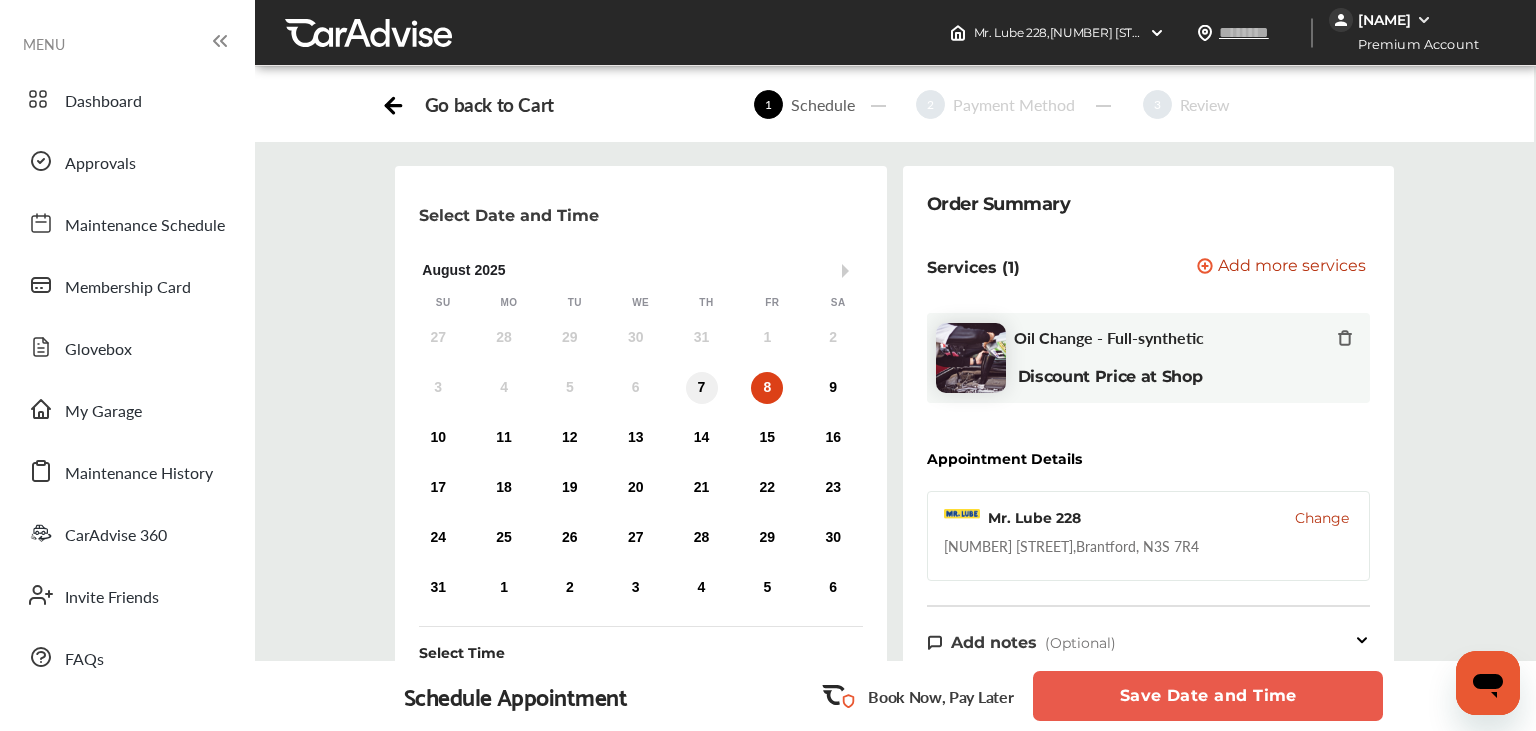 click on "7" at bounding box center (702, 388) 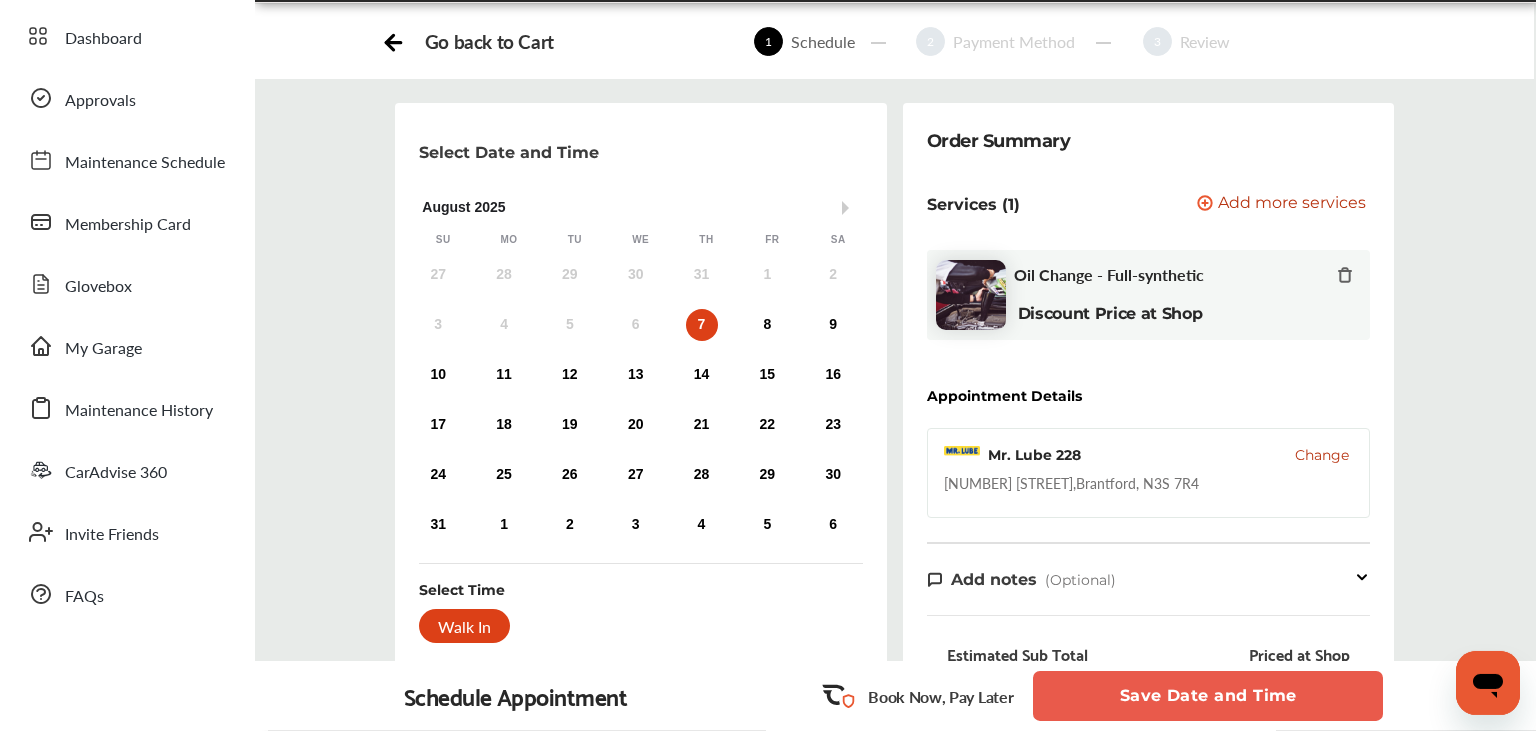 scroll, scrollTop: 0, scrollLeft: 0, axis: both 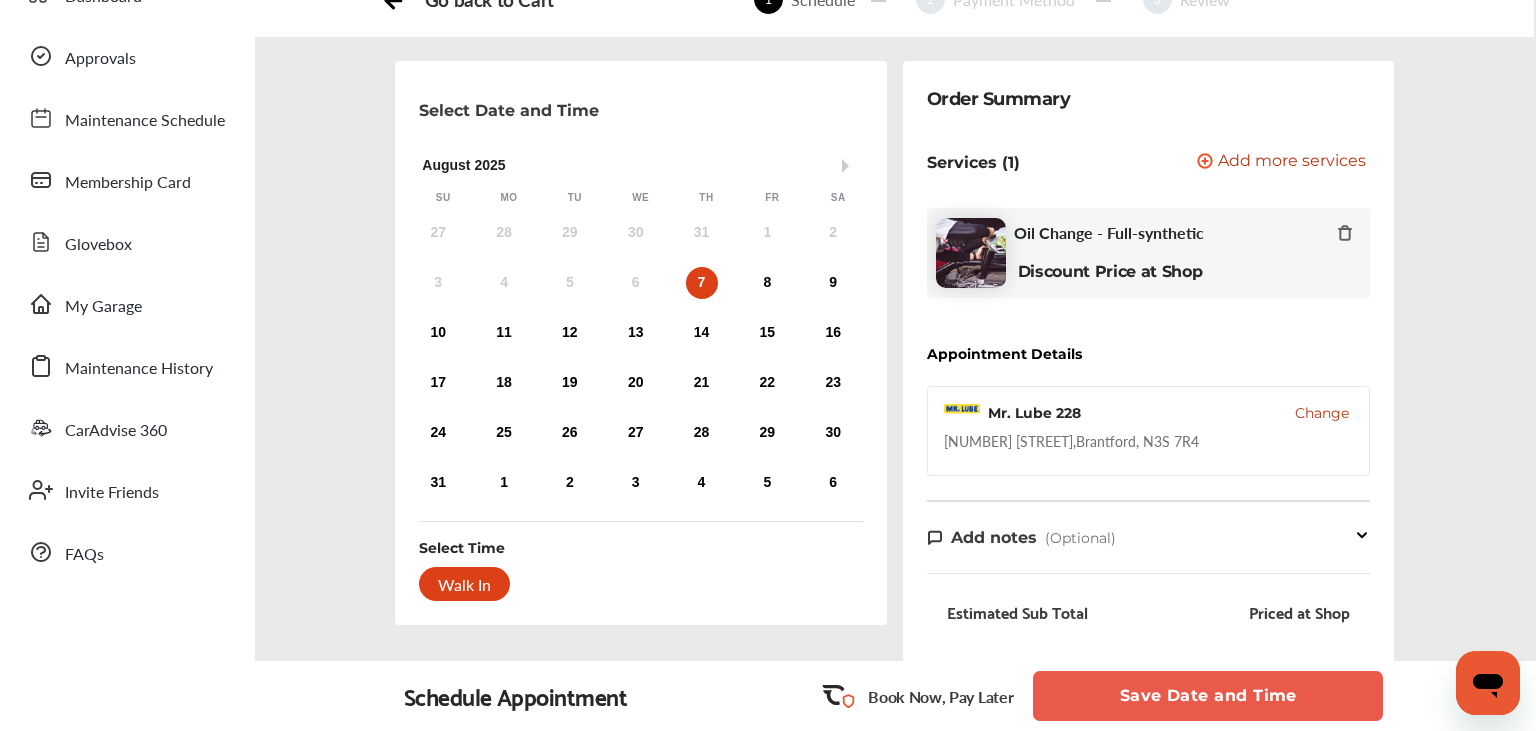 click on "Save Date and Time" at bounding box center [1208, 696] 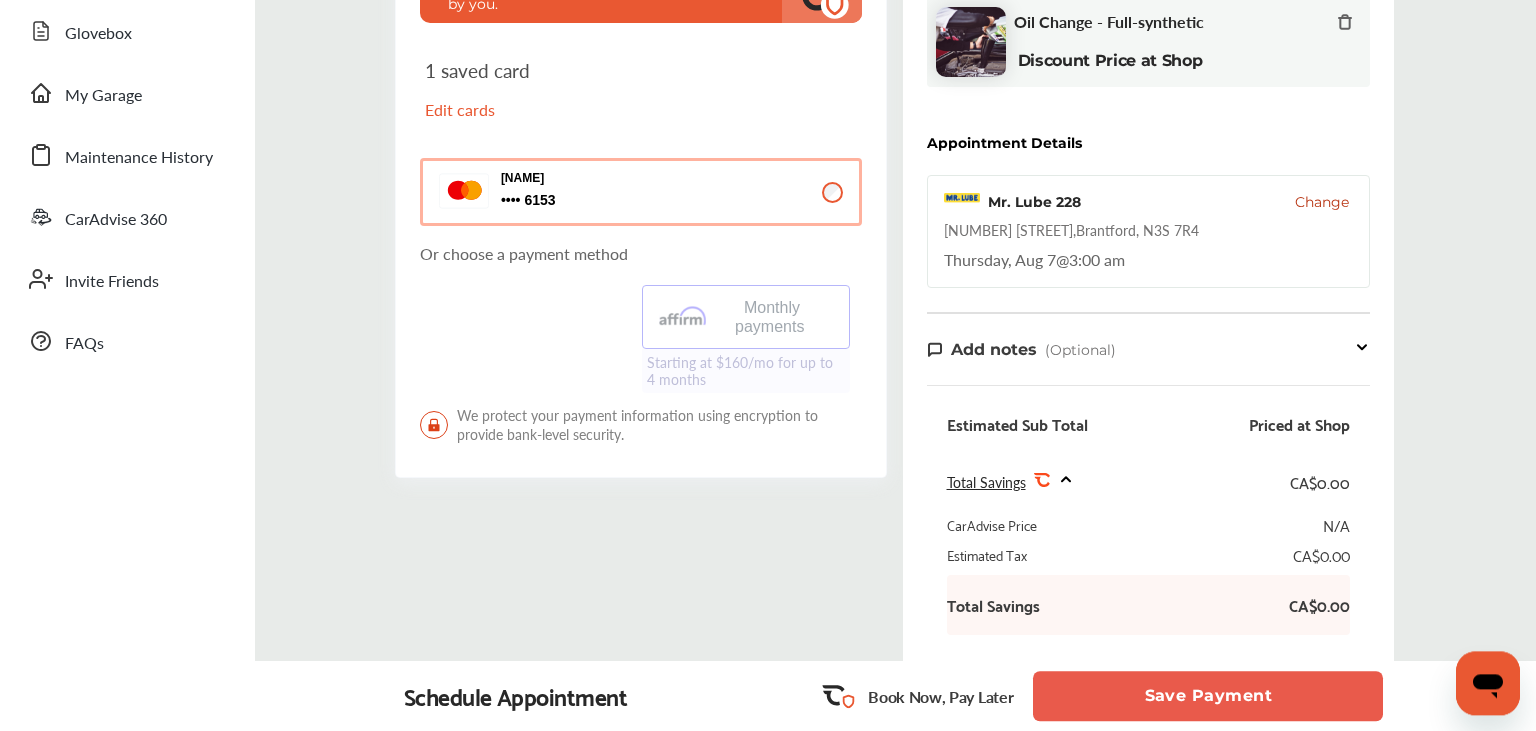 scroll, scrollTop: 316, scrollLeft: 0, axis: vertical 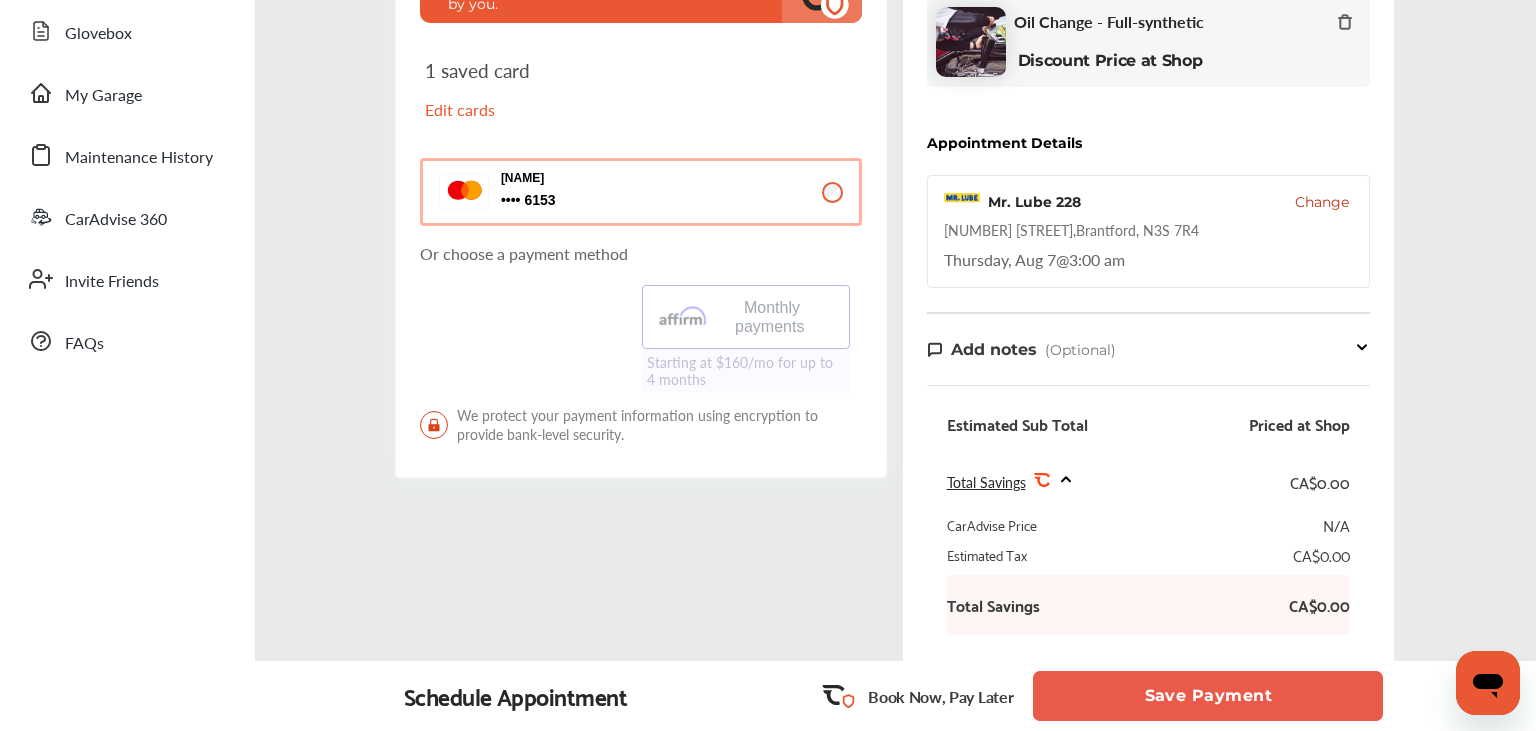 click on "Save Payment" at bounding box center (1208, 696) 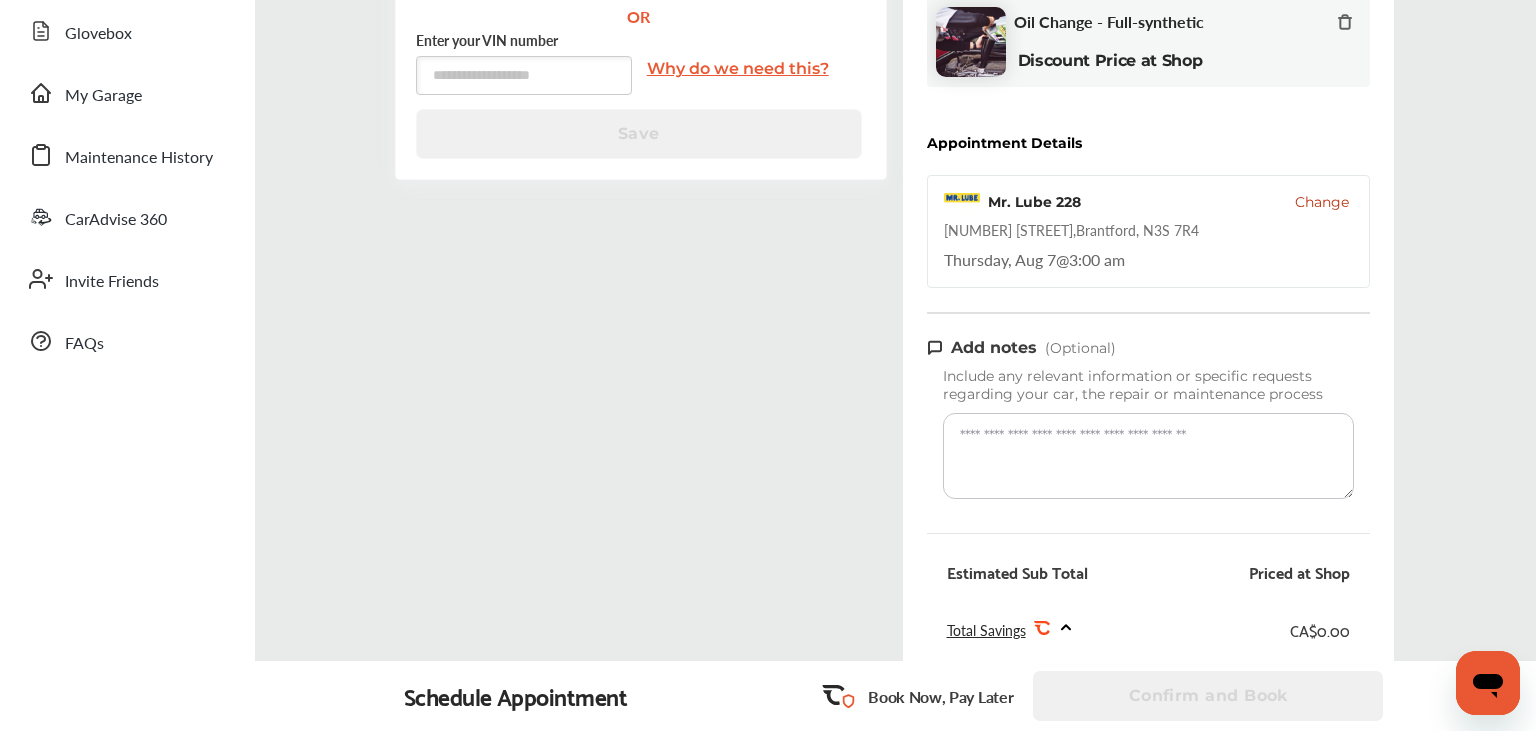 scroll, scrollTop: 0, scrollLeft: 0, axis: both 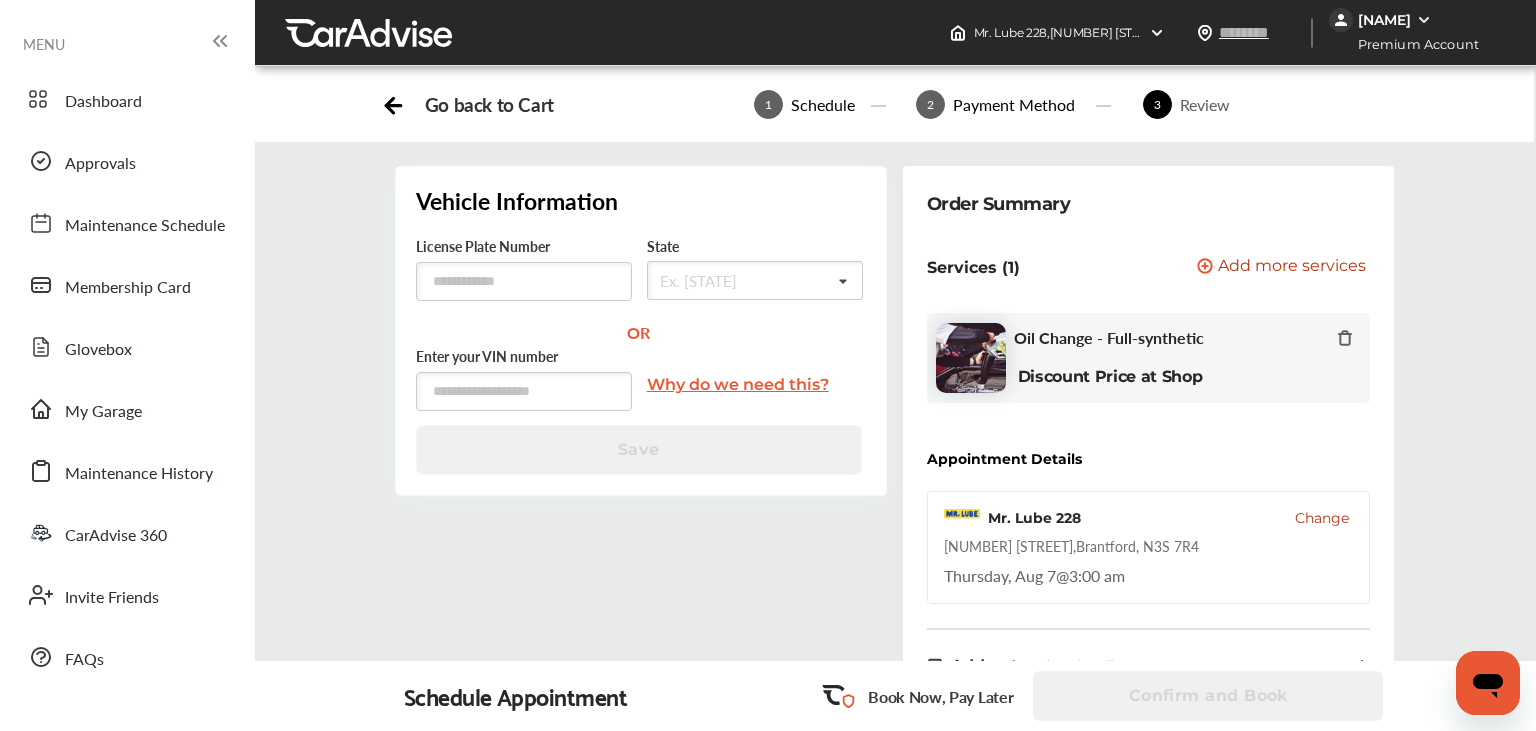 click on "Why do we need this?" at bounding box center [738, 384] 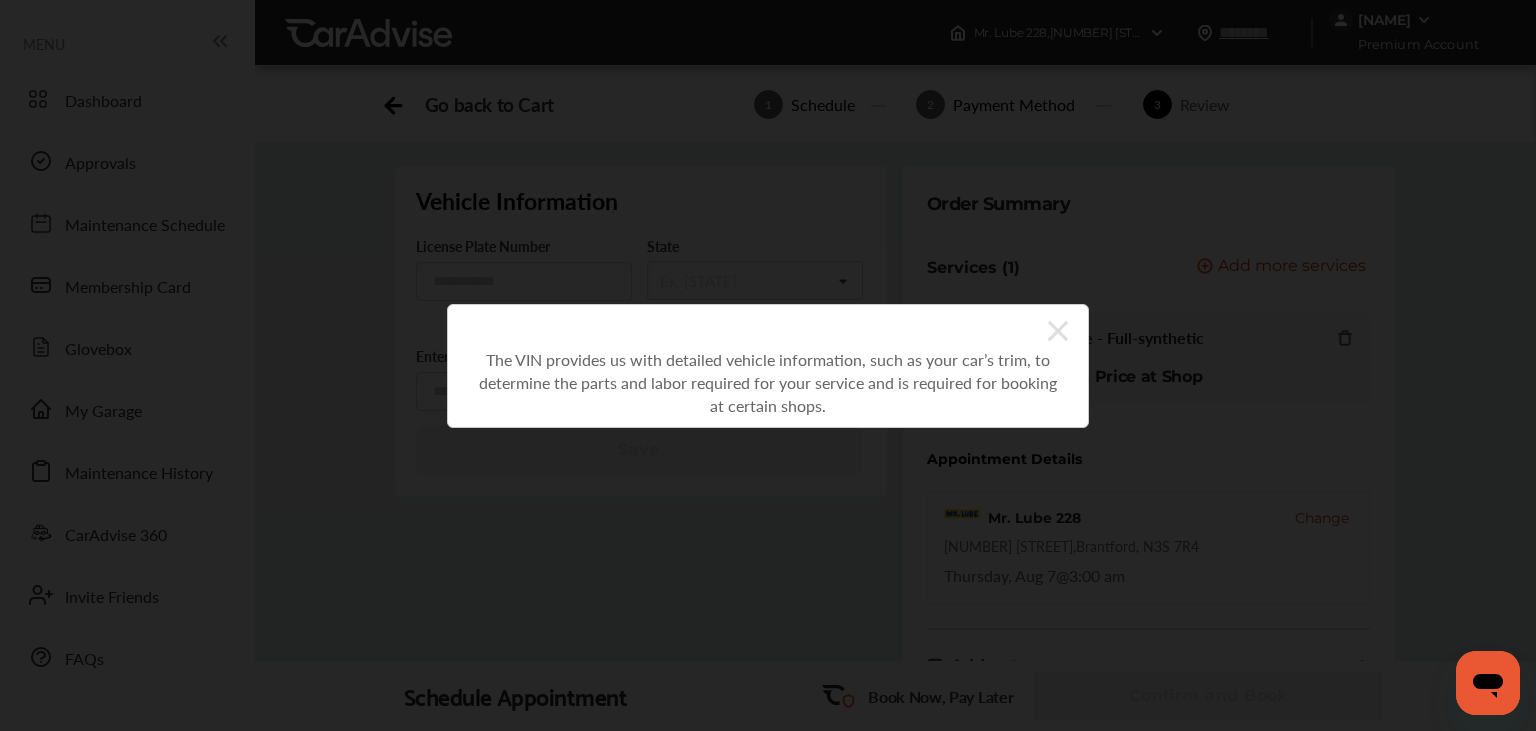 click on "The VIN provides us with detailed vehicle information, such as your car’s trim, to determine the parts and labor required for your service and is required for booking at certain shops." at bounding box center (768, 365) 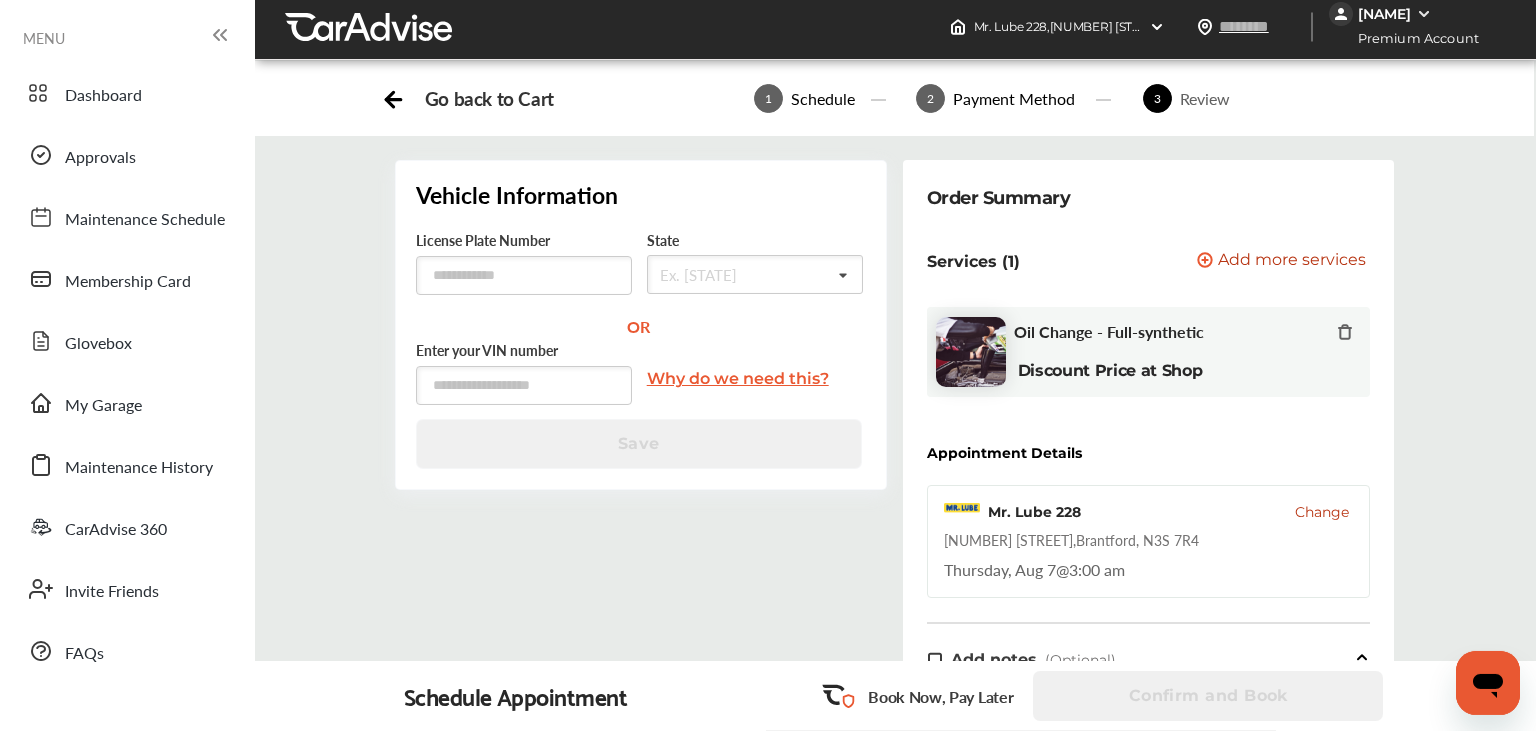 scroll, scrollTop: 0, scrollLeft: 0, axis: both 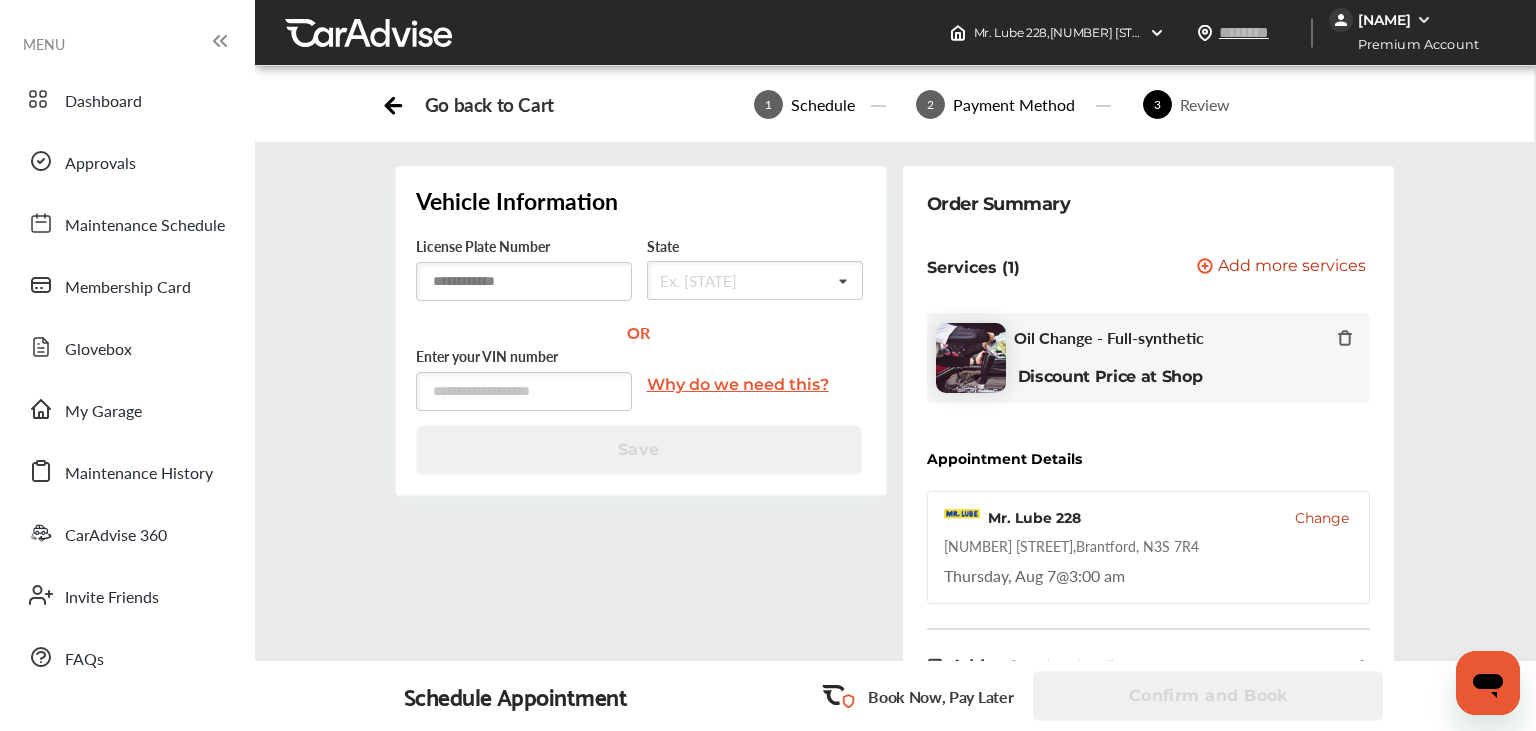 click at bounding box center [524, 281] 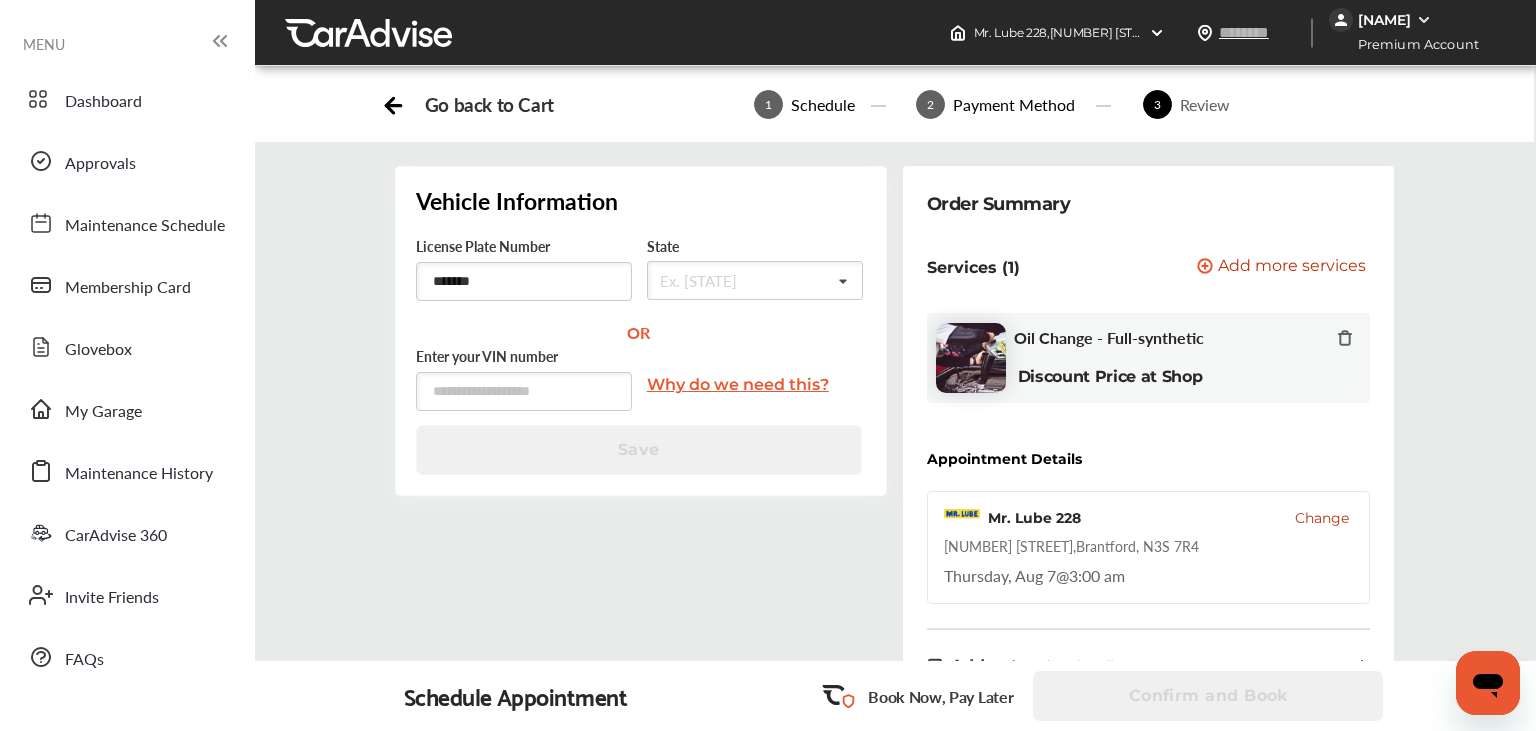 type on "*******" 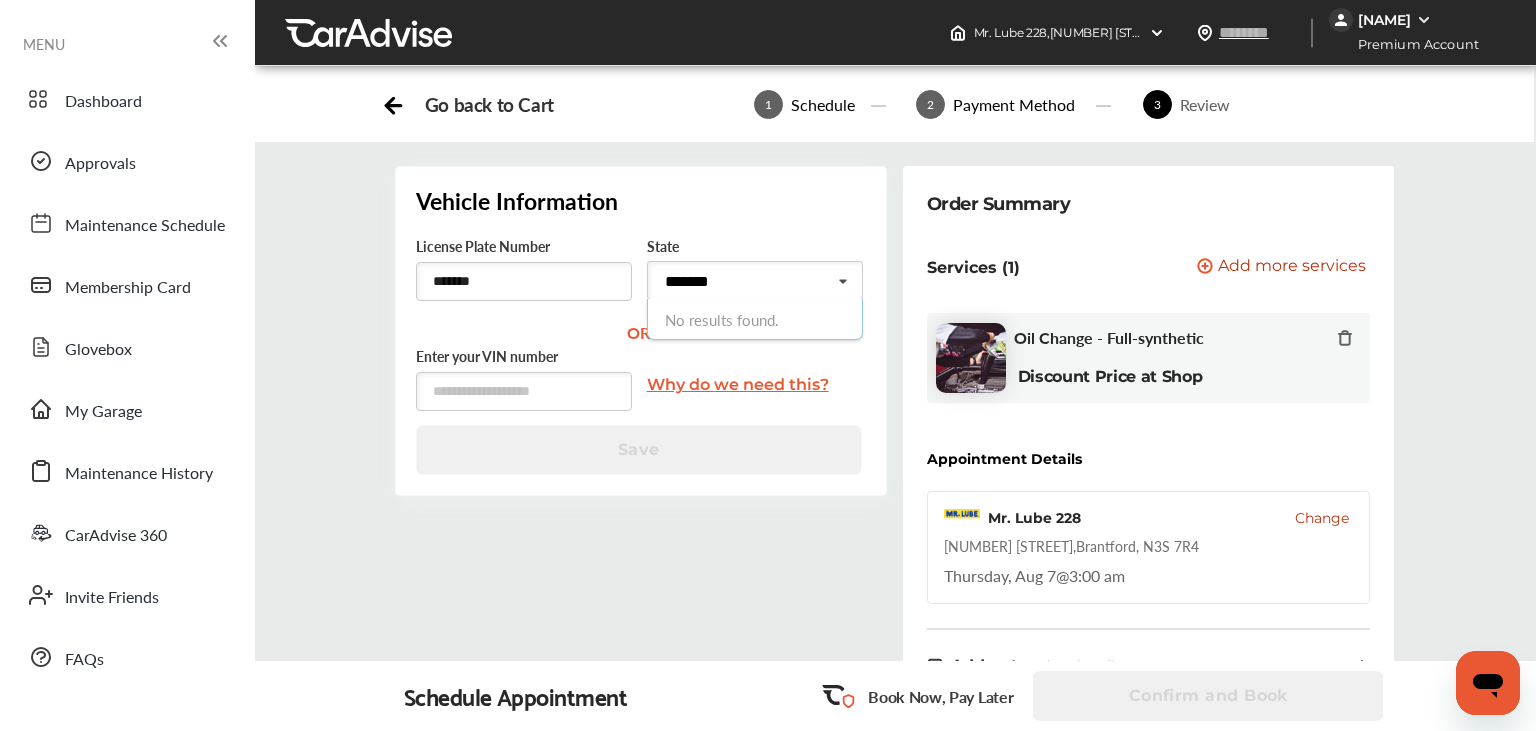 type on "*******" 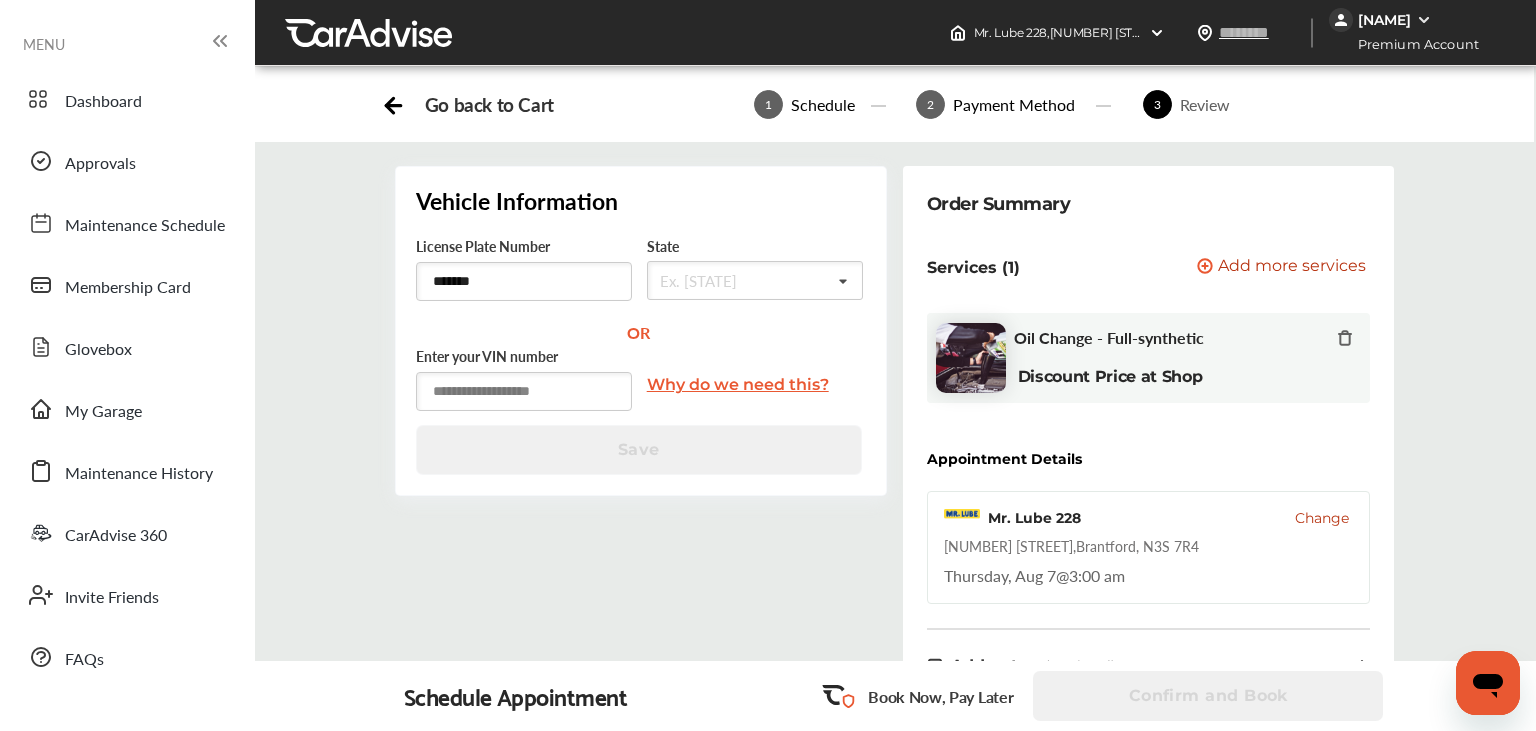 click at bounding box center (524, 391) 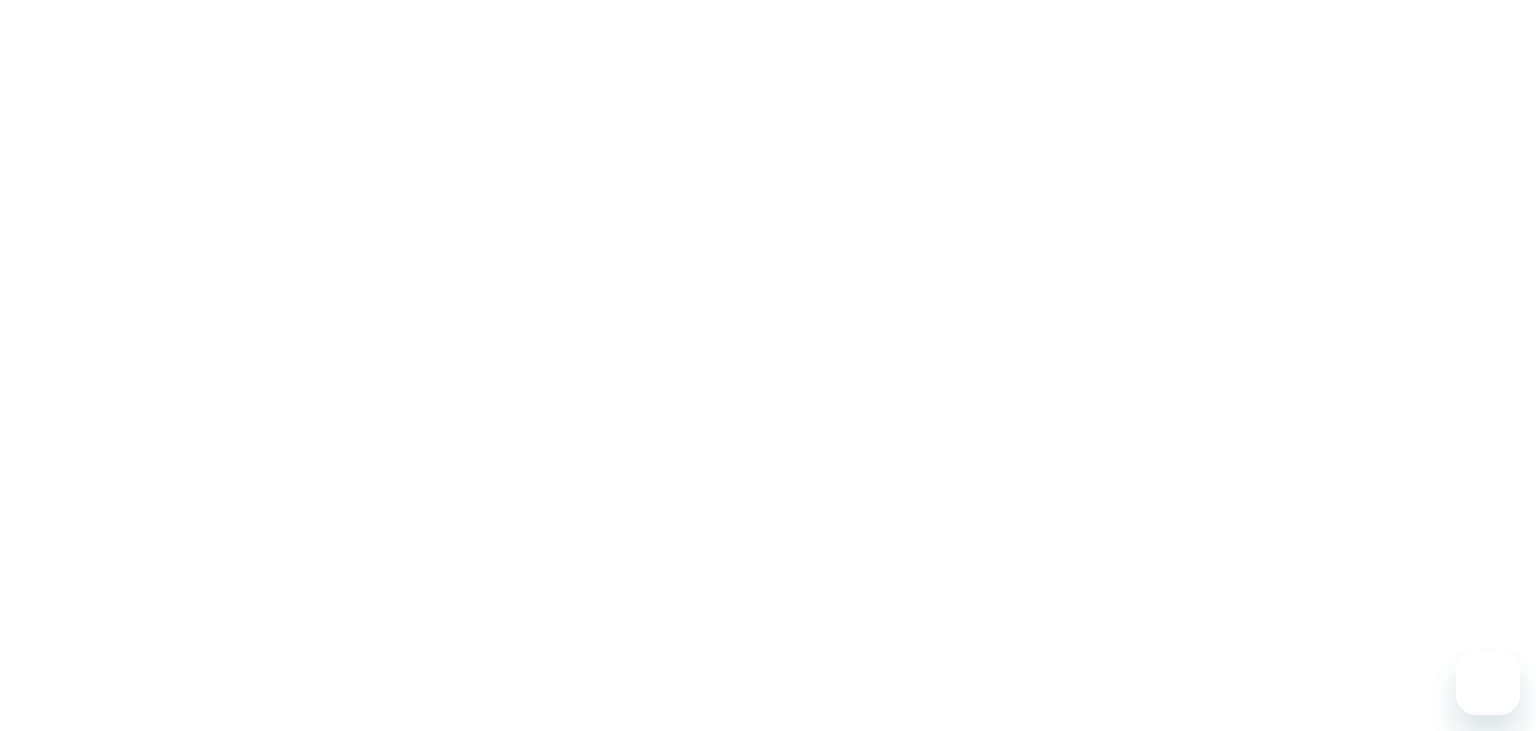 scroll, scrollTop: 0, scrollLeft: 0, axis: both 